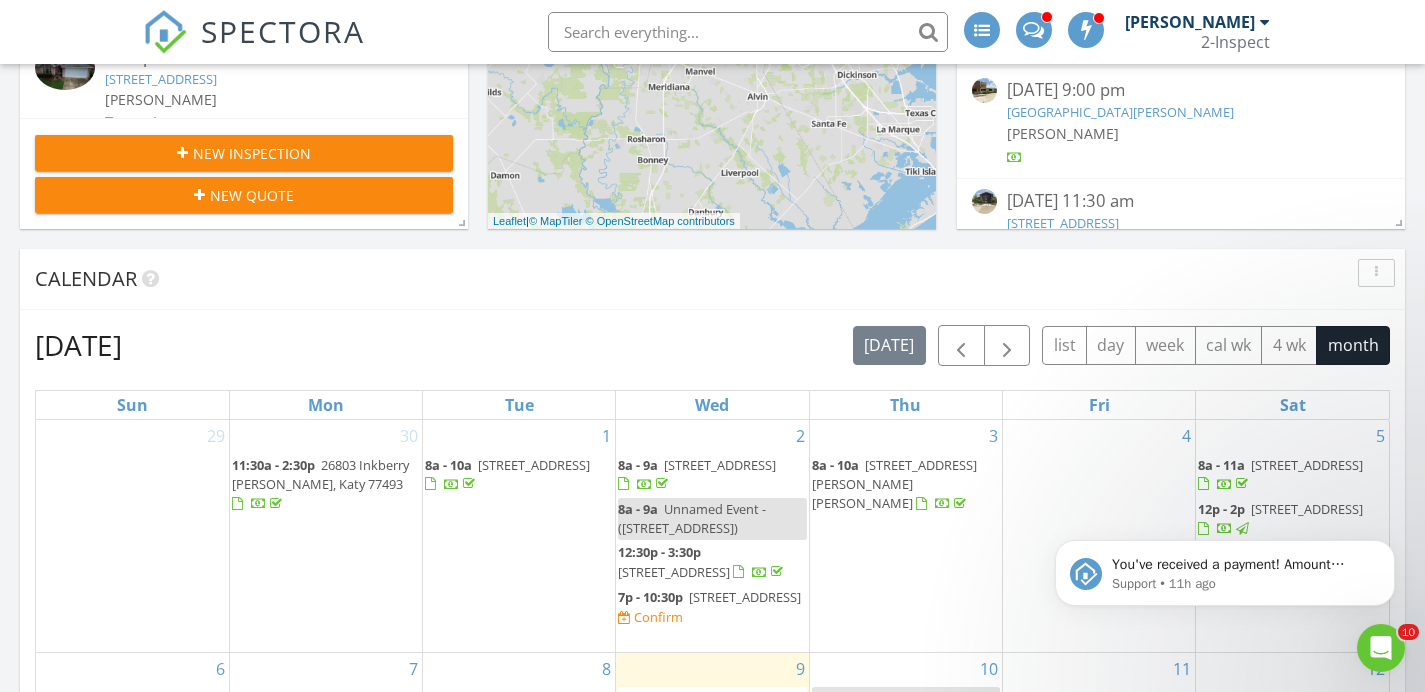 scroll, scrollTop: 0, scrollLeft: 0, axis: both 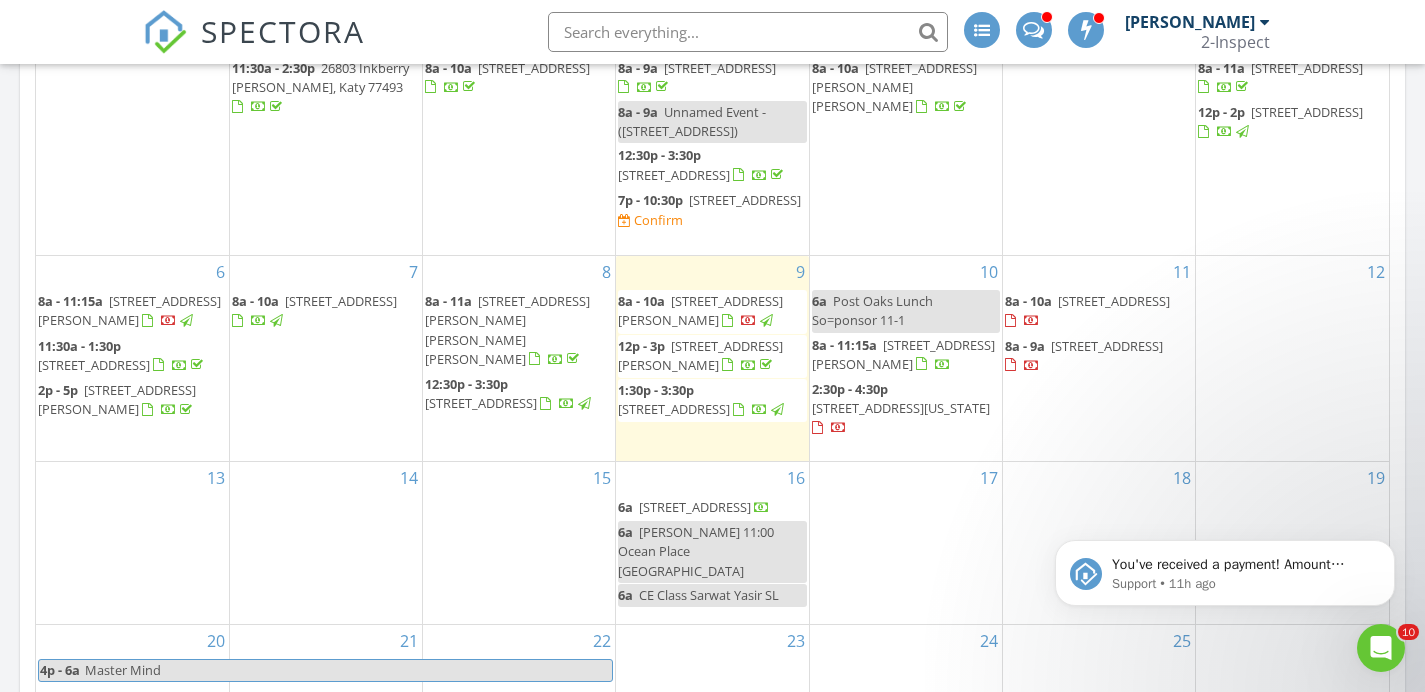 click on "6338 Culberson St, Houston 77021" at bounding box center (903, 354) 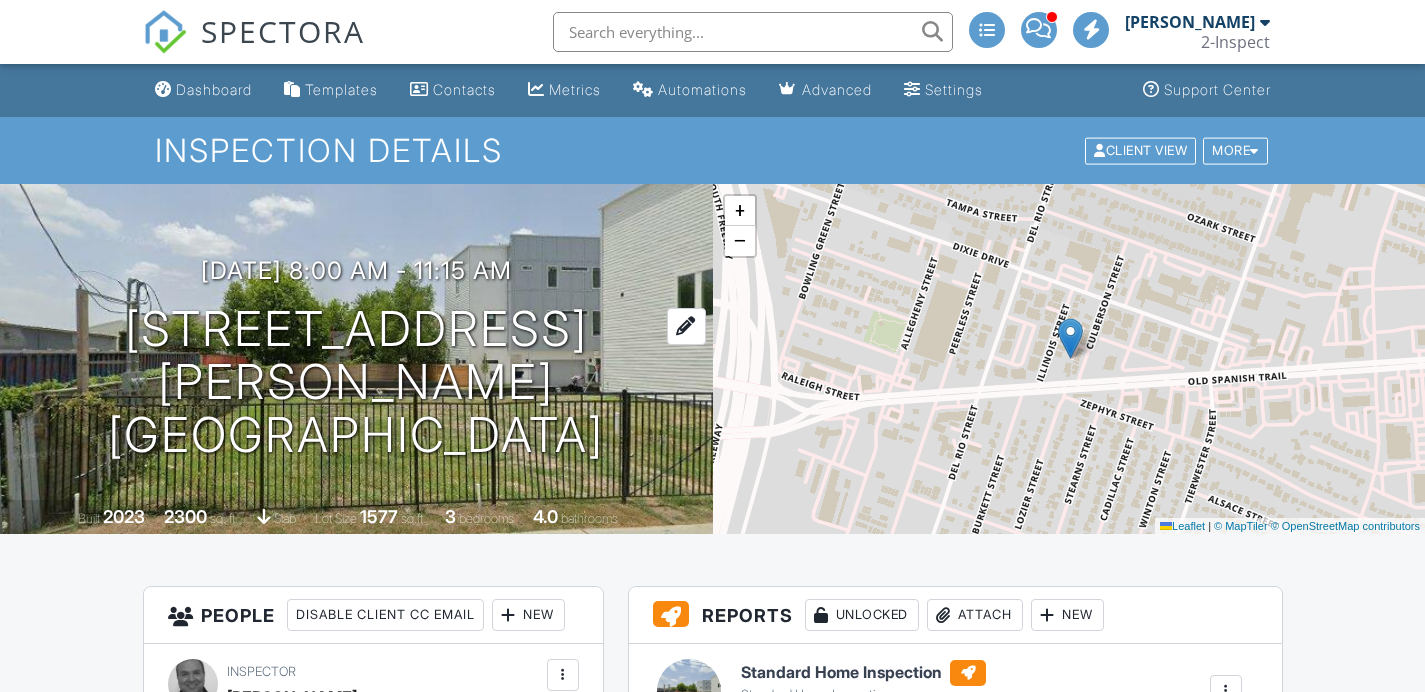 scroll, scrollTop: 117, scrollLeft: 0, axis: vertical 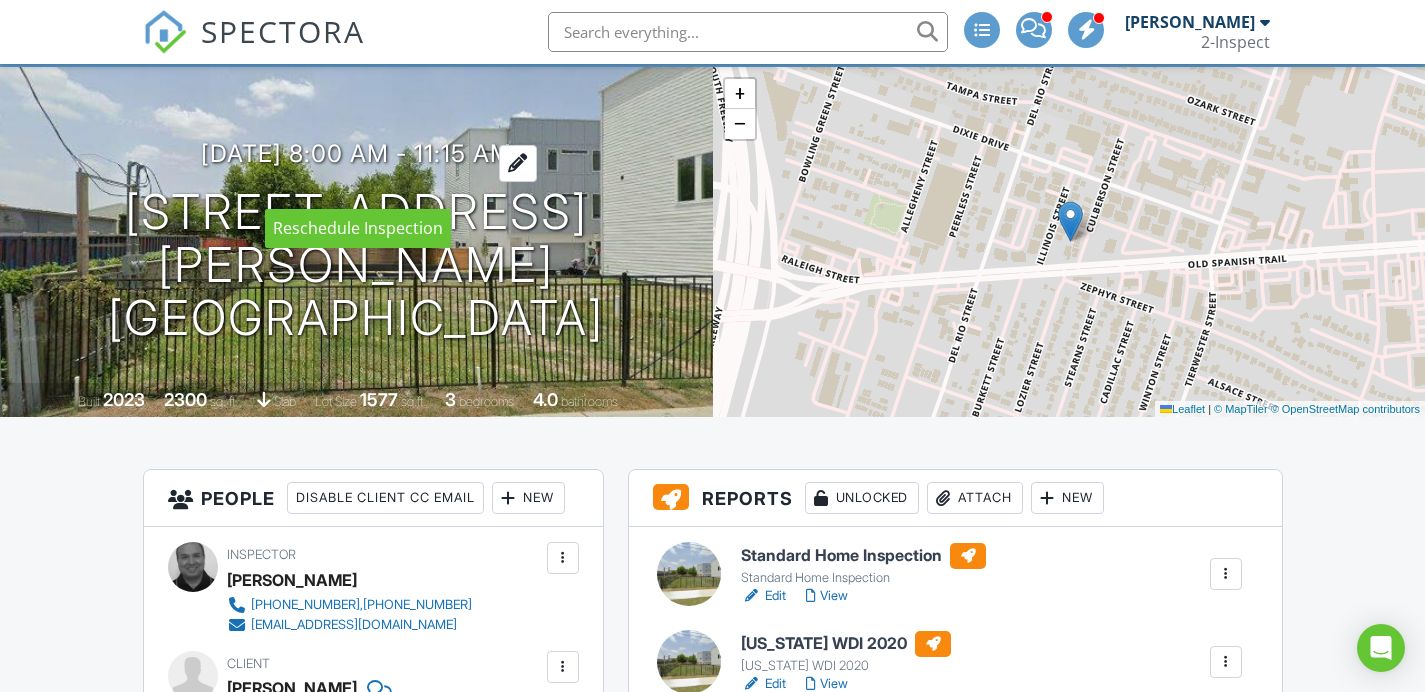 click on "07/10/2025  8:00 am
- 11:15 am" at bounding box center (356, 153) 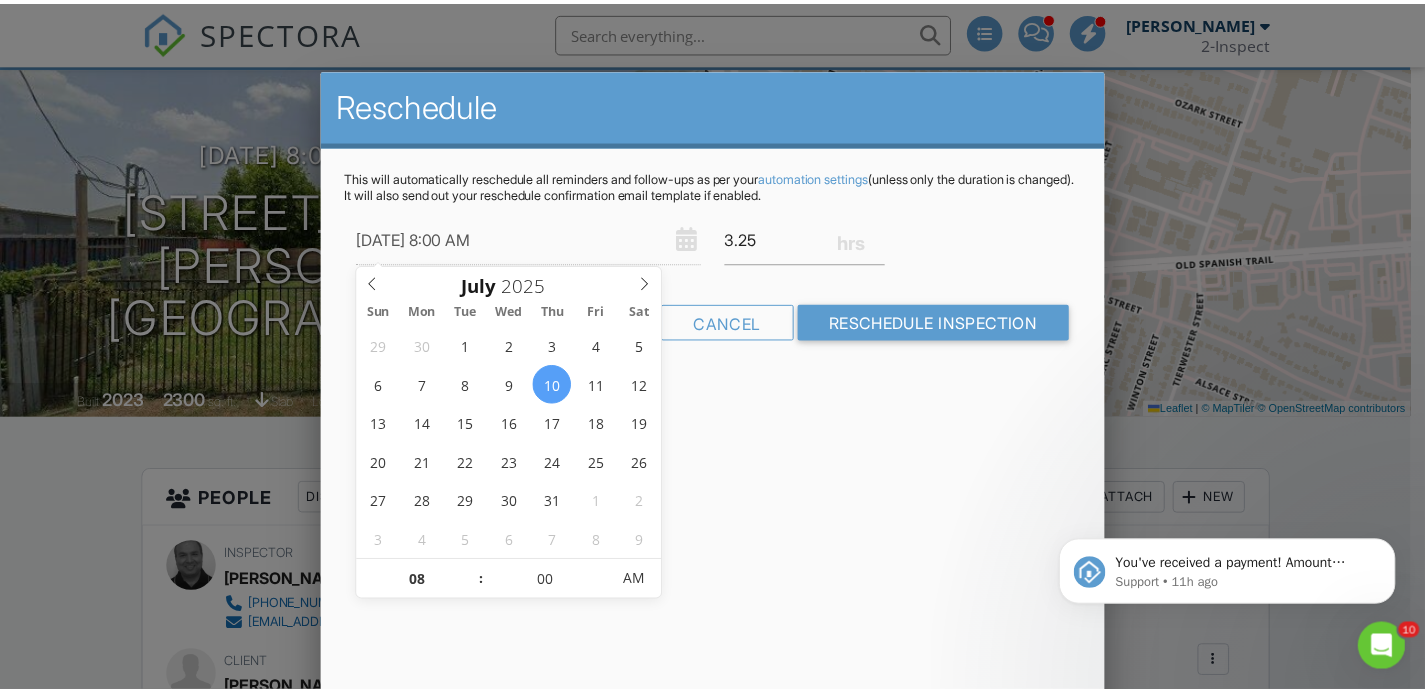 scroll, scrollTop: 0, scrollLeft: 0, axis: both 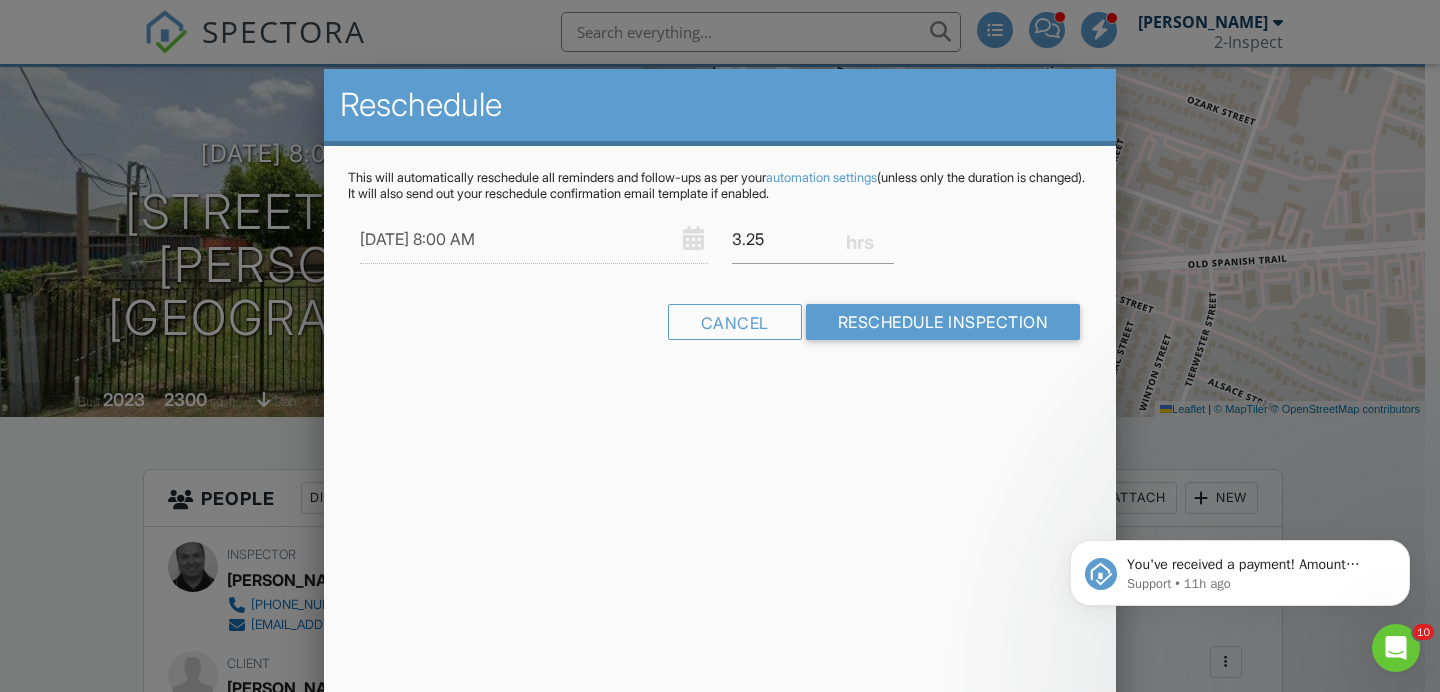 click at bounding box center (720, 332) 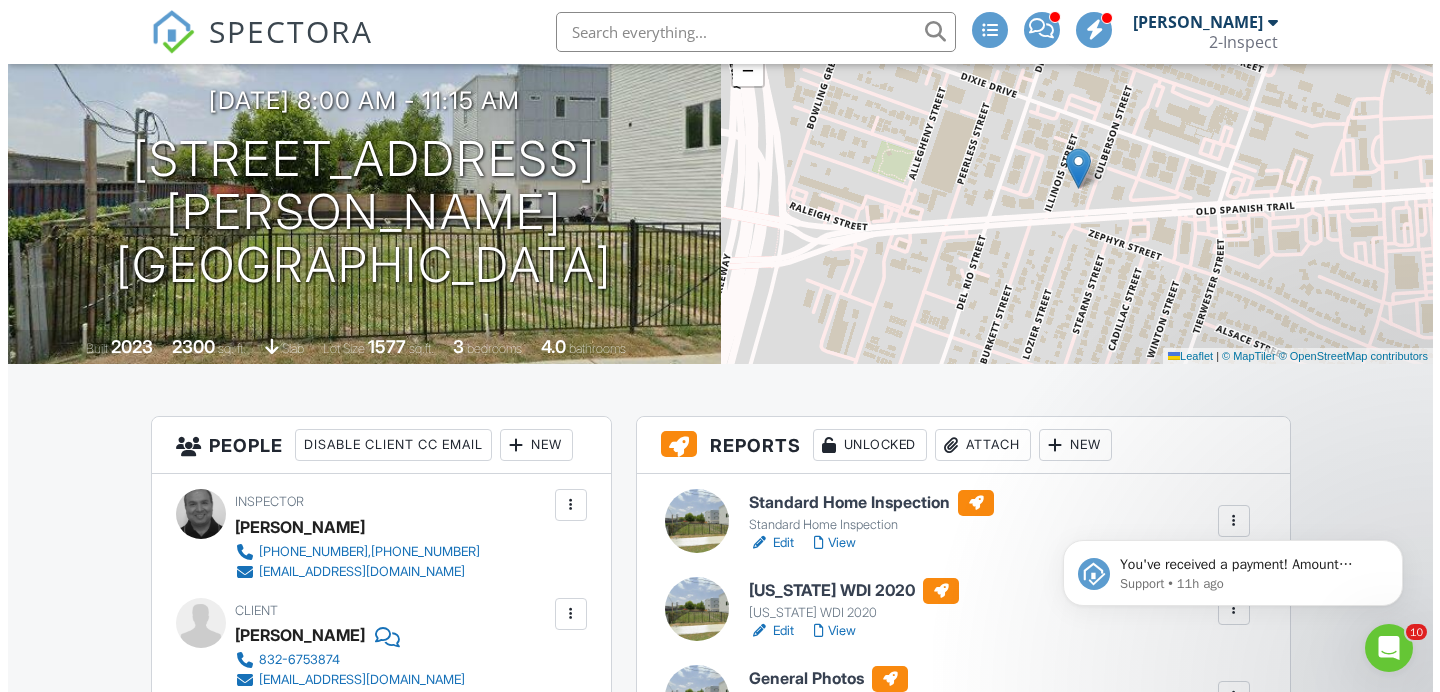 scroll, scrollTop: 168, scrollLeft: 0, axis: vertical 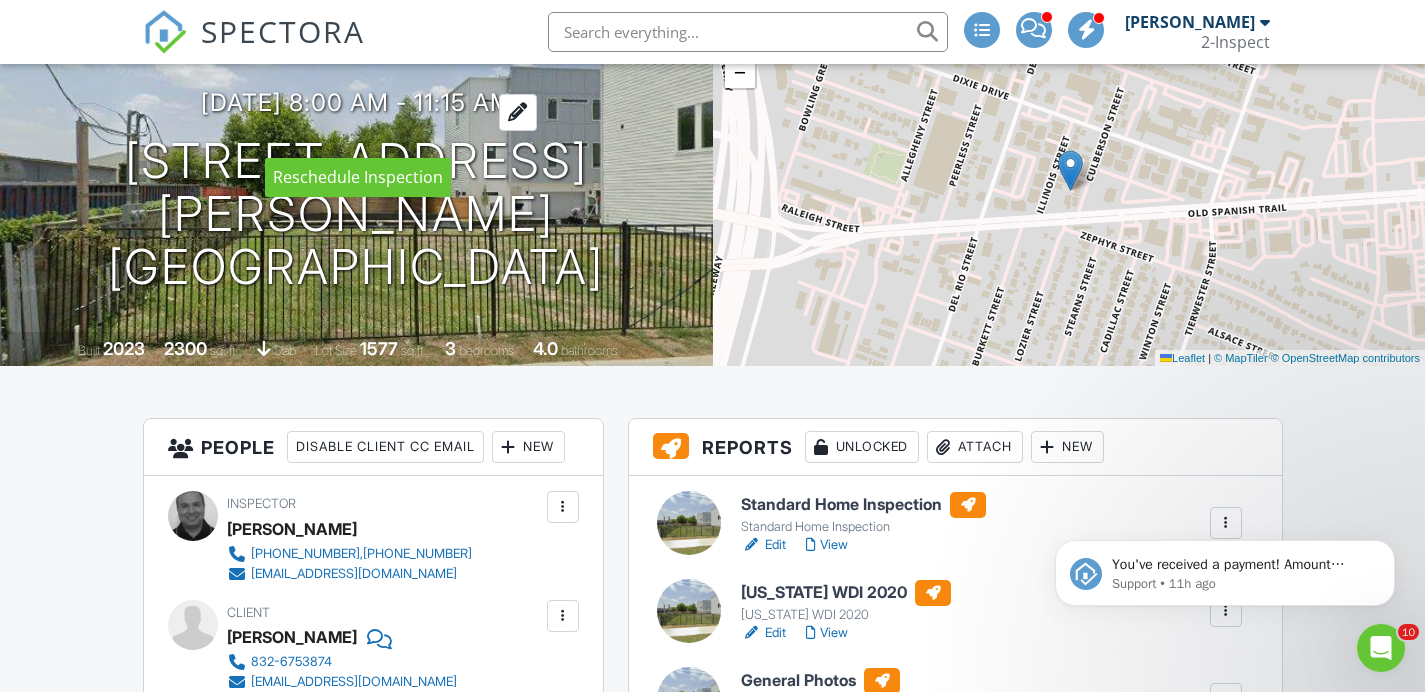 click on "07/10/2025  8:00 am
- 11:15 am" at bounding box center [356, 102] 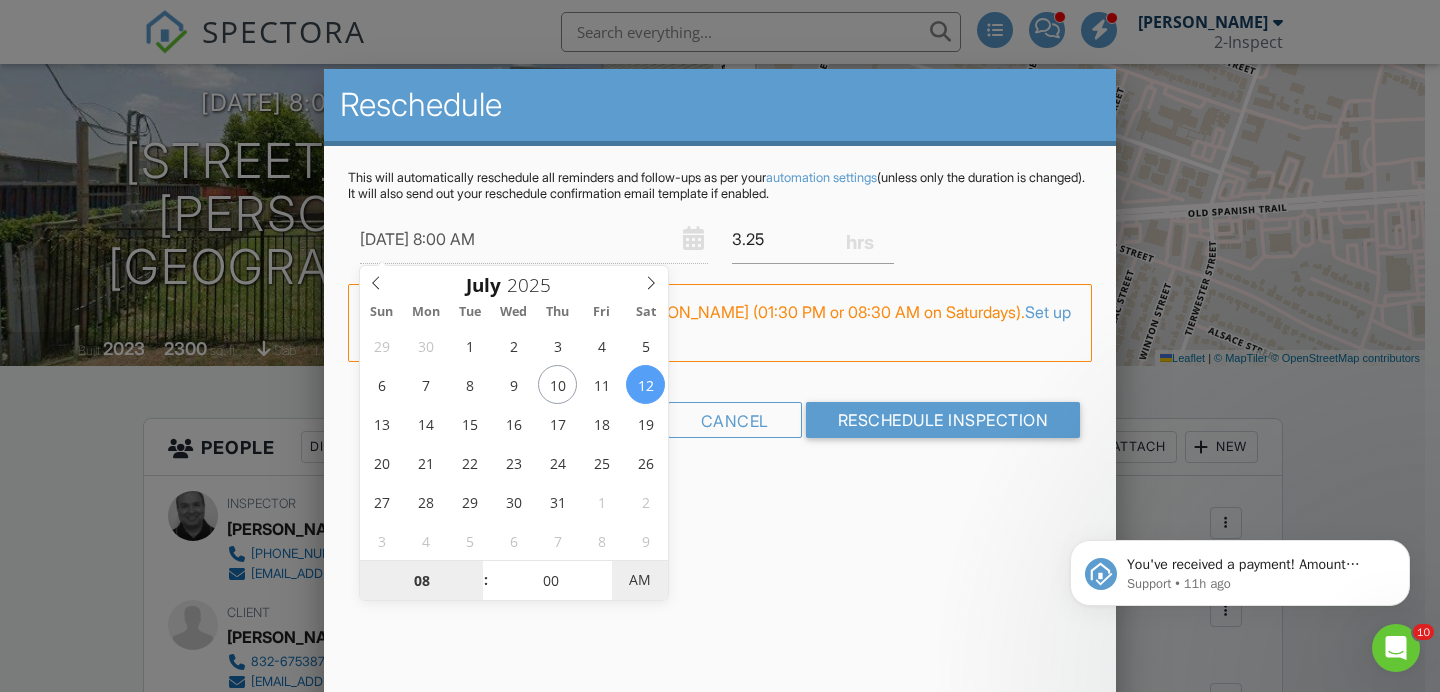 type on "07/12/2025 8:00 PM" 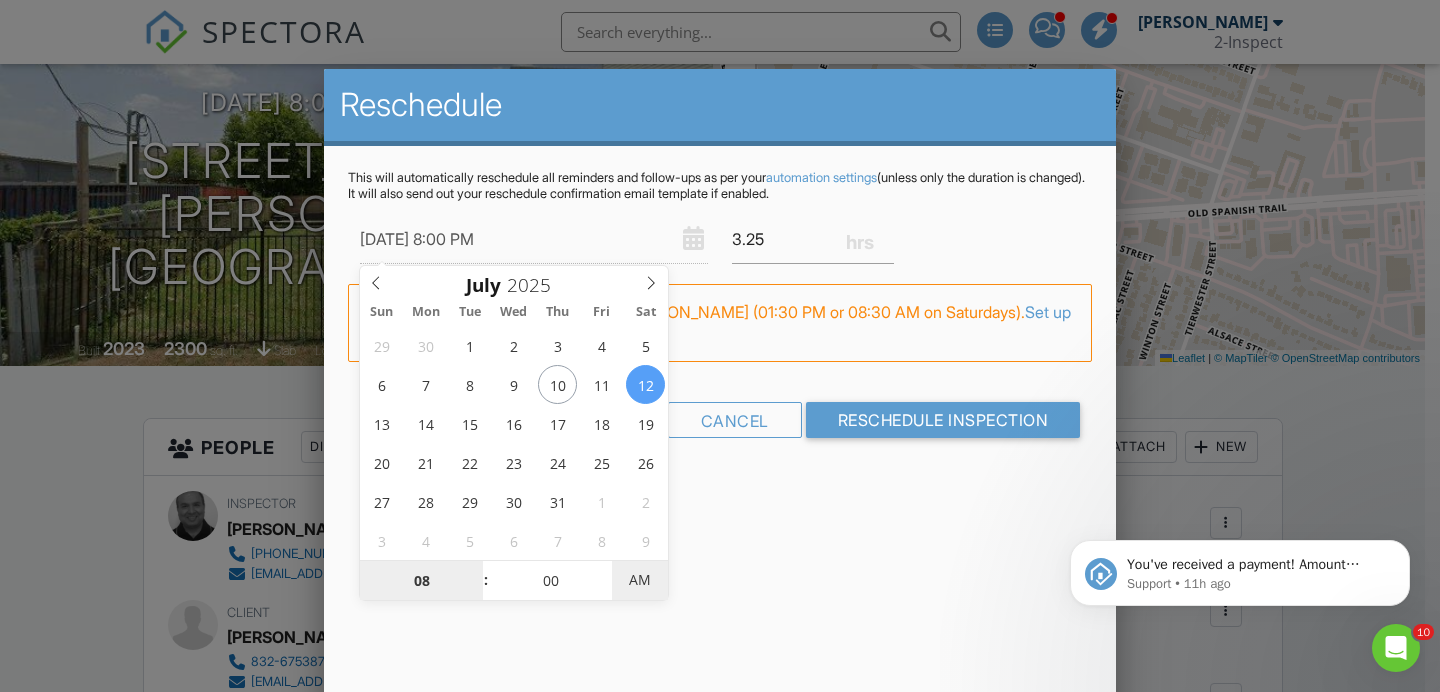 click on "AM" at bounding box center (639, 580) 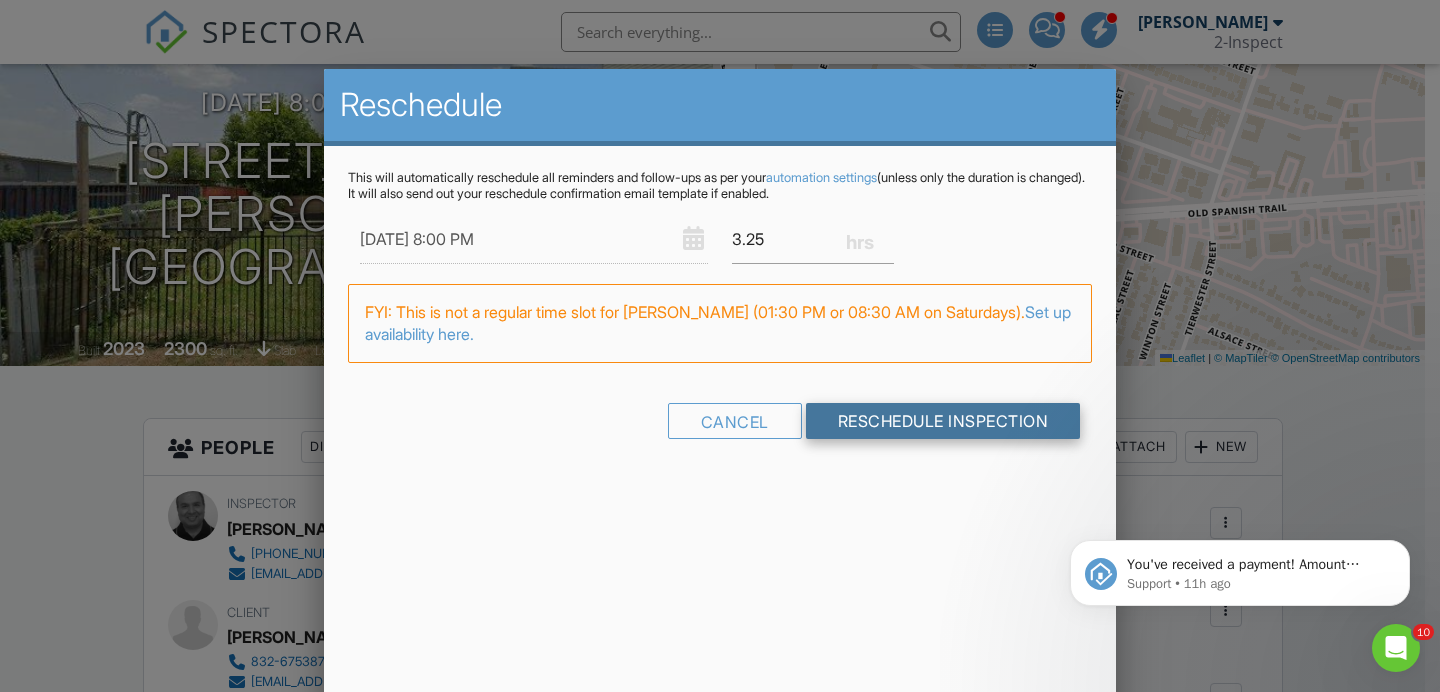click on "Reschedule Inspection" at bounding box center [943, 421] 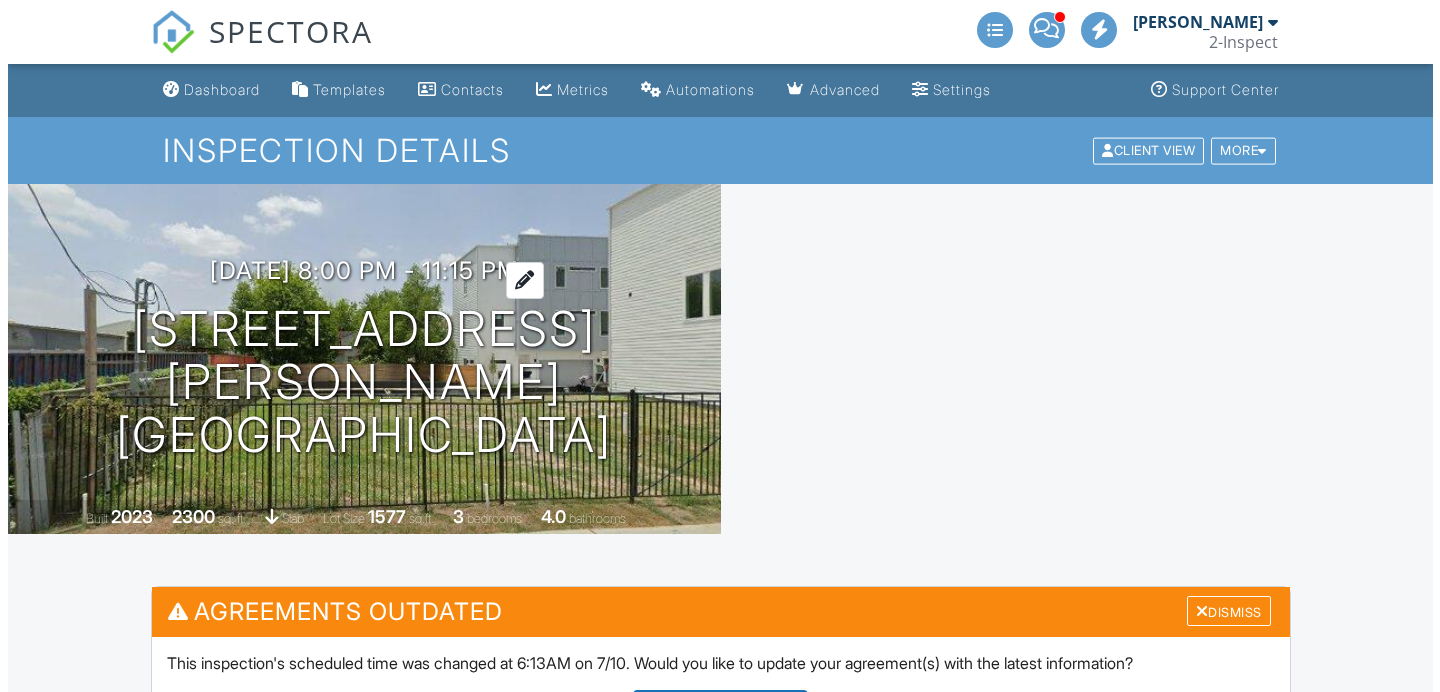 scroll, scrollTop: 0, scrollLeft: 0, axis: both 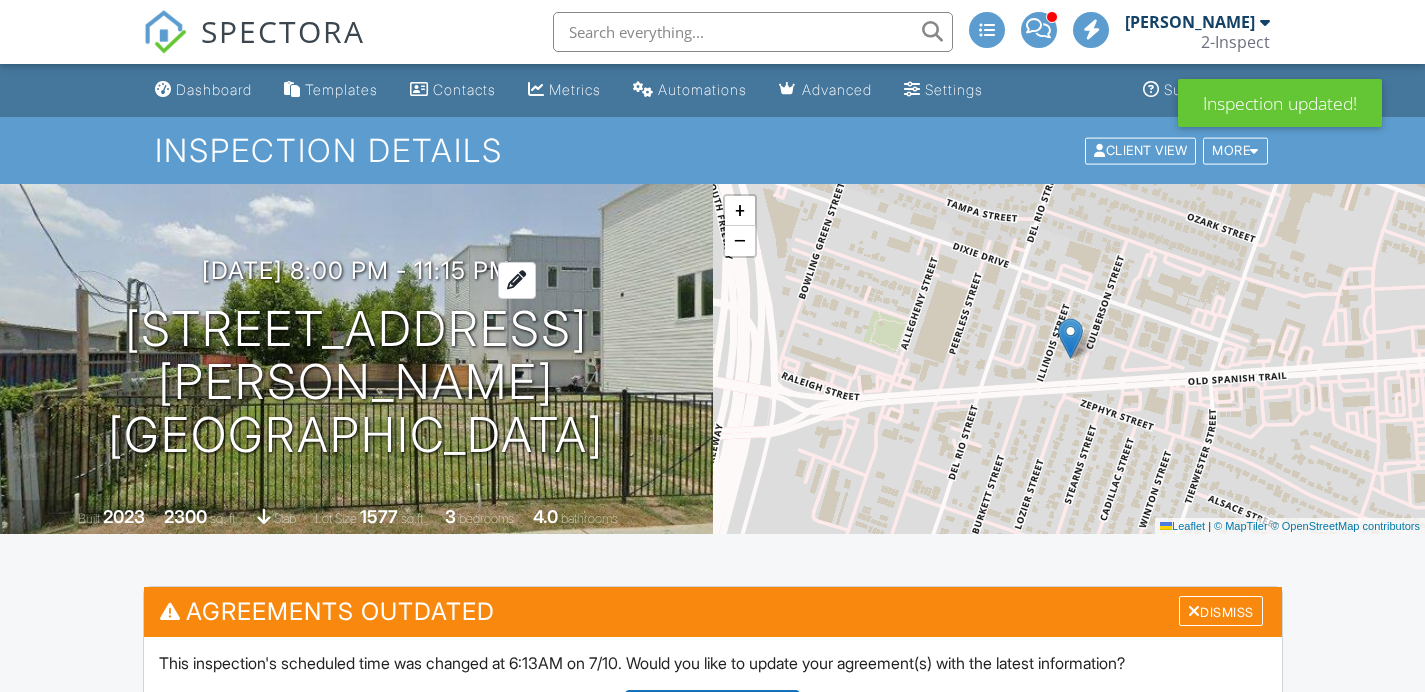 click on "07/12/2025  8:00 pm
- 11:15 pm" at bounding box center [356, 270] 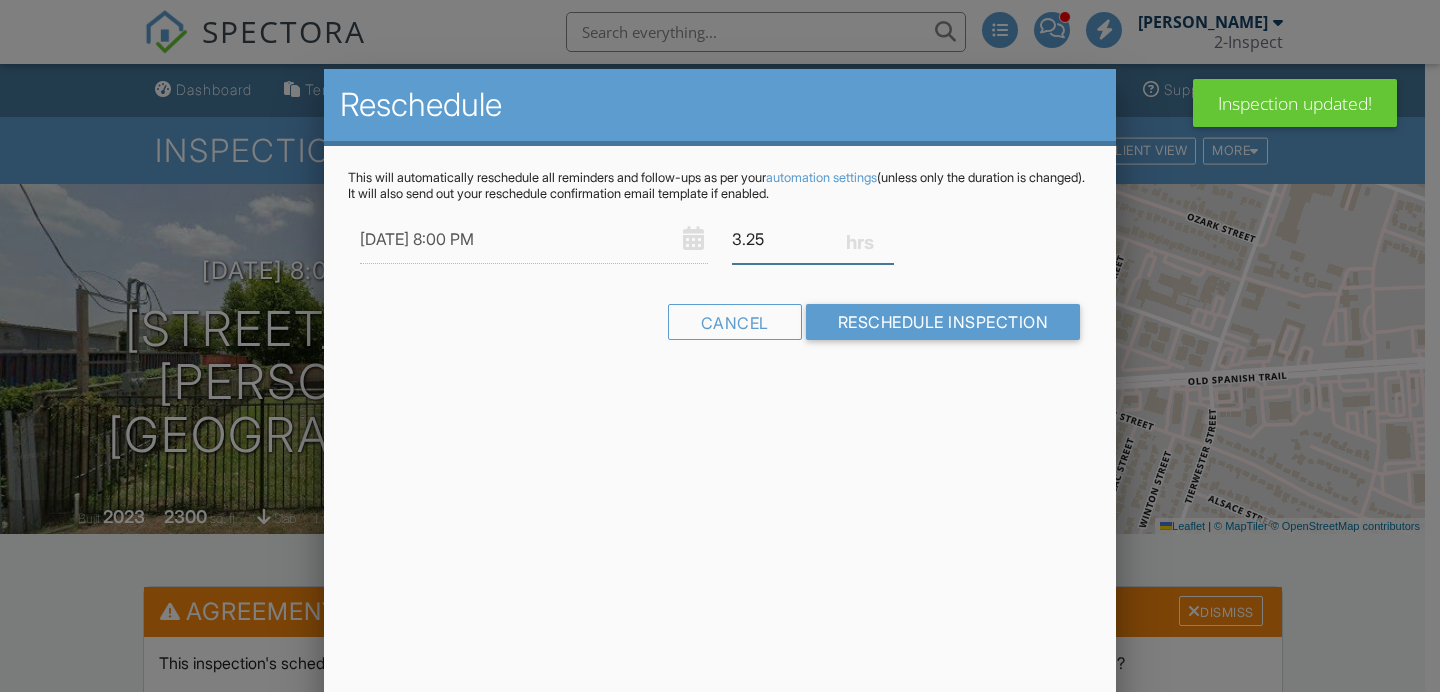 click on "3.25" at bounding box center [813, 239] 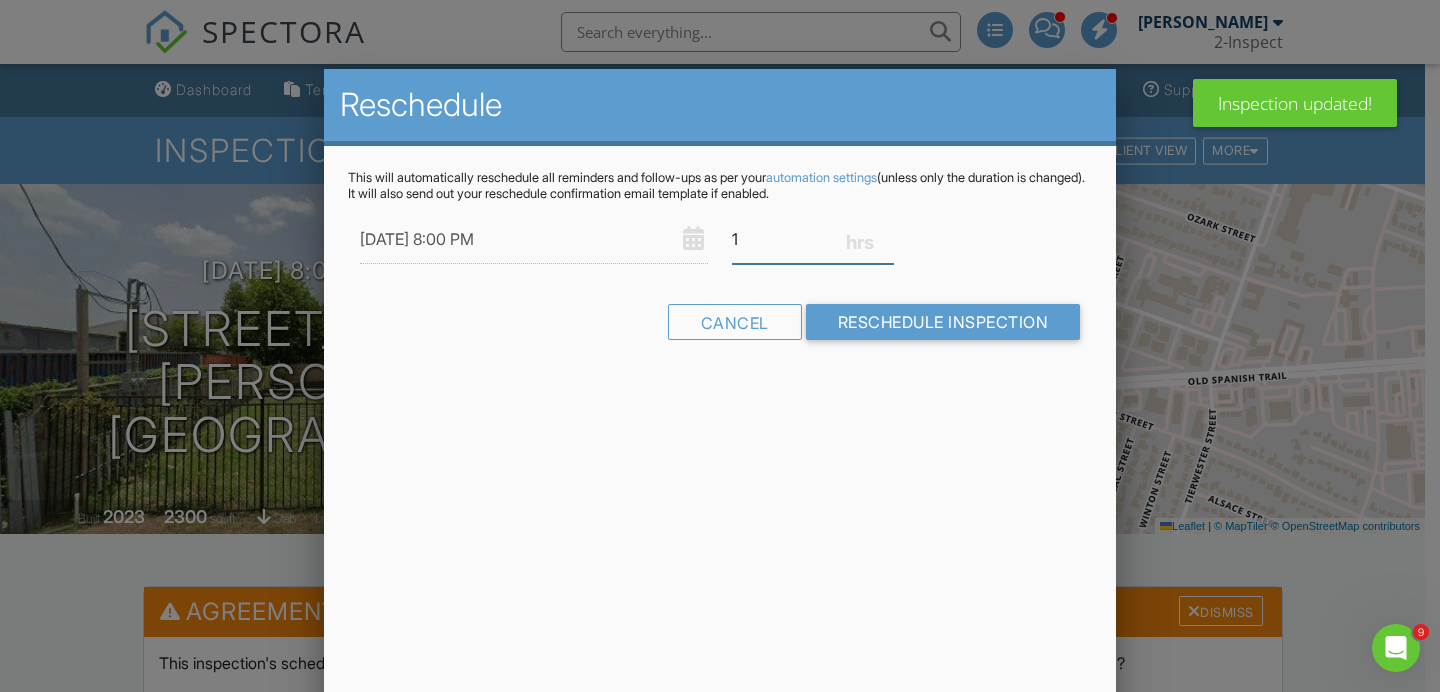 scroll, scrollTop: 0, scrollLeft: 0, axis: both 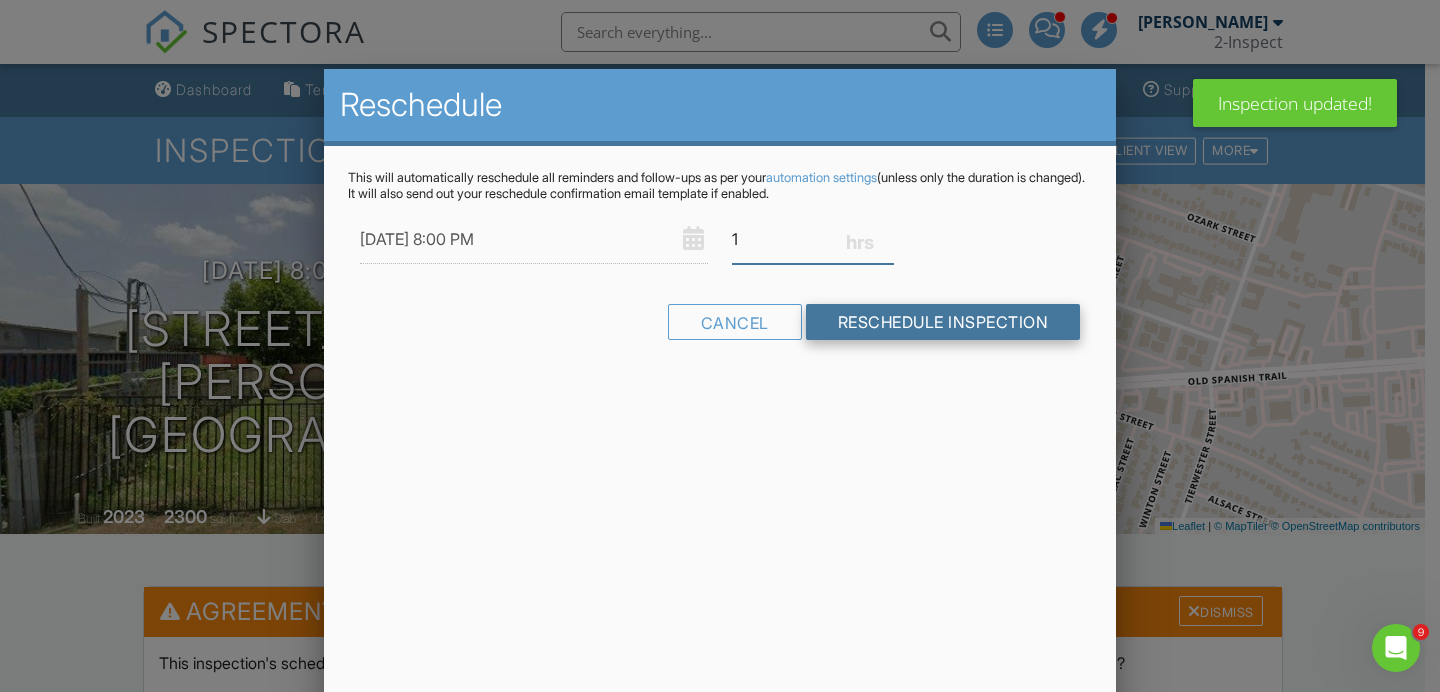 type on "1" 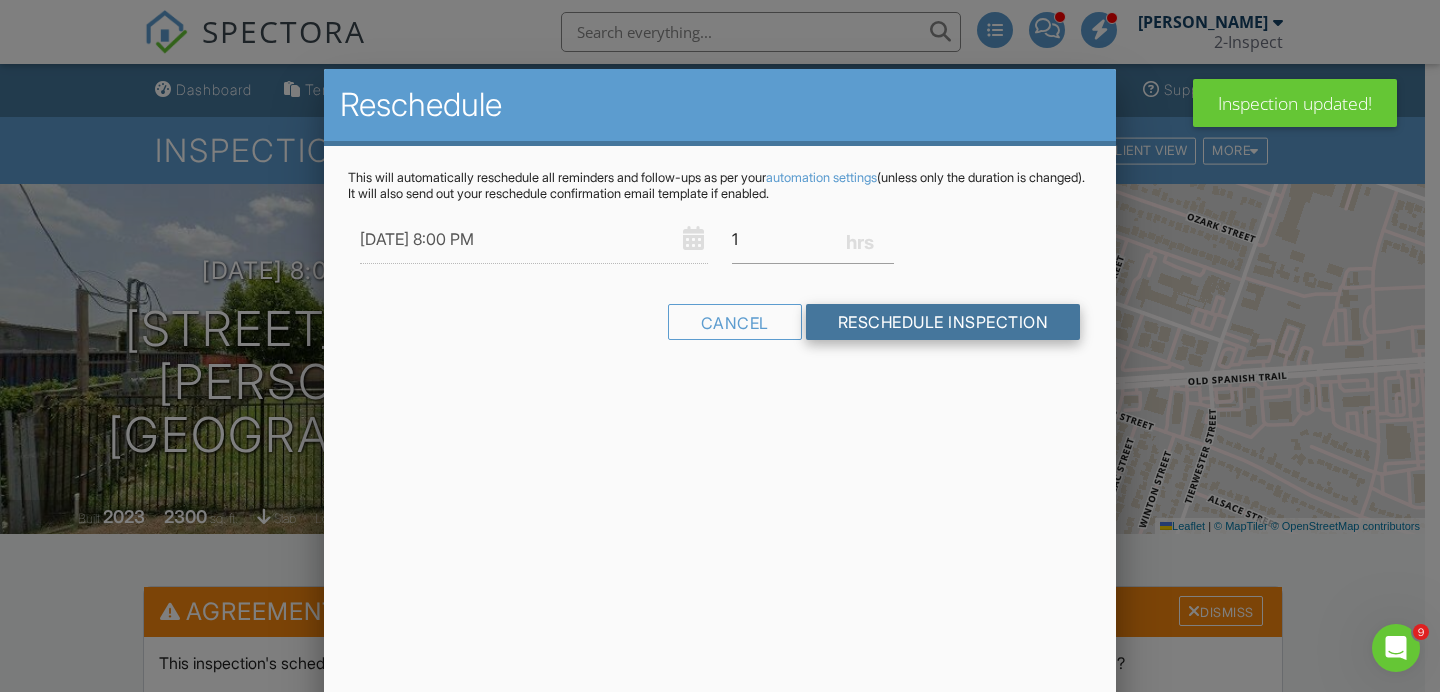 click on "Reschedule Inspection" at bounding box center (943, 322) 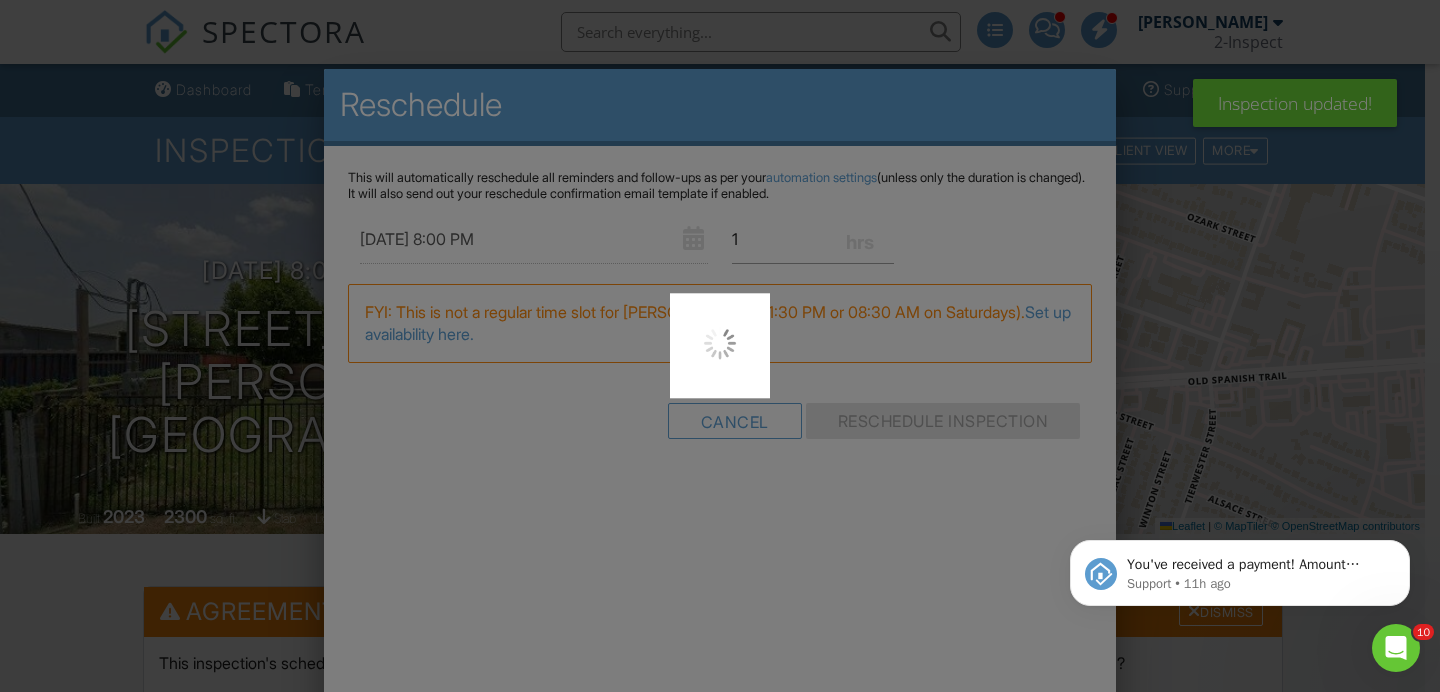 scroll, scrollTop: 0, scrollLeft: 0, axis: both 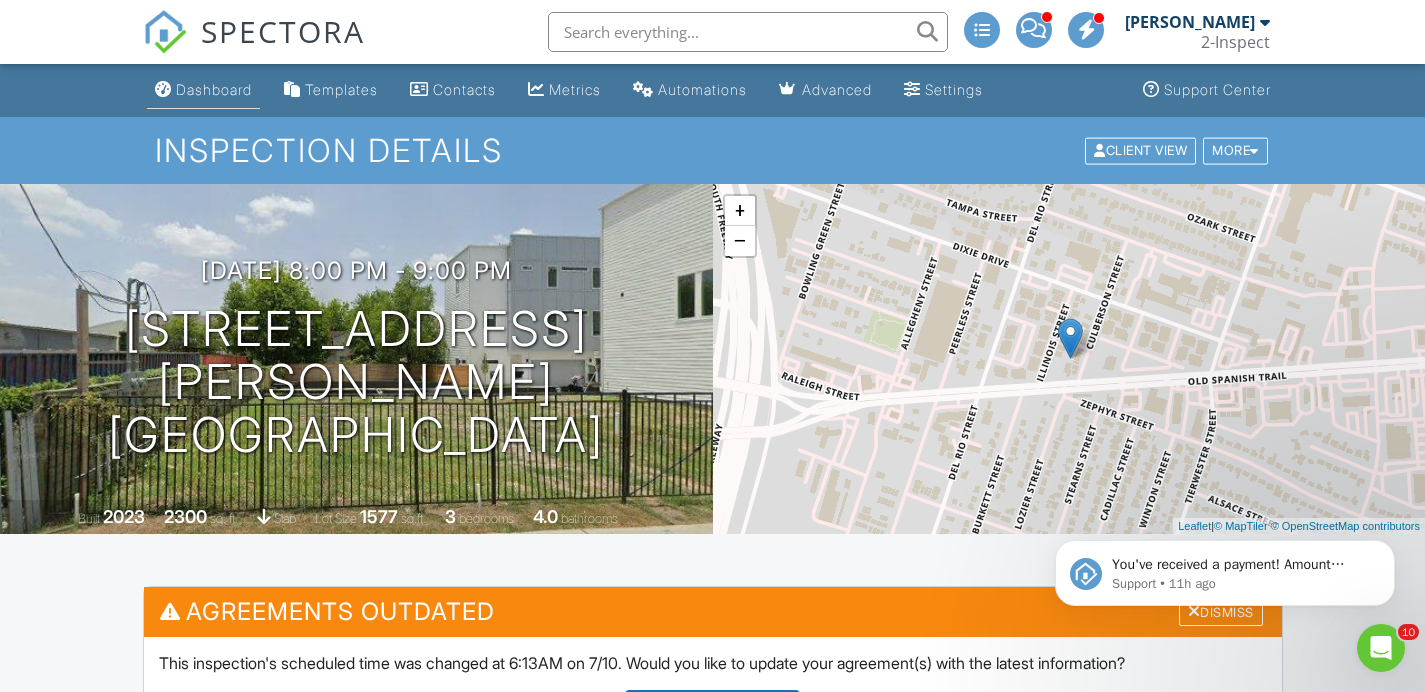 click on "Dashboard" at bounding box center (214, 89) 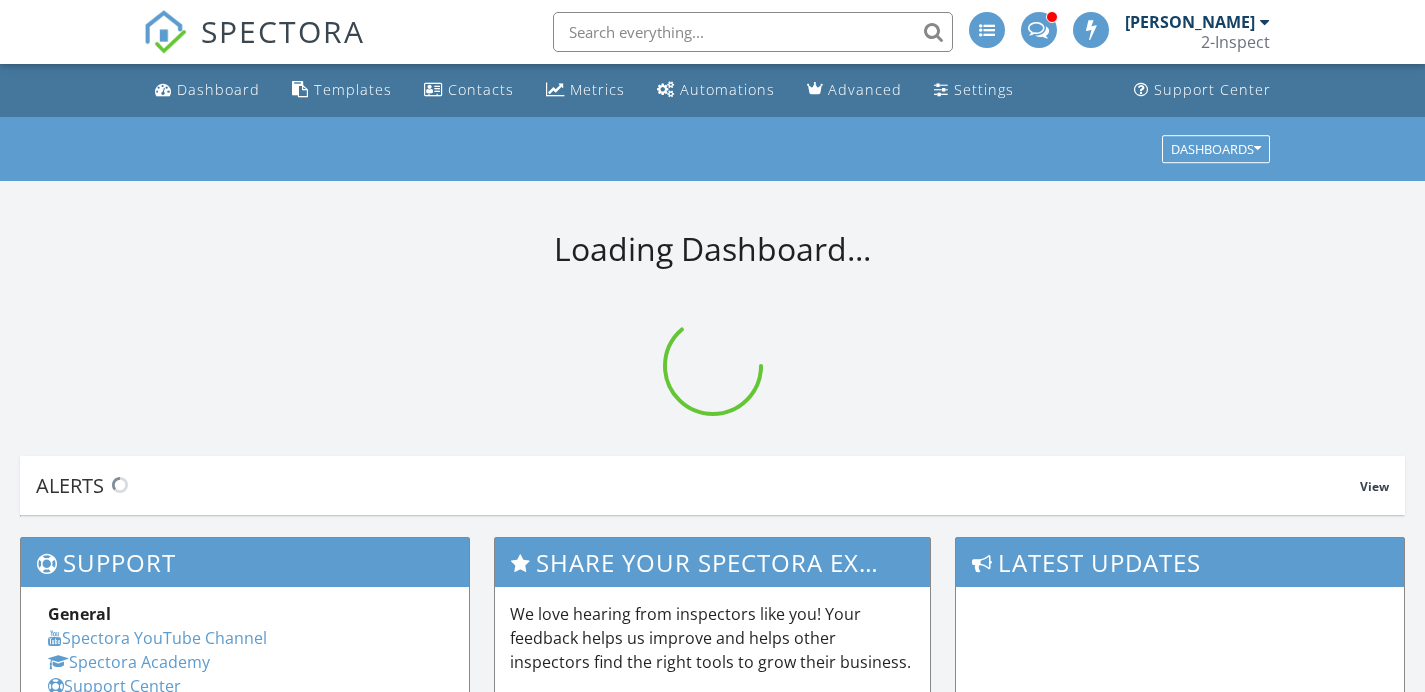 scroll, scrollTop: 0, scrollLeft: 0, axis: both 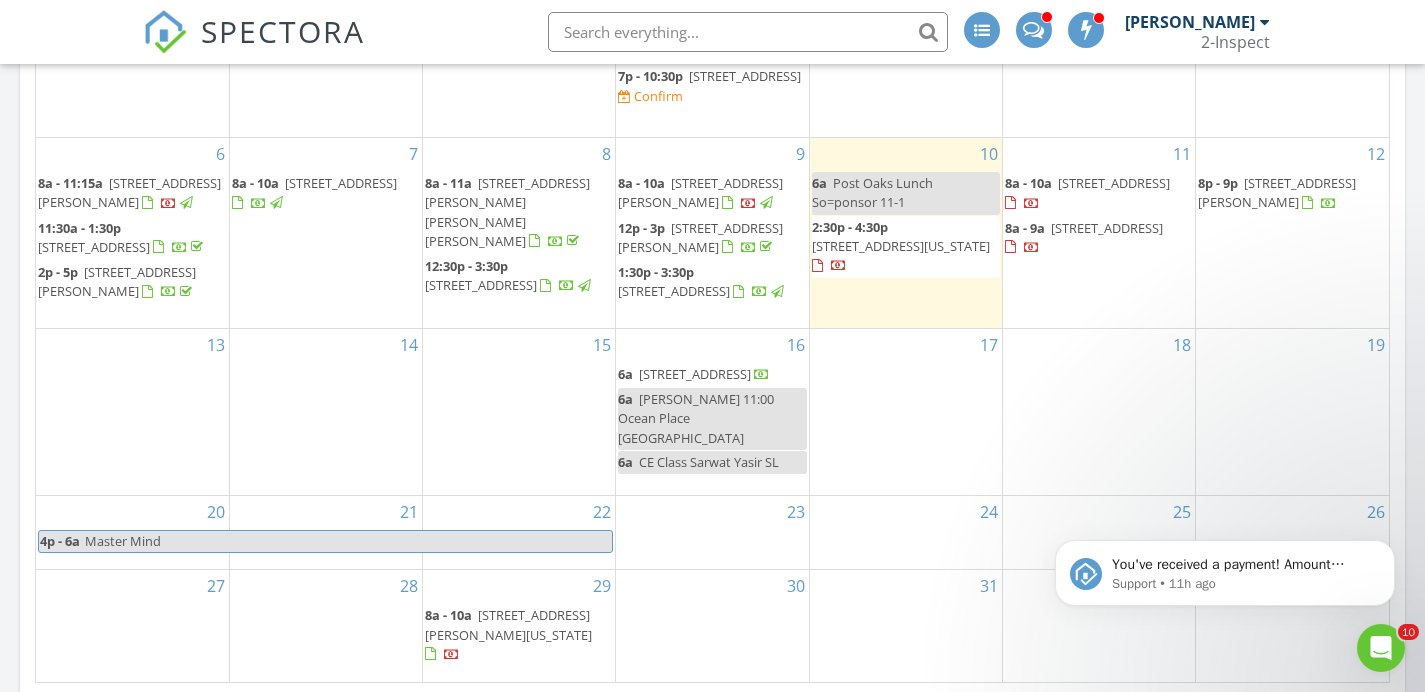 click on "8a - 10a" at bounding box center [641, 183] 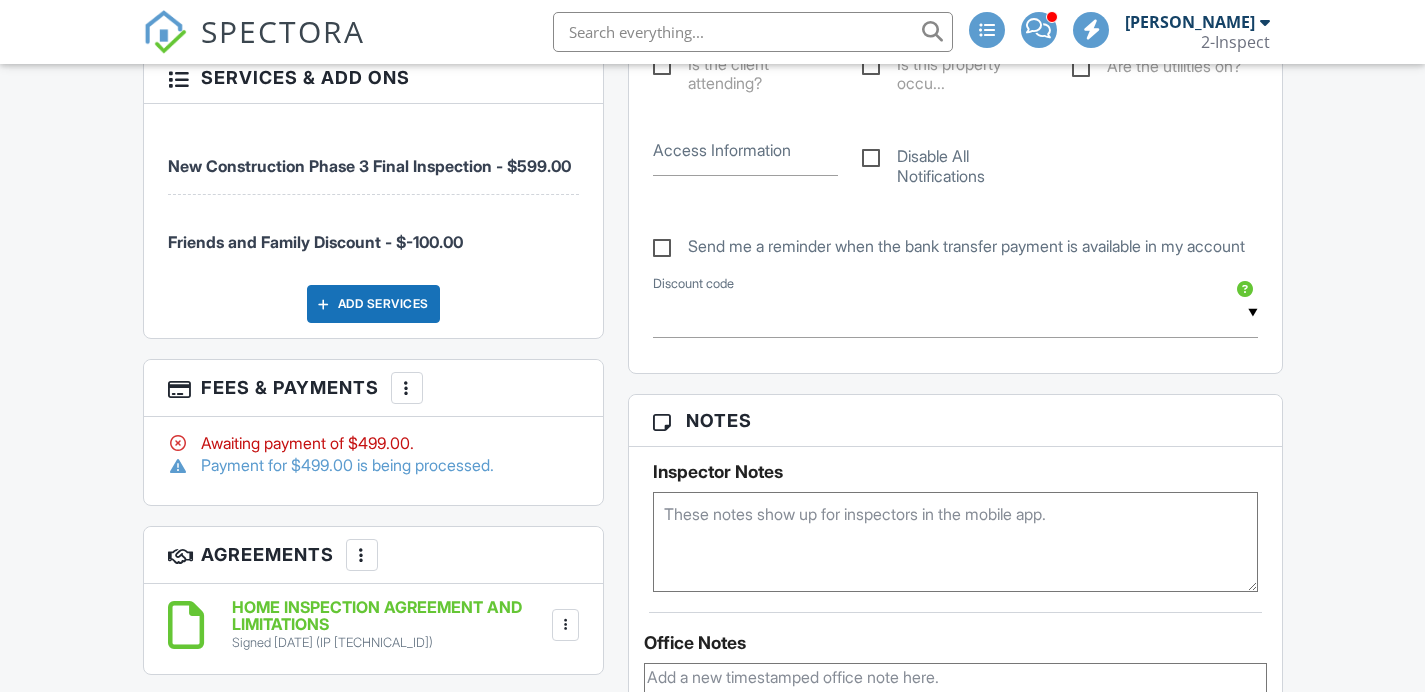 scroll, scrollTop: 1460, scrollLeft: 0, axis: vertical 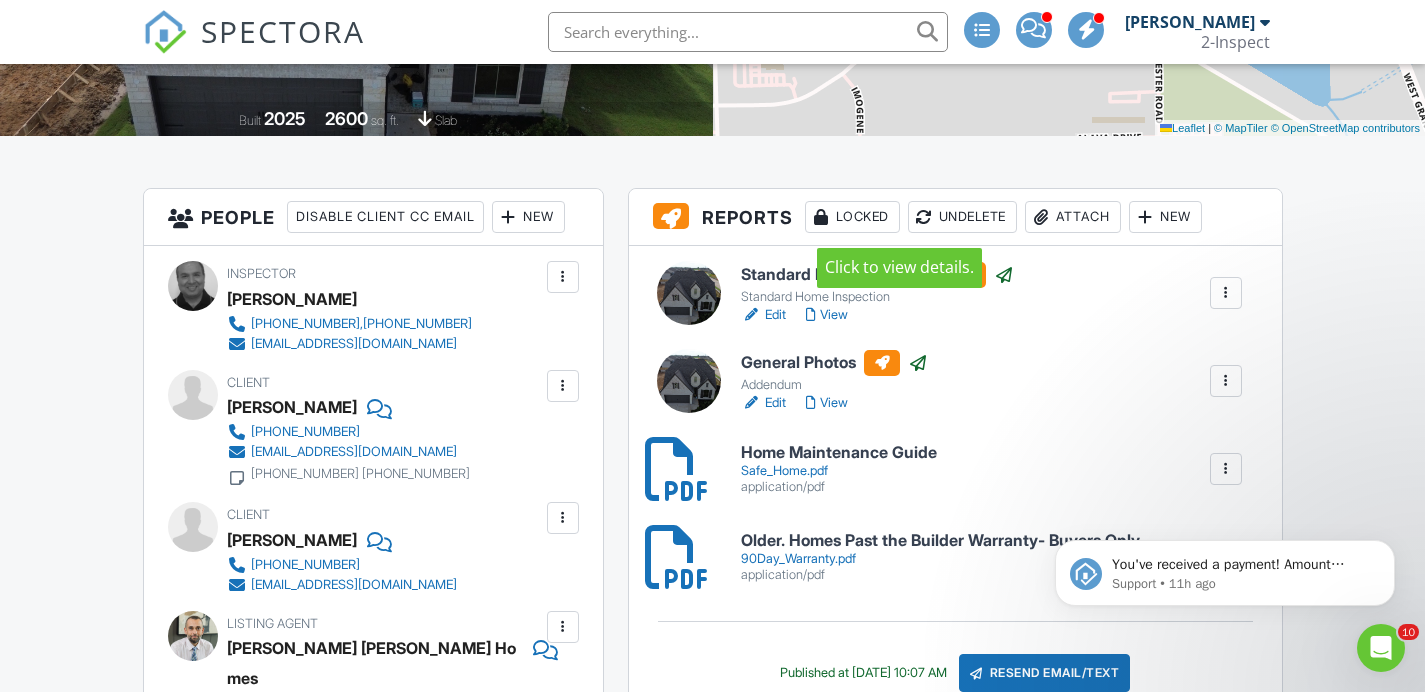 click on "Locked" at bounding box center [852, 217] 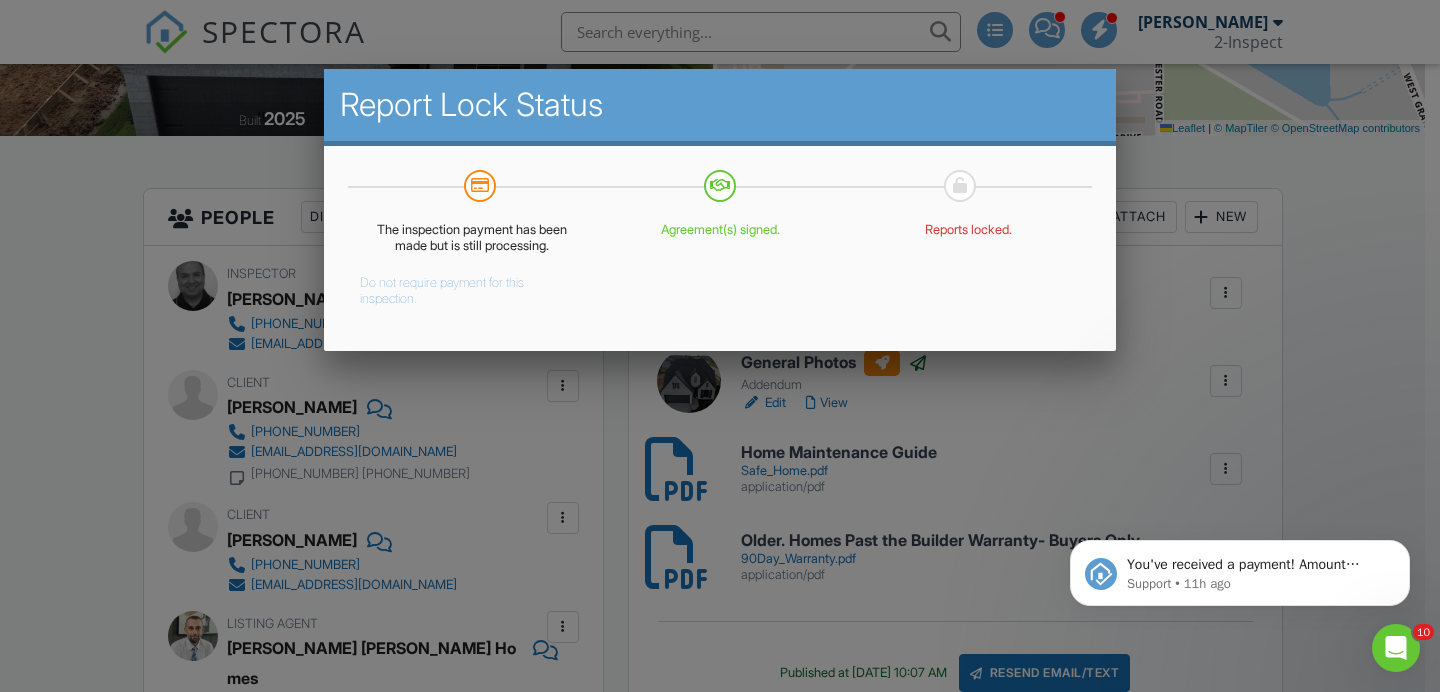 click on "Do not require payment for this inspection." at bounding box center (457, 287) 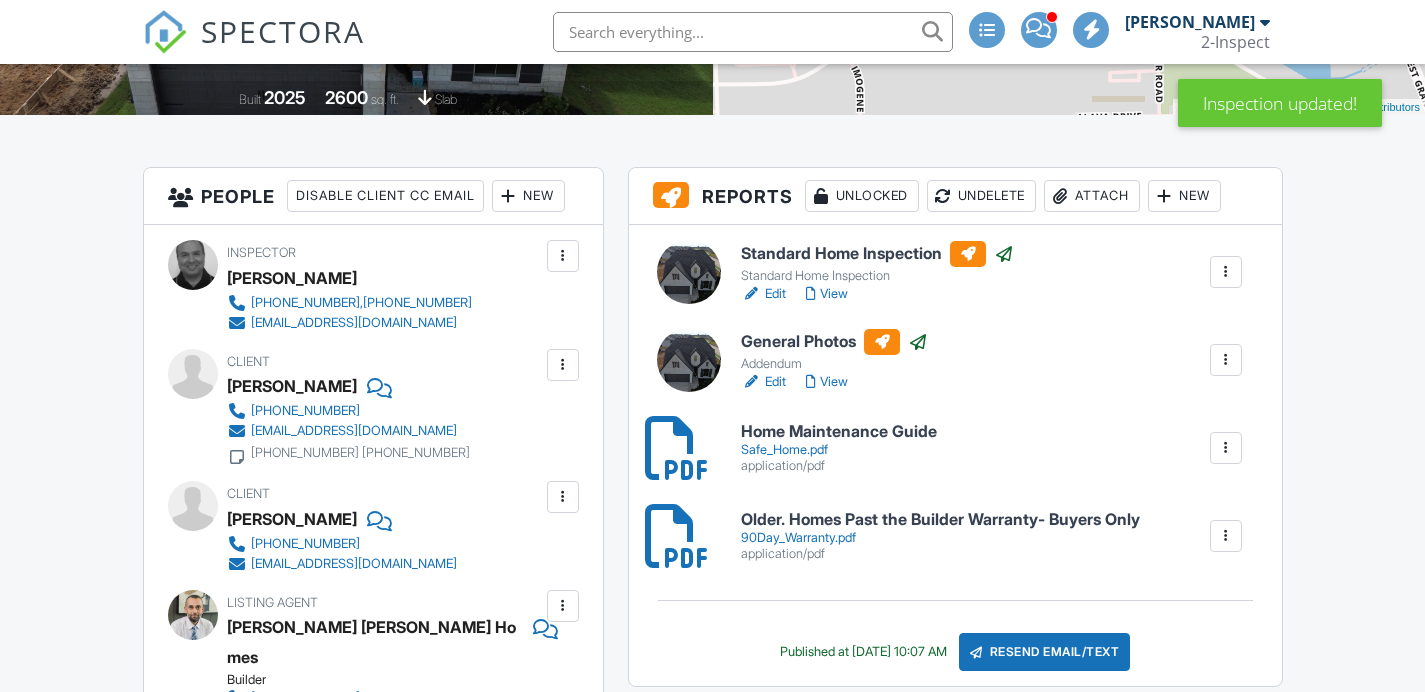 scroll, scrollTop: 419, scrollLeft: 0, axis: vertical 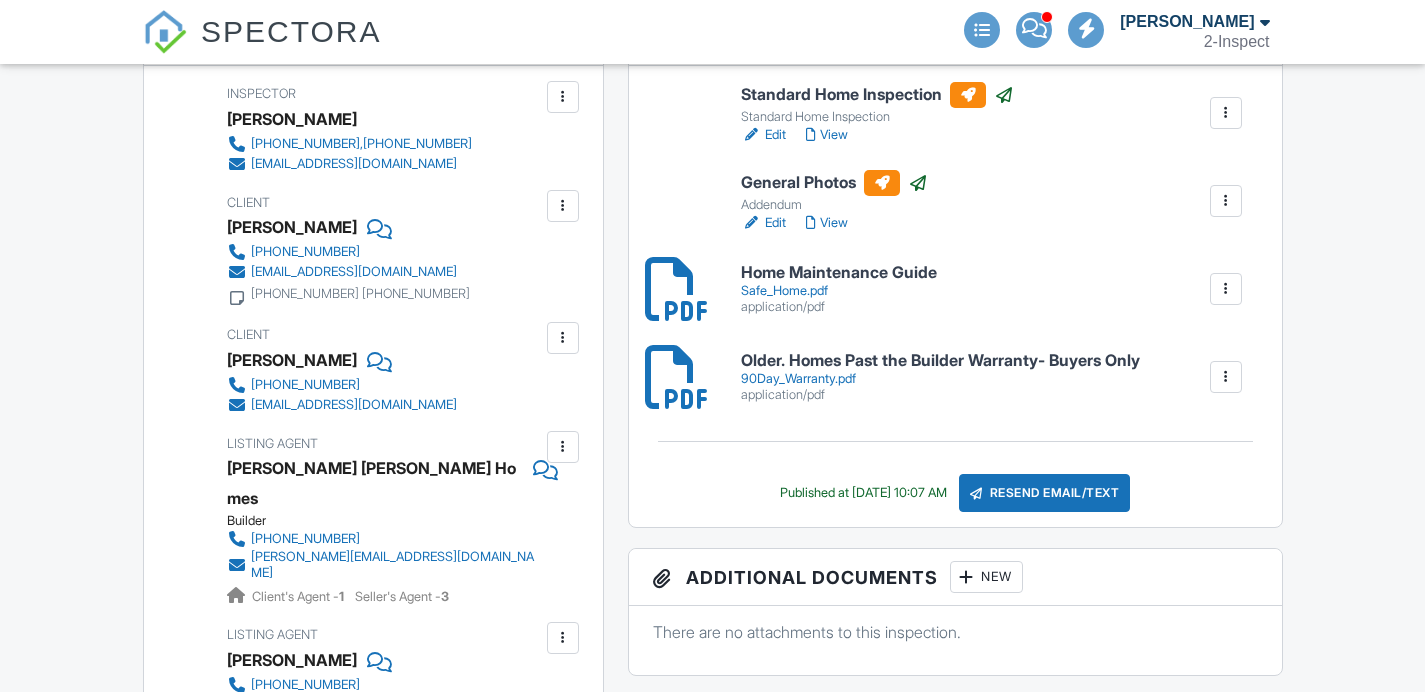 click at bounding box center (1226, 377) 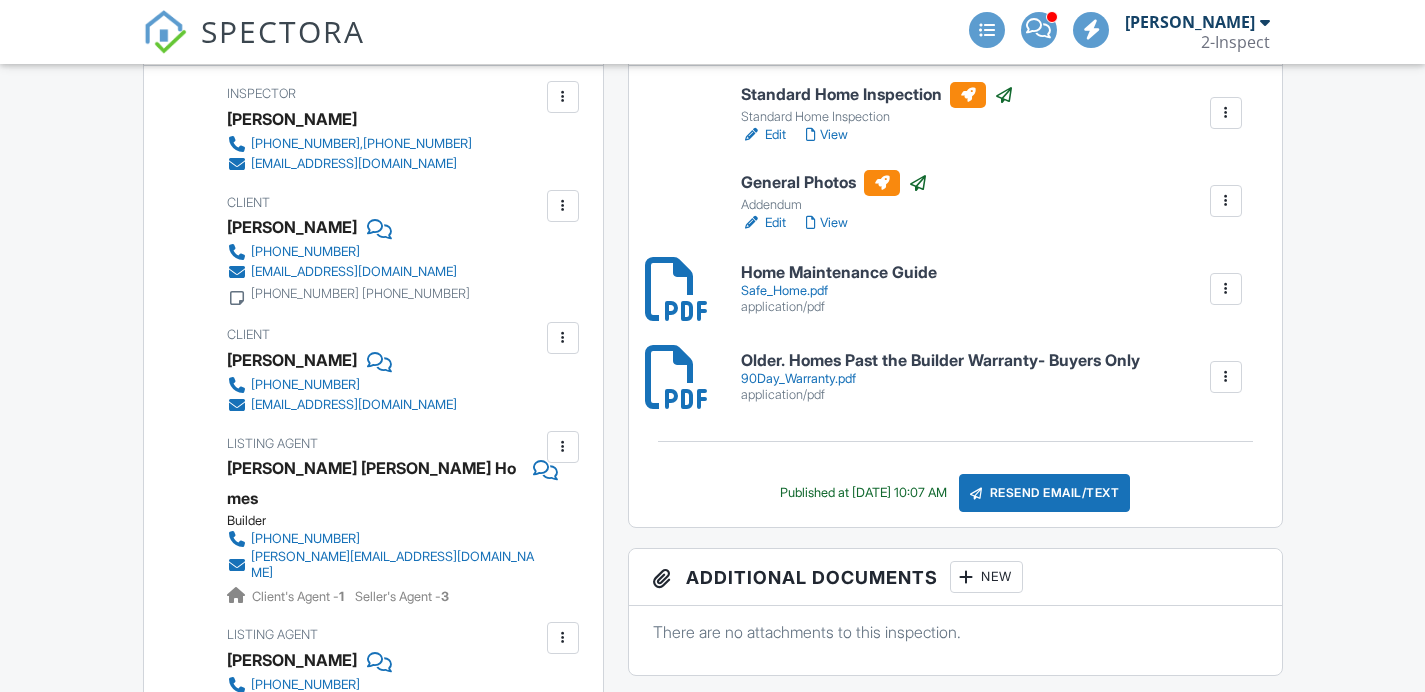 click at bounding box center (1226, 377) 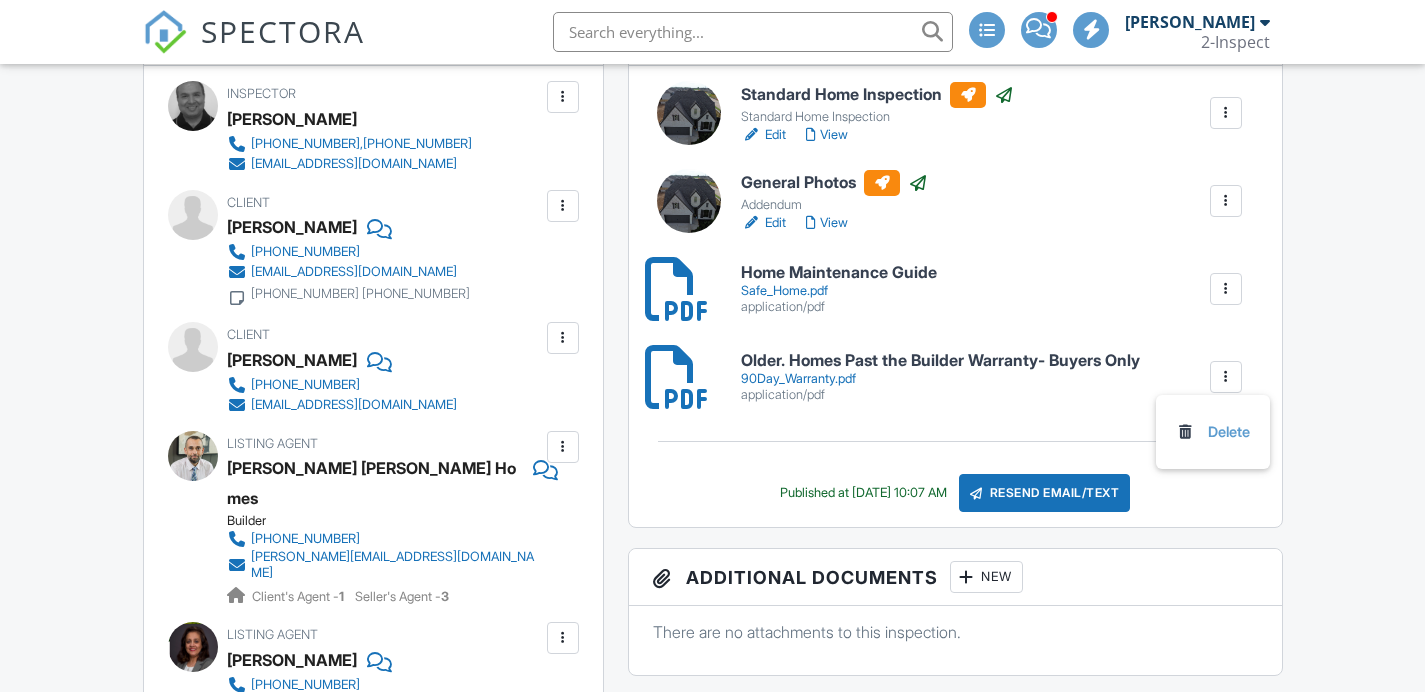 scroll, scrollTop: 578, scrollLeft: 0, axis: vertical 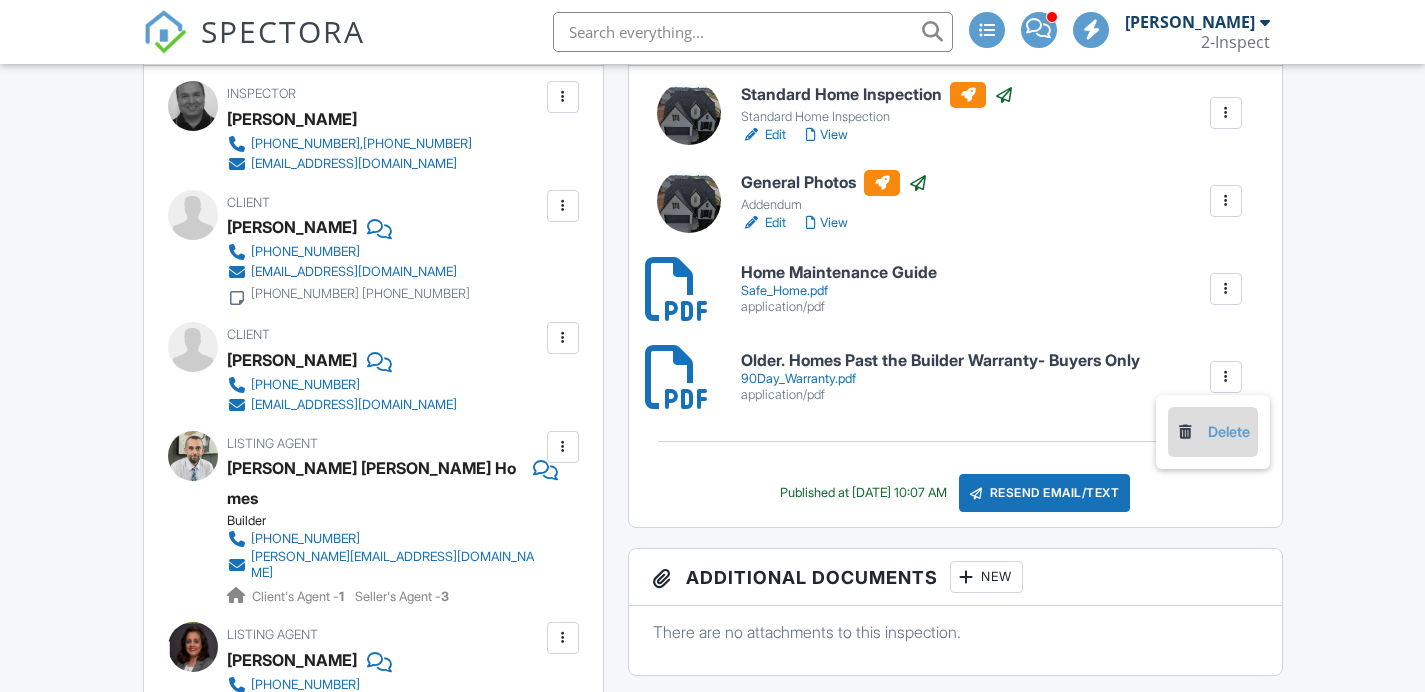 click on "Delete" at bounding box center (1213, 432) 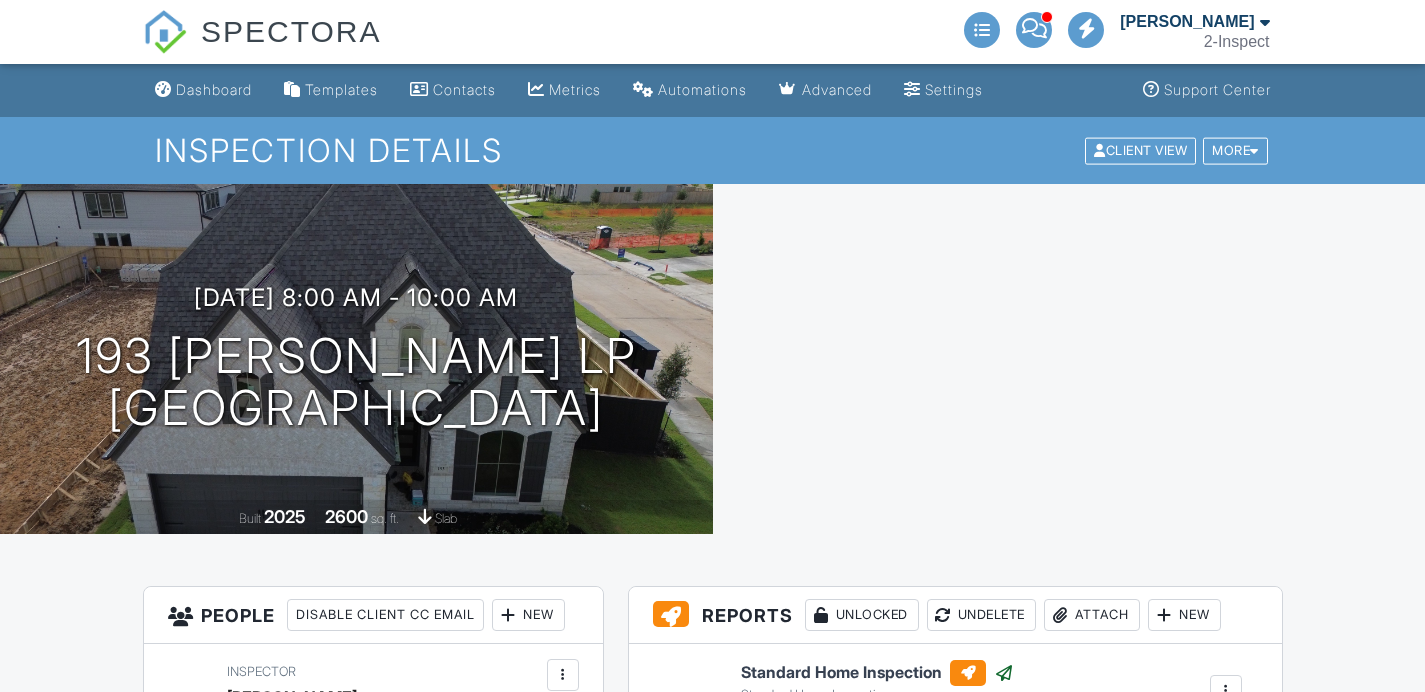 scroll, scrollTop: 0, scrollLeft: 0, axis: both 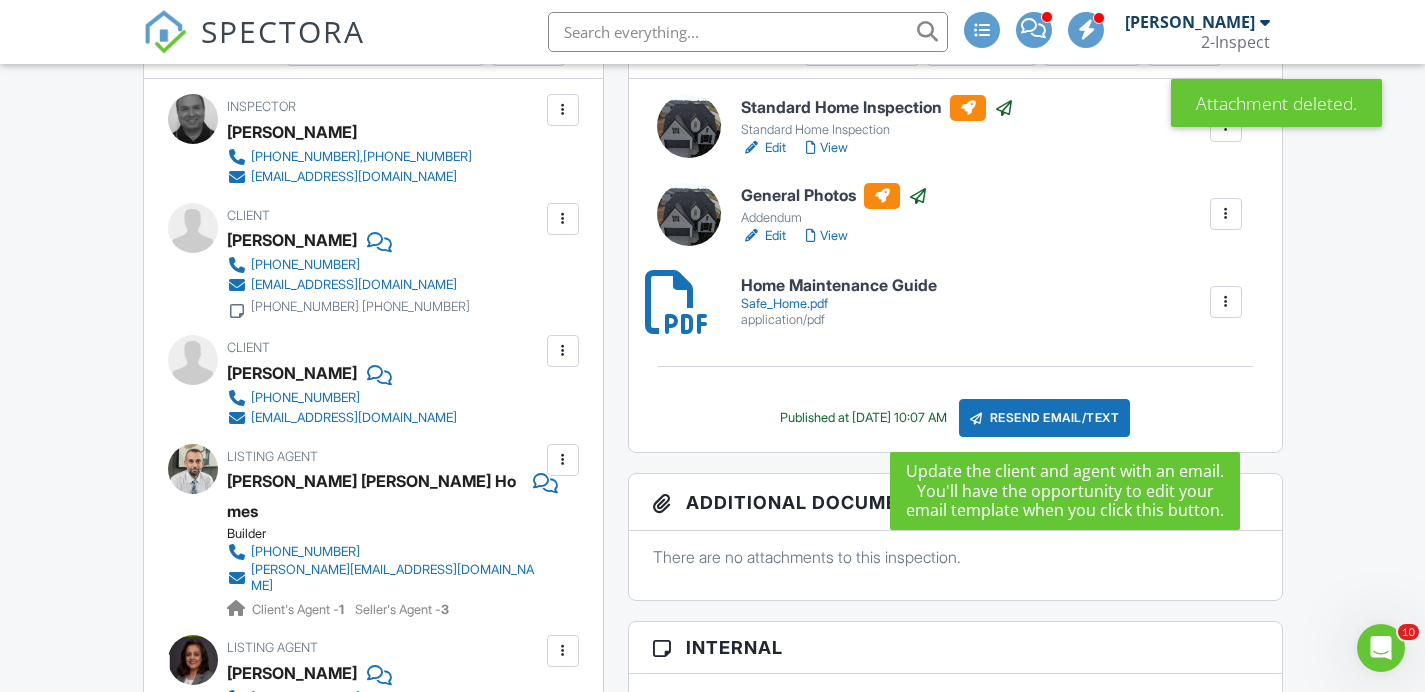 click on "Resend Email/Text" at bounding box center (1045, 418) 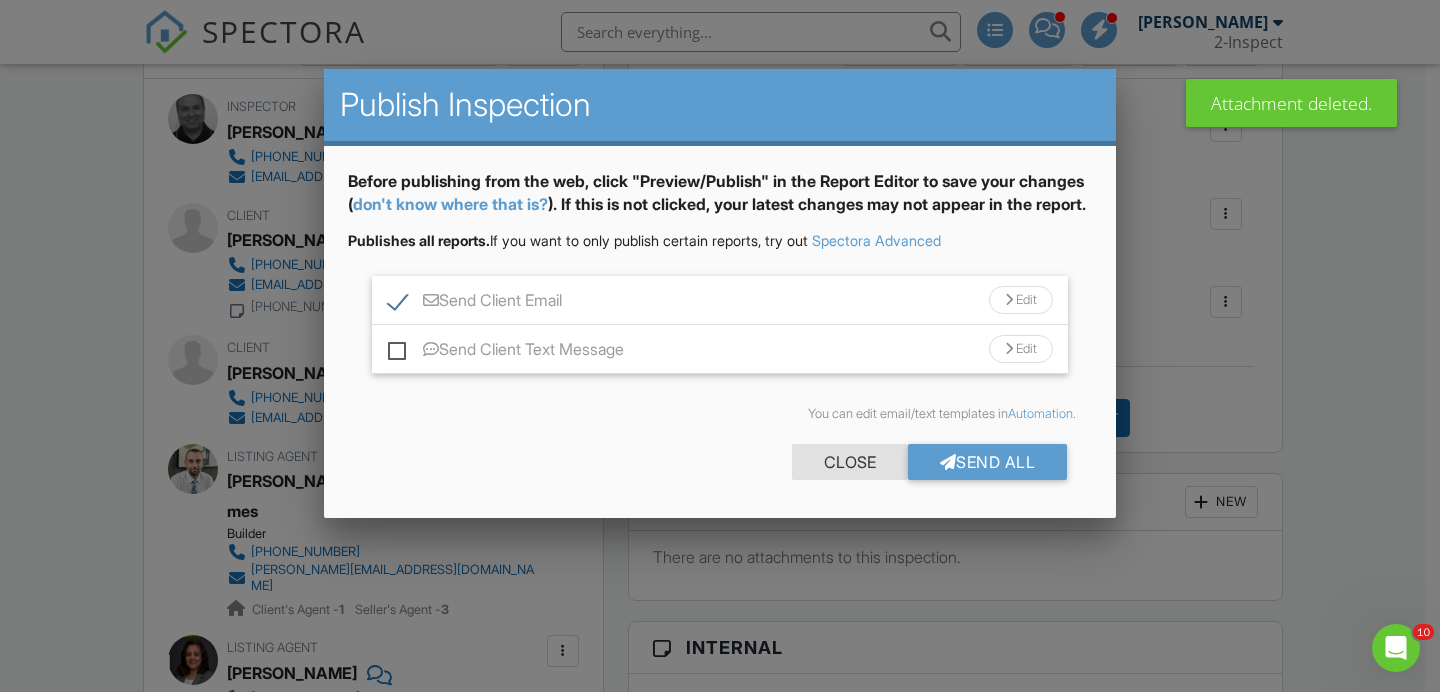 click on "Close" at bounding box center (850, 462) 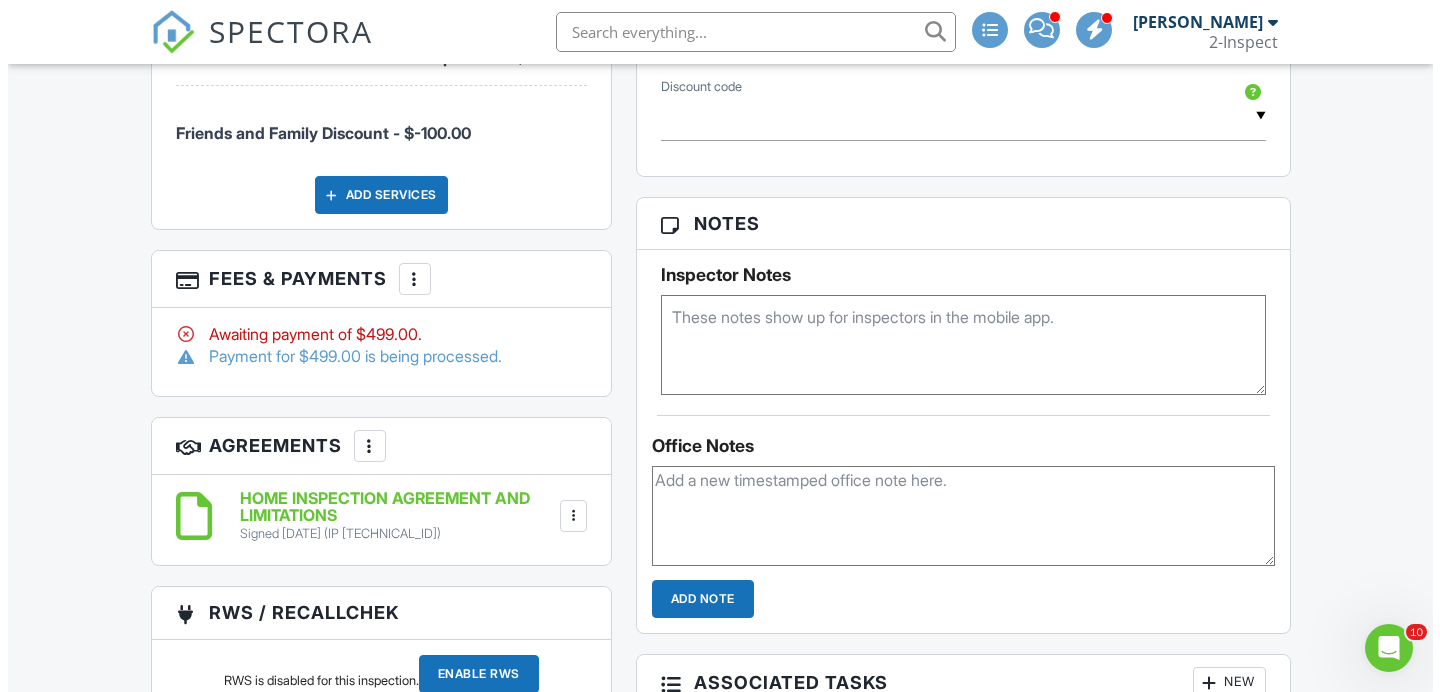 scroll, scrollTop: 1483, scrollLeft: 0, axis: vertical 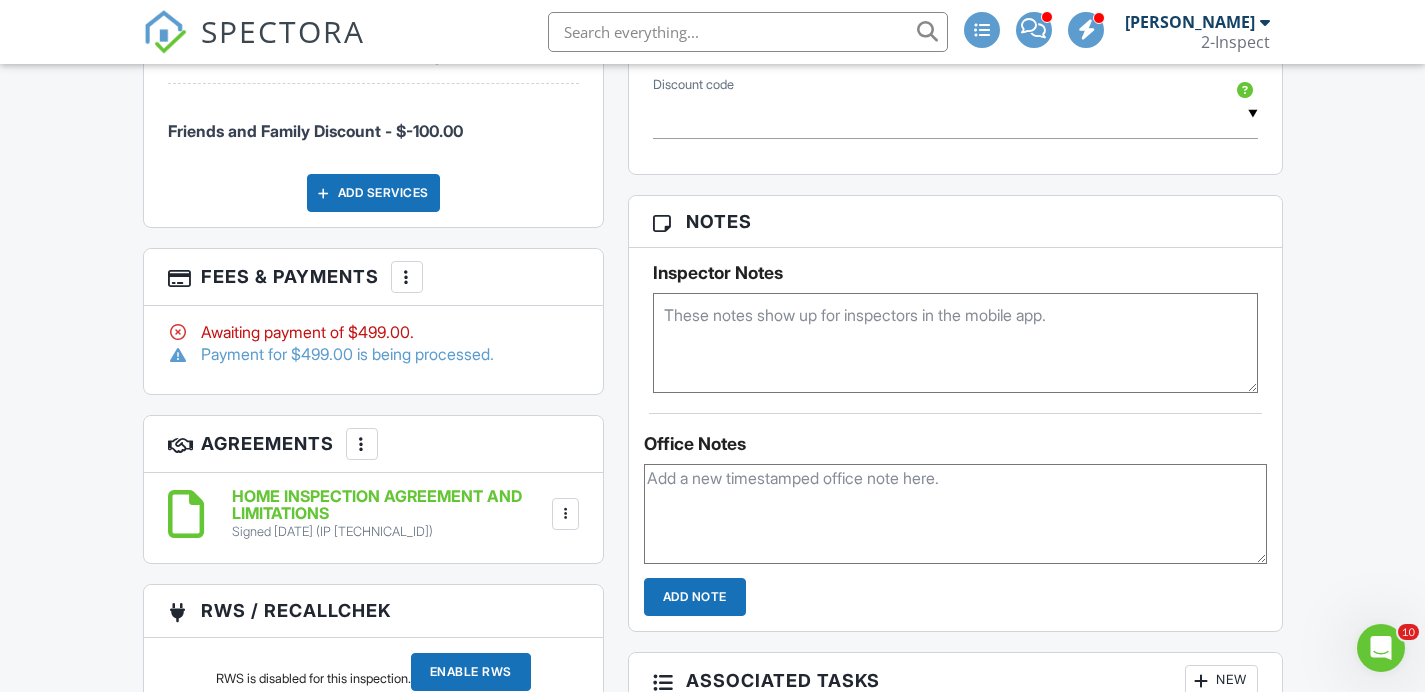 click at bounding box center (407, 277) 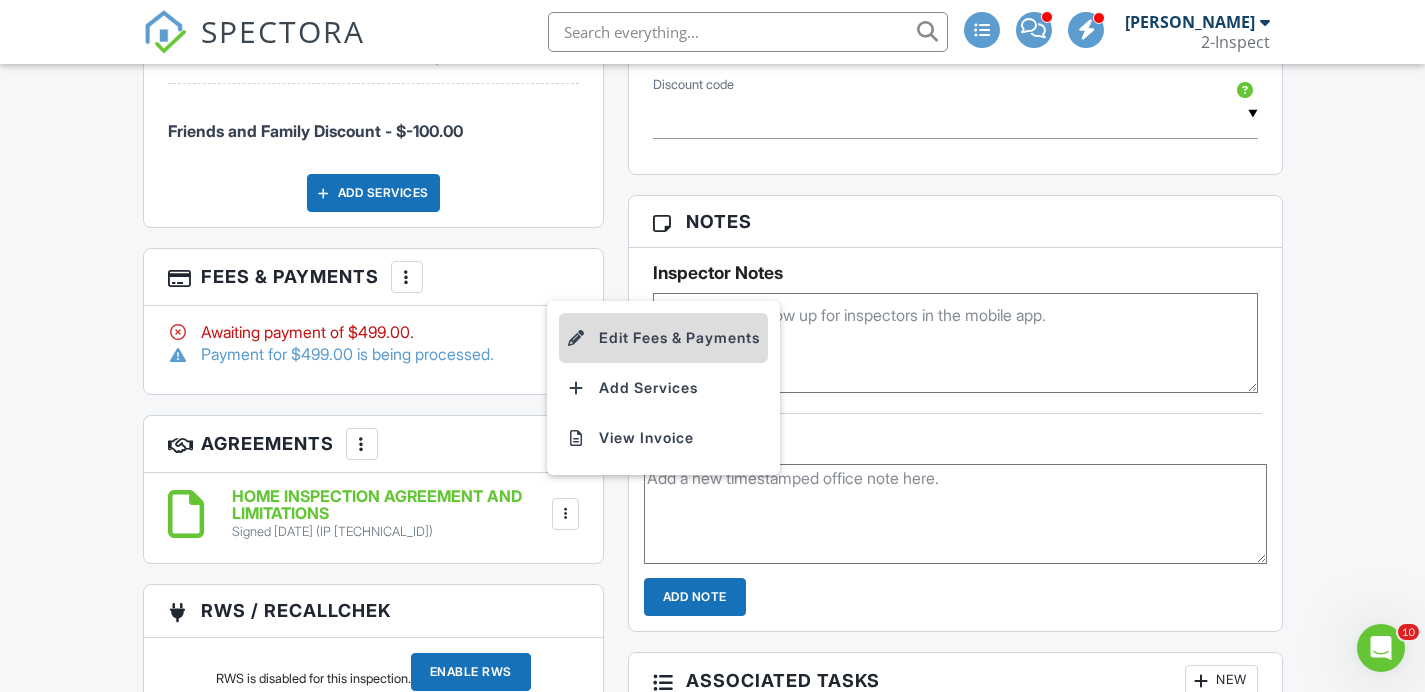 click on "Edit Fees & Payments" at bounding box center [663, 338] 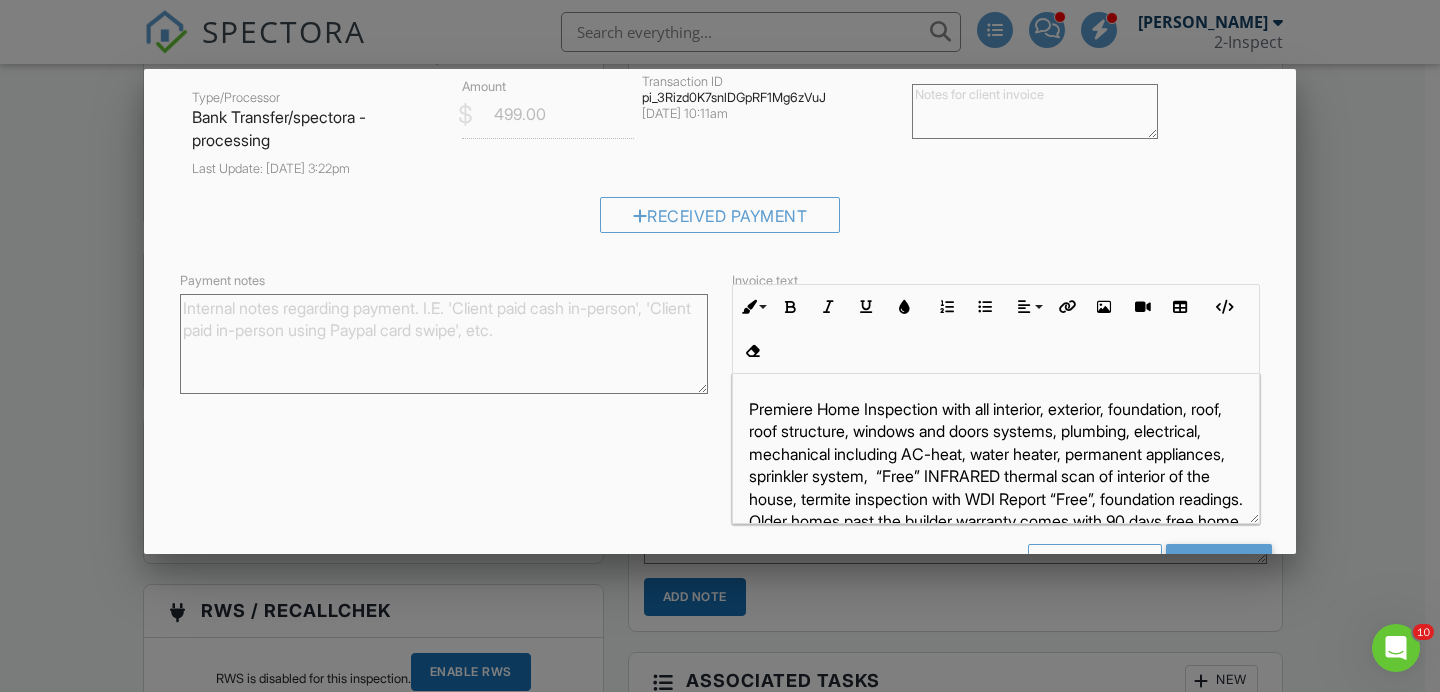 scroll, scrollTop: 493, scrollLeft: 0, axis: vertical 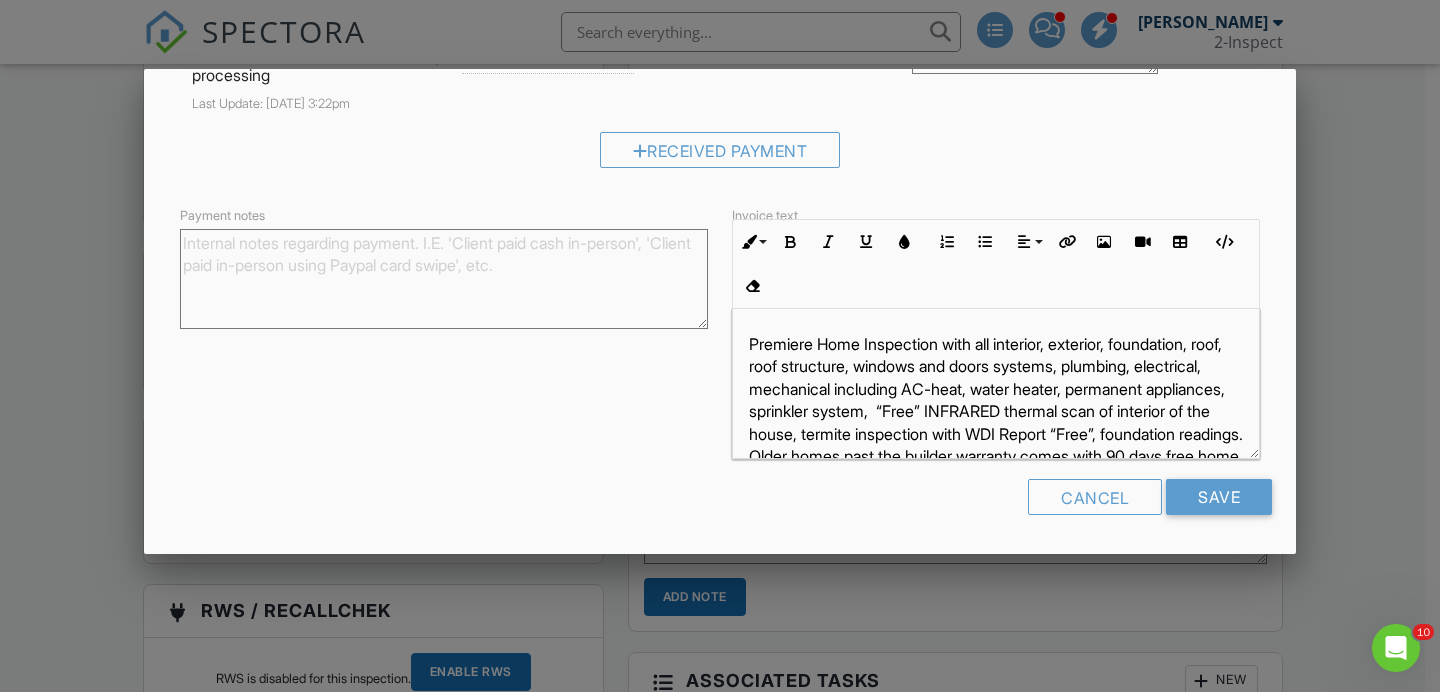 click on "Premiere Home Inspection with all interior, exterior, foundation, roof, roof structure, windows and doors systems, plumbing, electrical, mechanical including AC-heat, water heater, permanent appliances, sprinkler system,  “Free” INFRARED thermal scan of interior of the house, termite inspection with WDI Report “Free”, foundation readings. Older homes past the builder warranty comes with 90 days free home warranty, 90 days free termite warranty, 5 years platinum roof warranty, recall check, concierge utility setup. Please call RWS 888-263-2844 for warranty information." at bounding box center (996, 434) 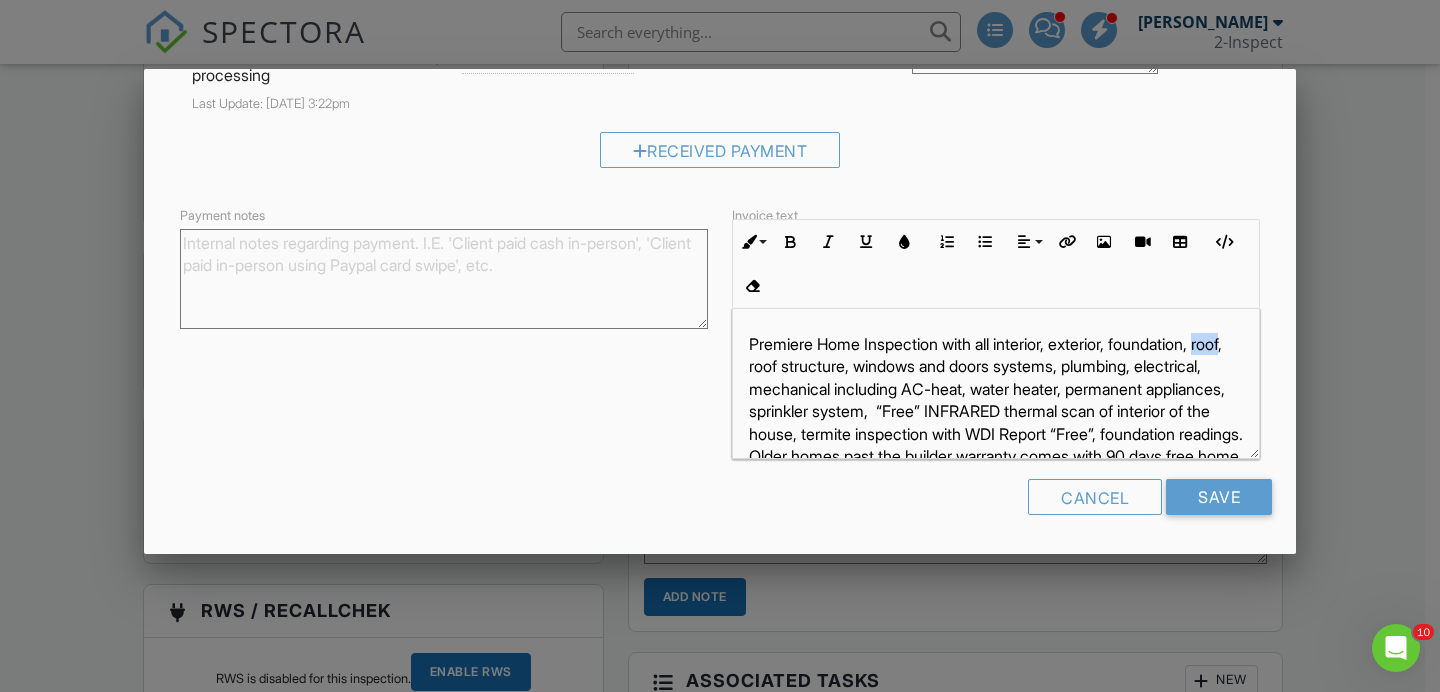 click on "Premiere Home Inspection with all interior, exterior, foundation, roof, roof structure, windows and doors systems, plumbing, electrical, mechanical including AC-heat, water heater, permanent appliances, sprinkler system,  “Free” INFRARED thermal scan of interior of the house, termite inspection with WDI Report “Free”, foundation readings. Older homes past the builder warranty comes with 90 days free home warranty, 90 days free termite warranty, 5 years platinum roof warranty, recall check, concierge utility setup. Please call RWS 888-263-2844 for warranty information." at bounding box center [996, 434] 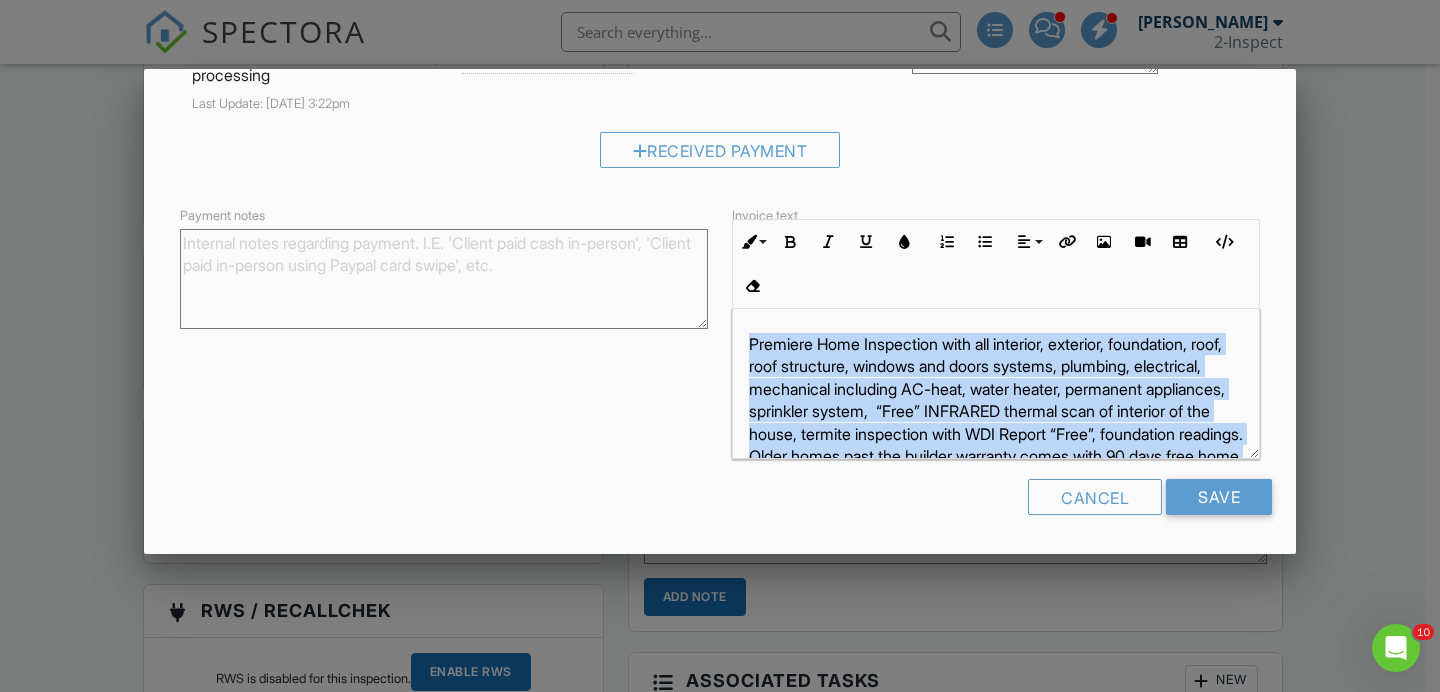 click on "Premiere Home Inspection with all interior, exterior, foundation, roof, roof structure, windows and doors systems, plumbing, electrical, mechanical including AC-heat, water heater, permanent appliances, sprinkler system,  “Free” INFRARED thermal scan of interior of the house, termite inspection with WDI Report “Free”, foundation readings. Older homes past the builder warranty comes with 90 days free home warranty, 90 days free termite warranty, 5 years platinum roof warranty, recall check, concierge utility setup. Please call RWS 888-263-2844 for warranty information." at bounding box center (996, 434) 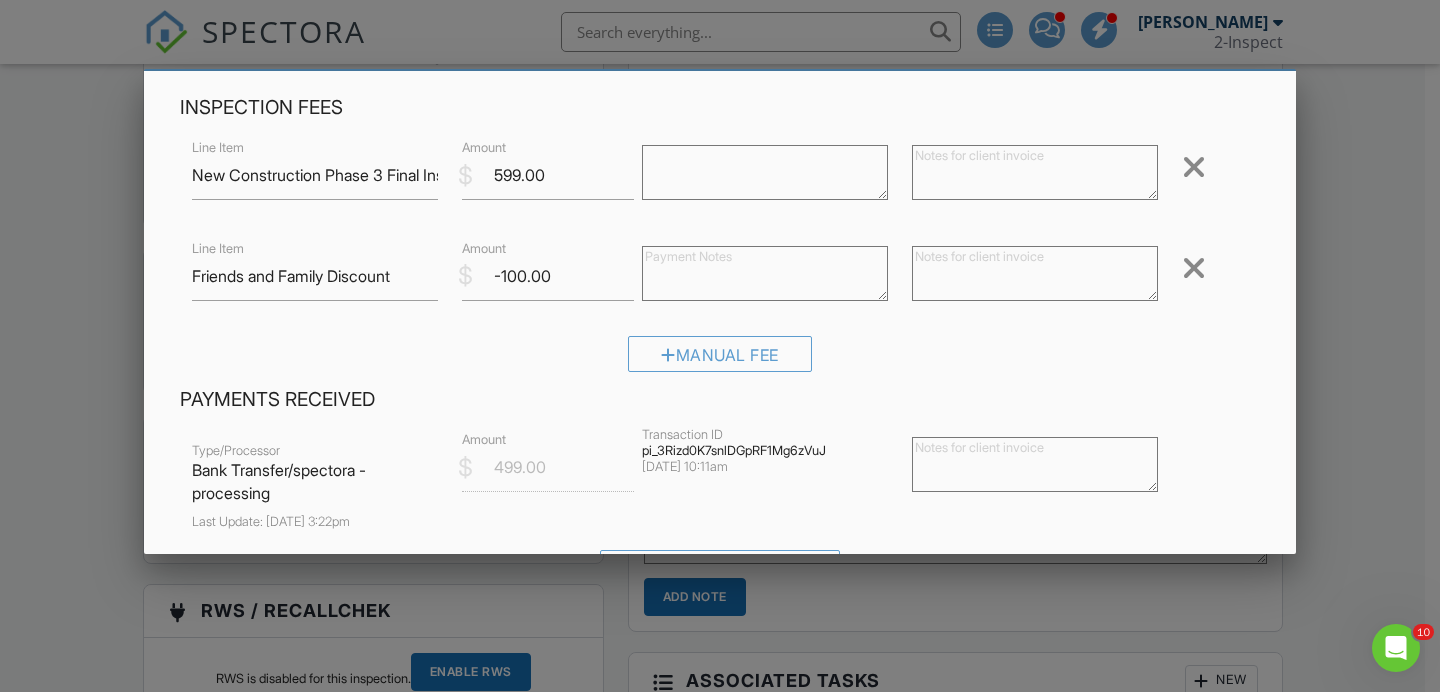 scroll, scrollTop: 76, scrollLeft: 0, axis: vertical 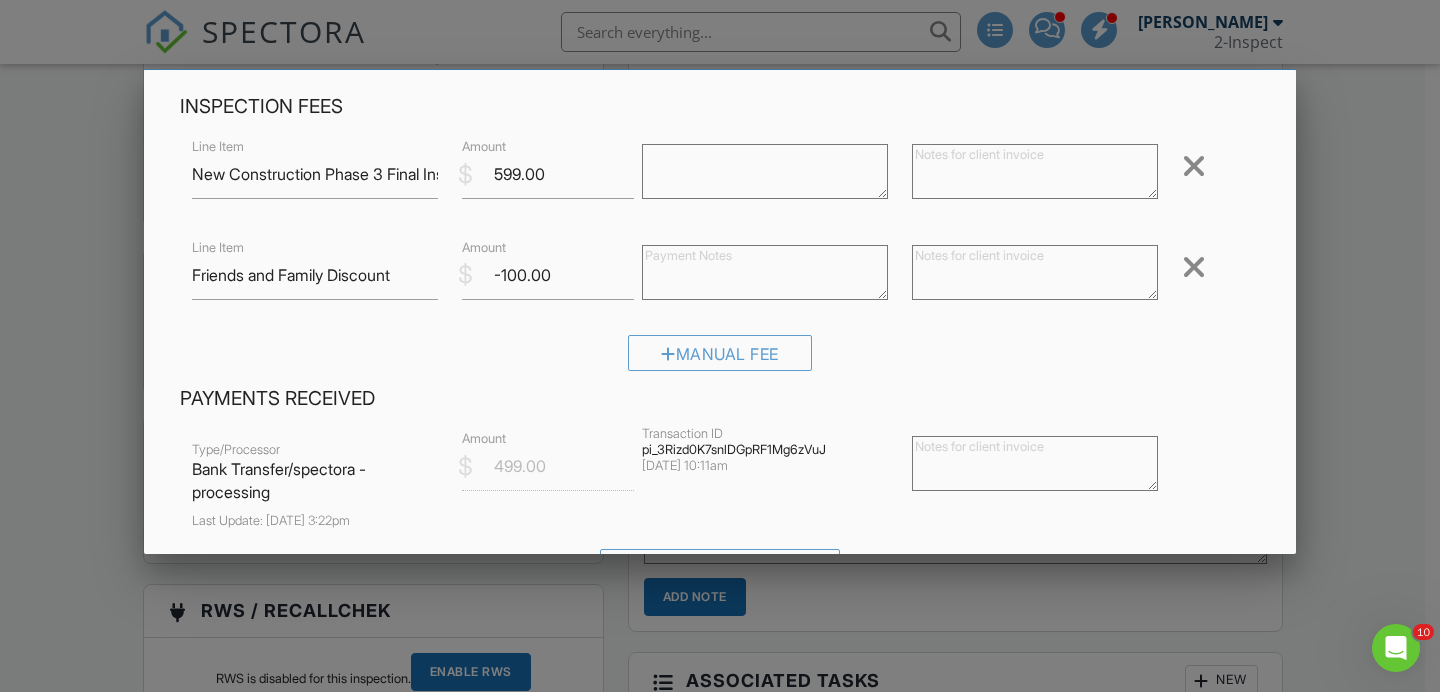 click at bounding box center (1035, 272) 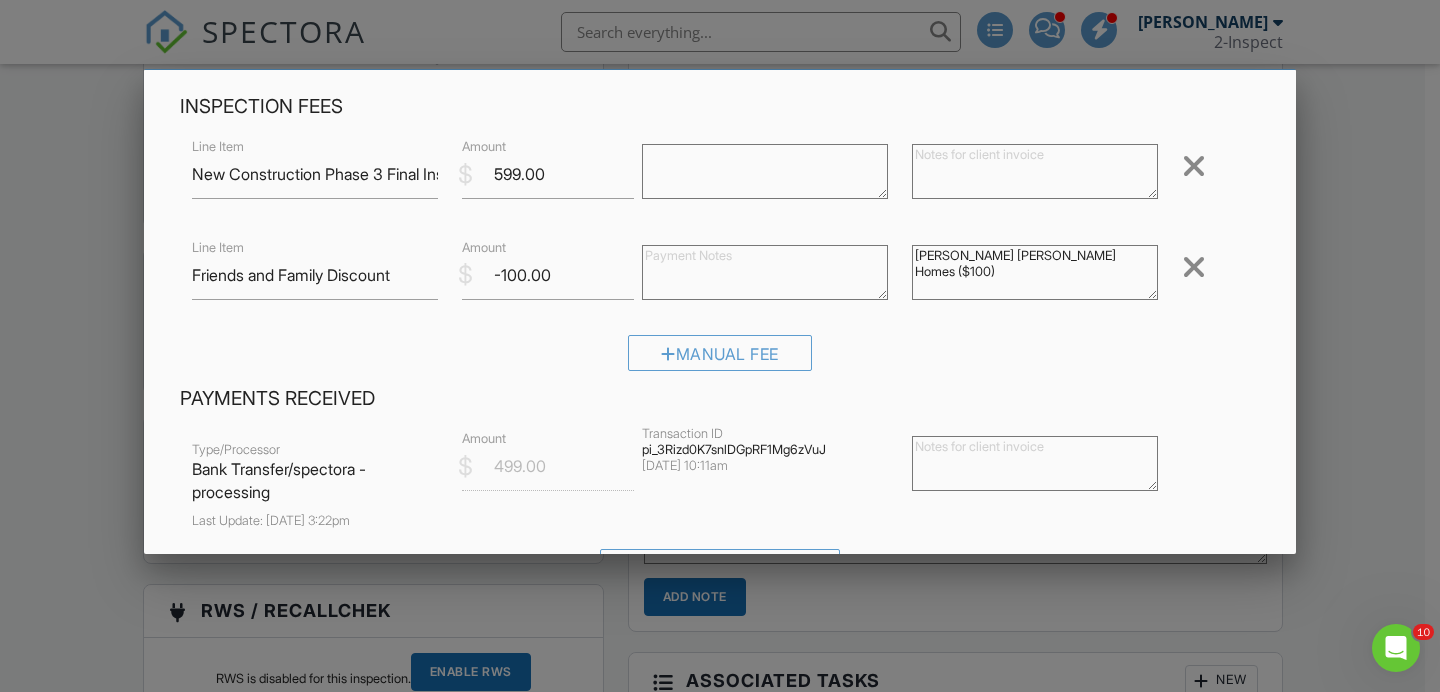 type on "Abdullah Alsafin Perry Homes ($100)" 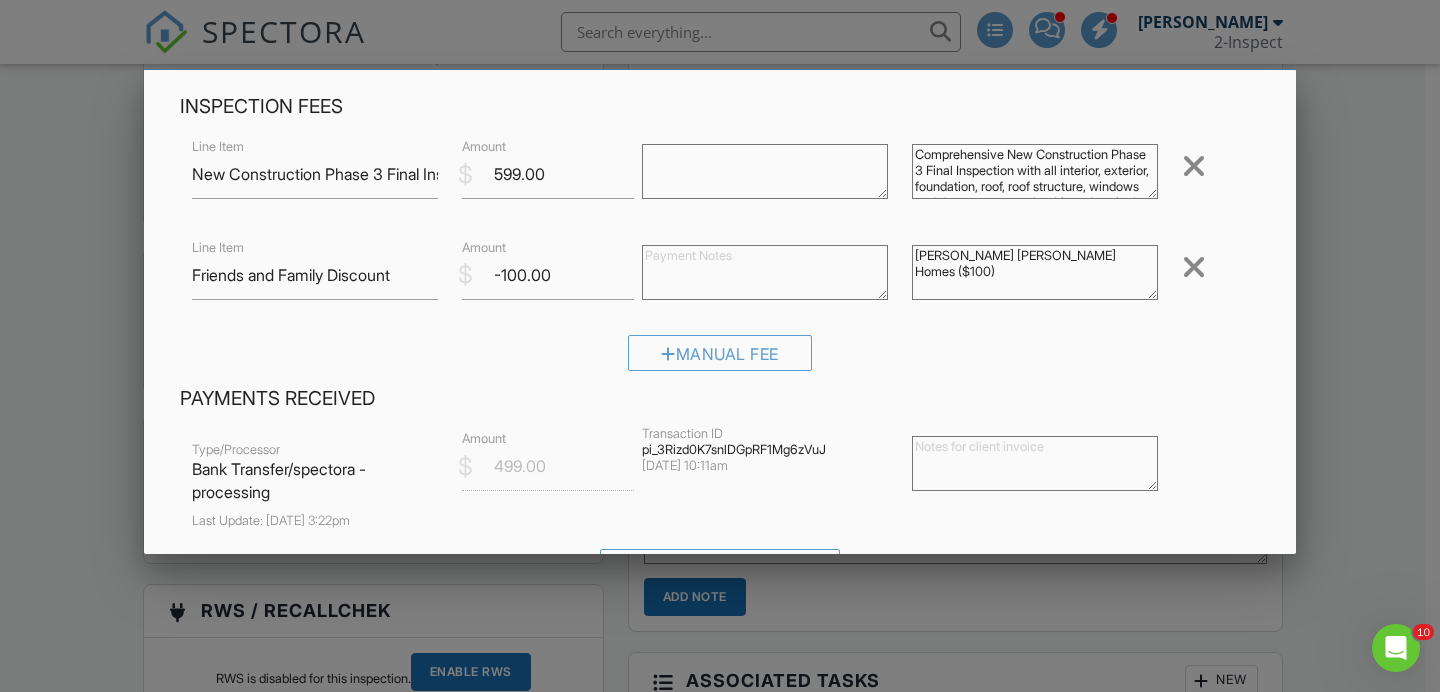 scroll, scrollTop: 221, scrollLeft: 0, axis: vertical 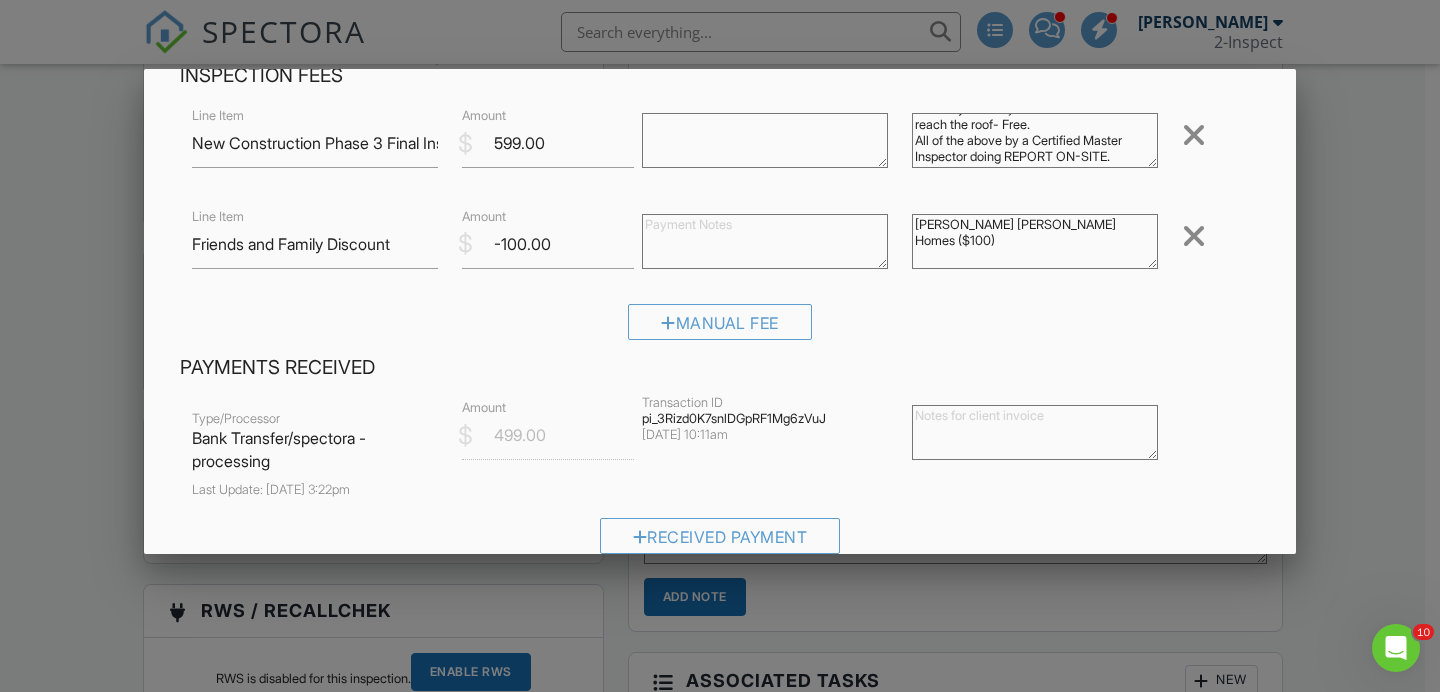 type on "Comprehensive New Construction Phase 3 Final Inspection with all interior, exterior, foundation, roof, roof structure, windows and doors systems, plumbing, electrical, mechanical including AC-heat, water heater, permanent appliances, “Free” INFRARED thermal scan of interior of the house, “Free”, foundation readings, Free Sprinkler Inspection.
We carry drones just in case we cannot reach the roof- Free.
All of the above by a Certified Master Inspector doing REPORT ON-SITE." 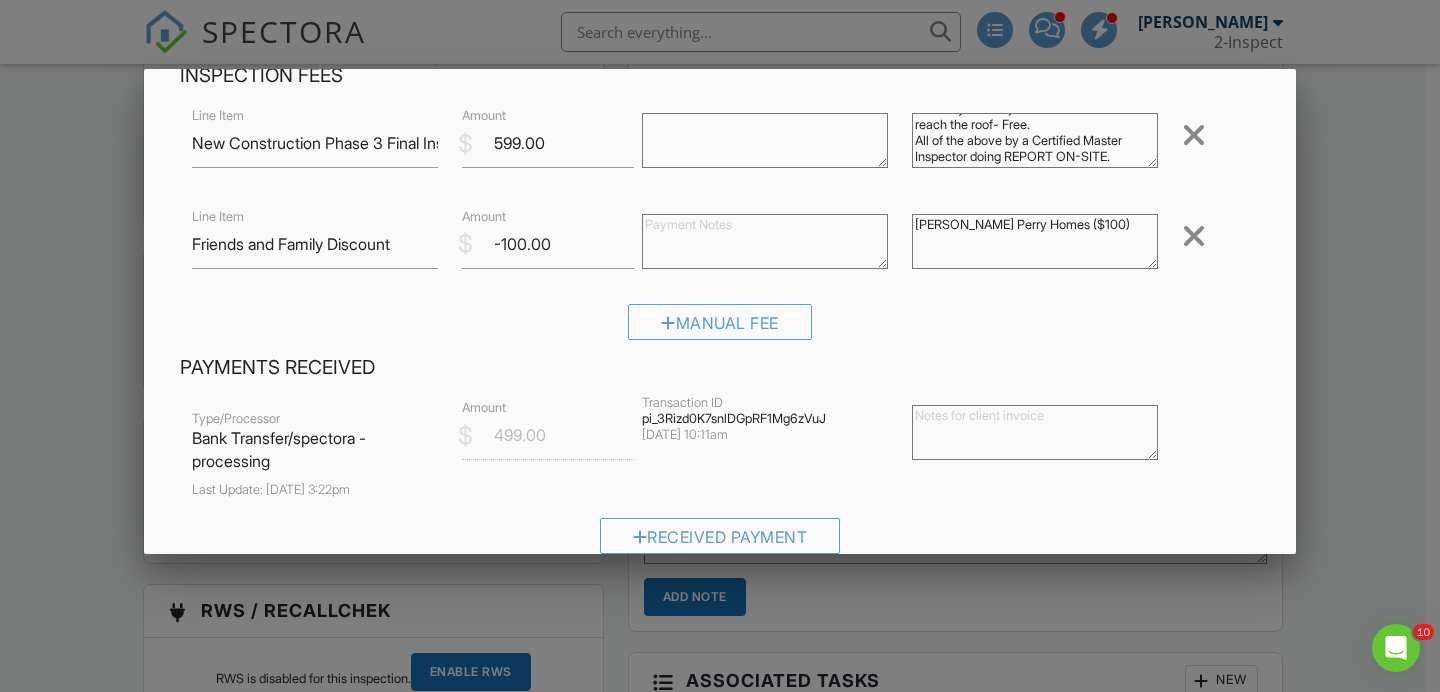 scroll, scrollTop: 493, scrollLeft: 0, axis: vertical 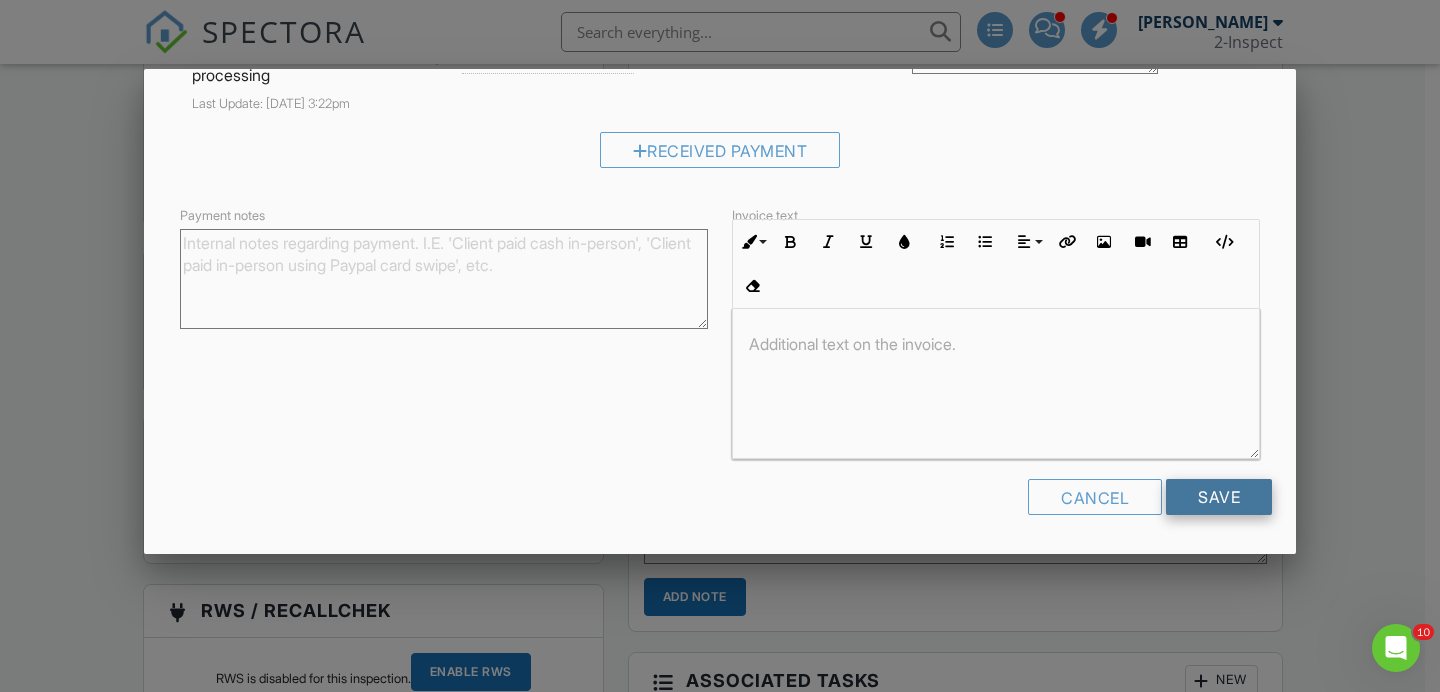 type on "Abdullah Alsaafin Perry Homes ($100)" 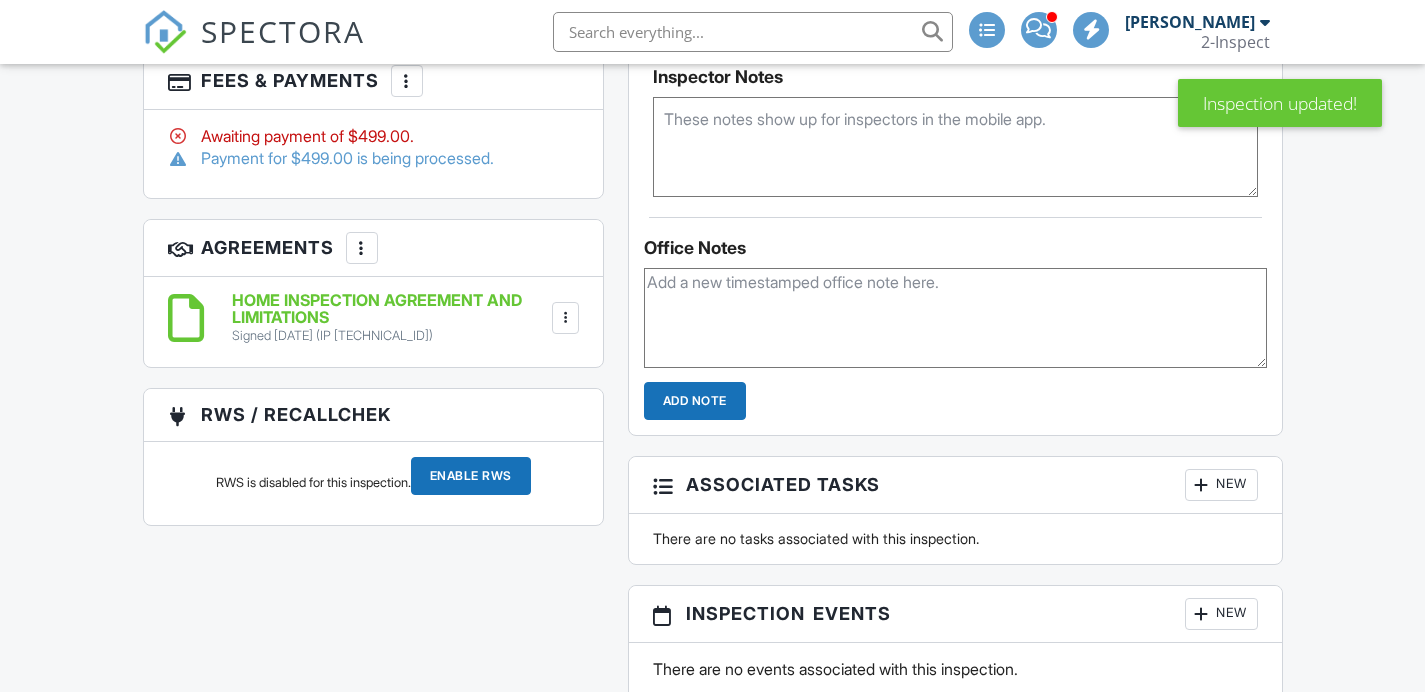 scroll, scrollTop: 1625, scrollLeft: 0, axis: vertical 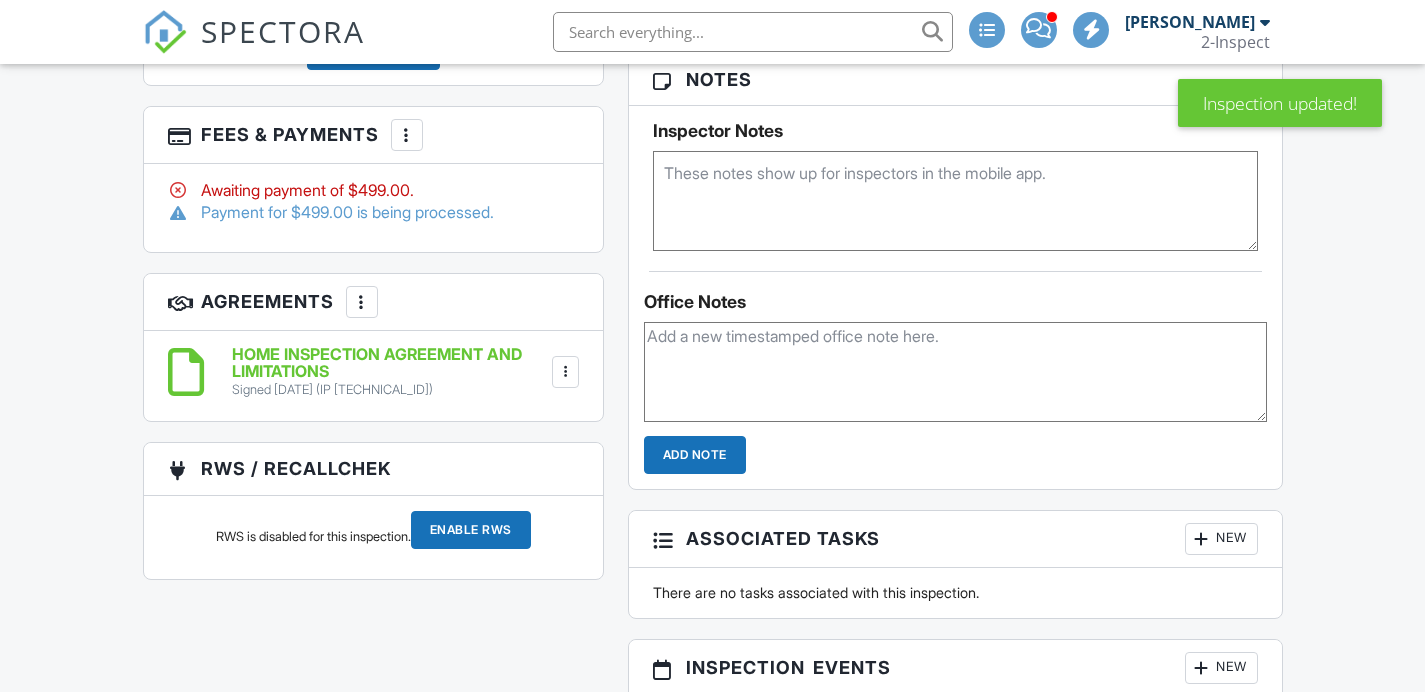 click at bounding box center [407, 135] 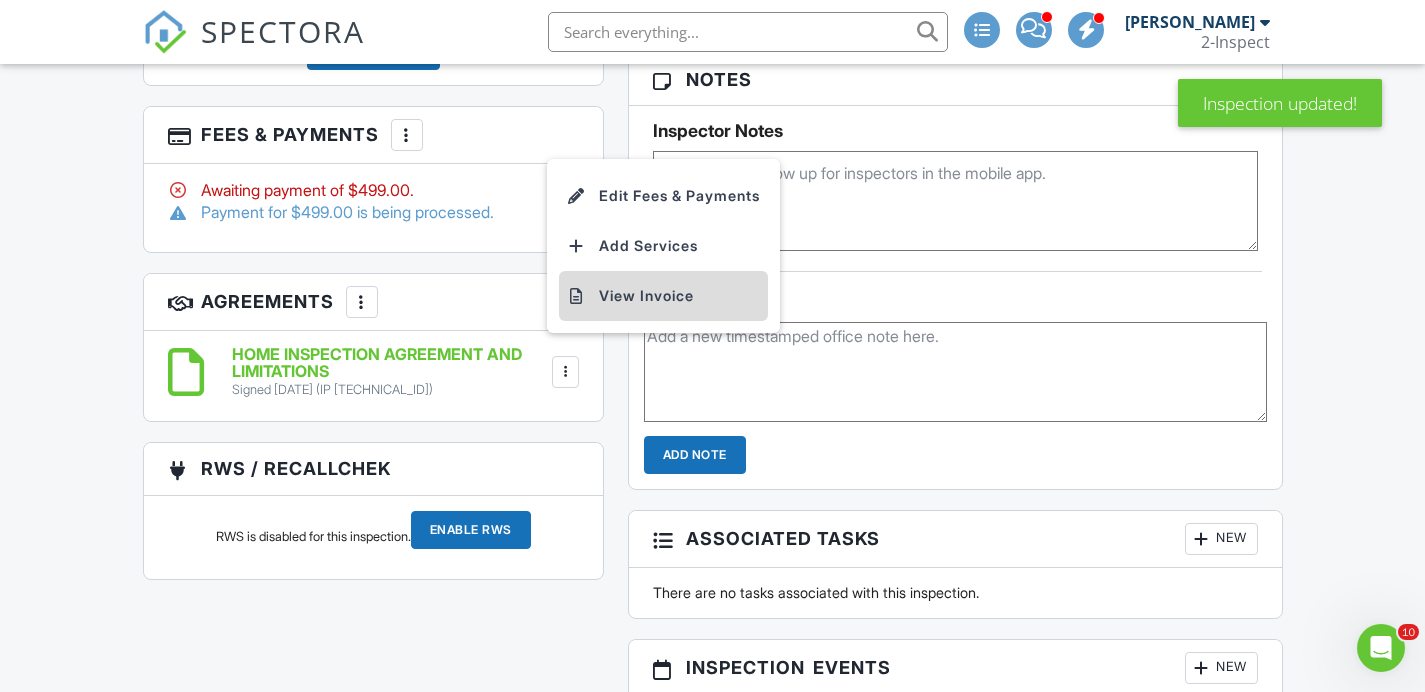 scroll, scrollTop: 0, scrollLeft: 0, axis: both 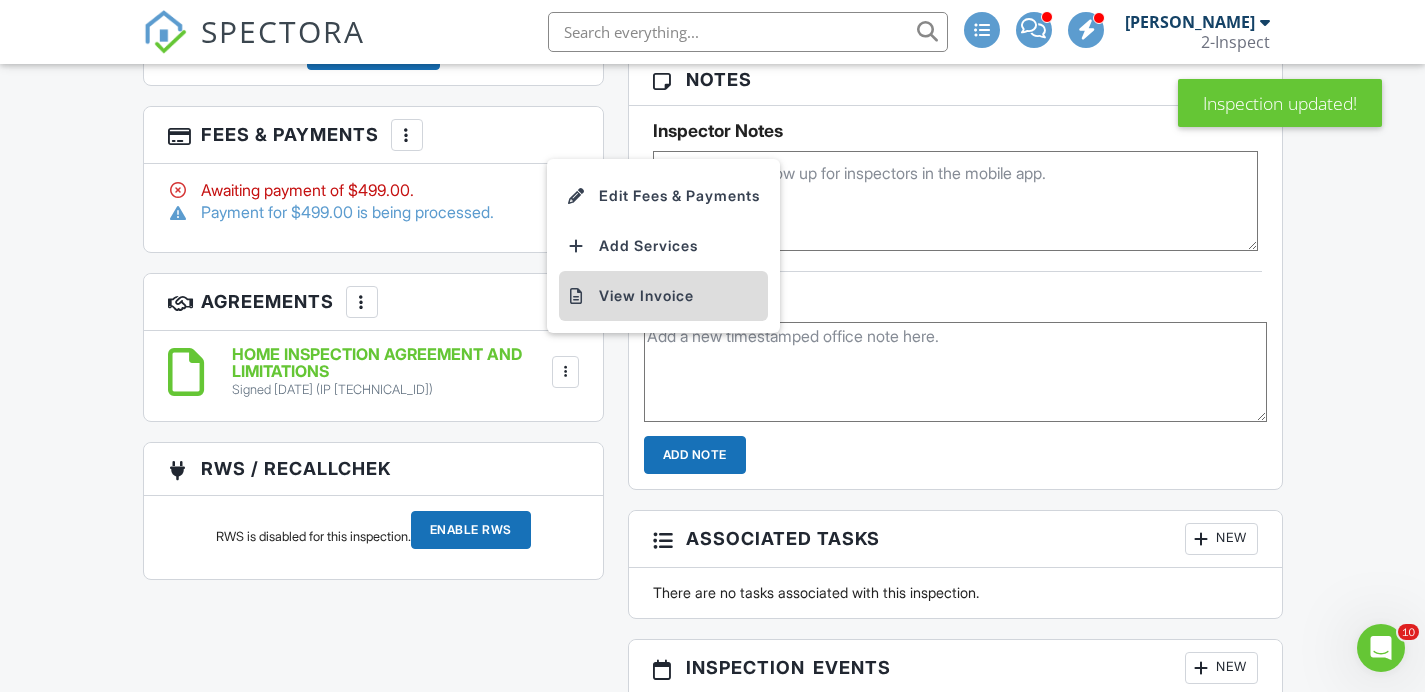 click on "View Invoice" at bounding box center [663, 296] 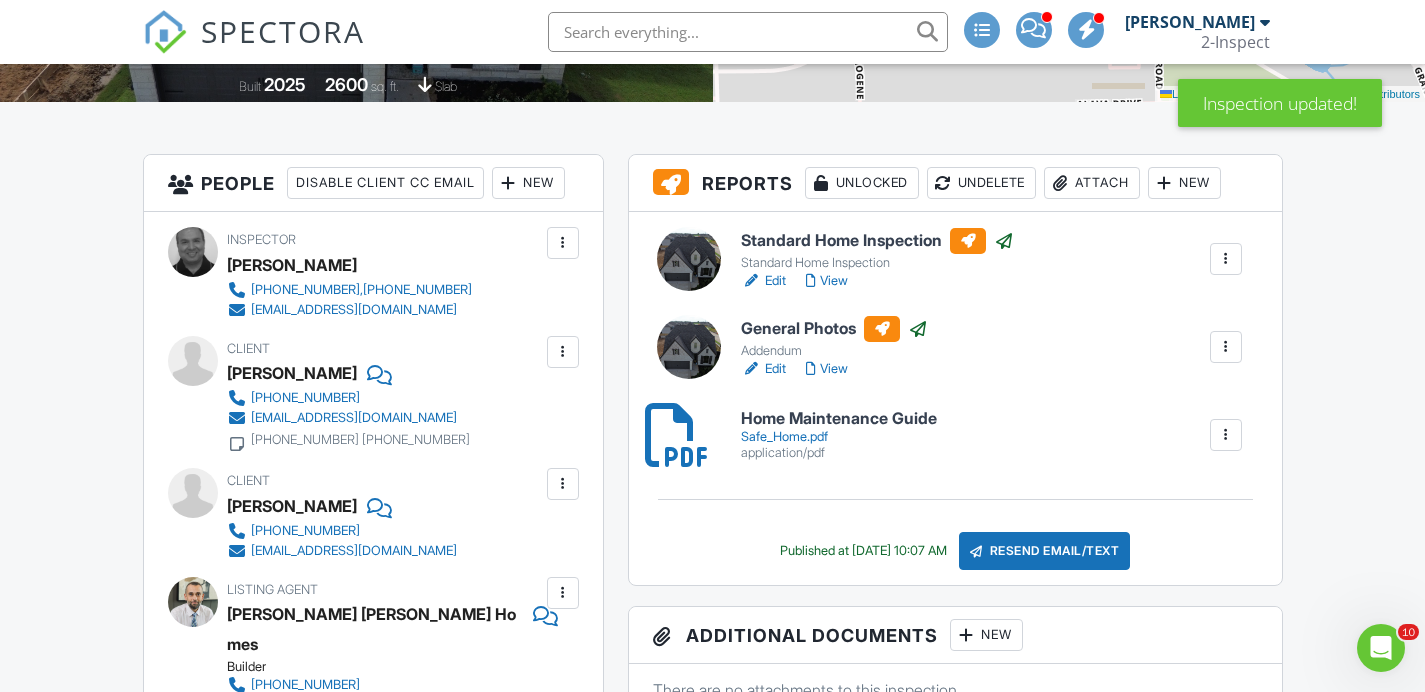 scroll, scrollTop: 391, scrollLeft: 0, axis: vertical 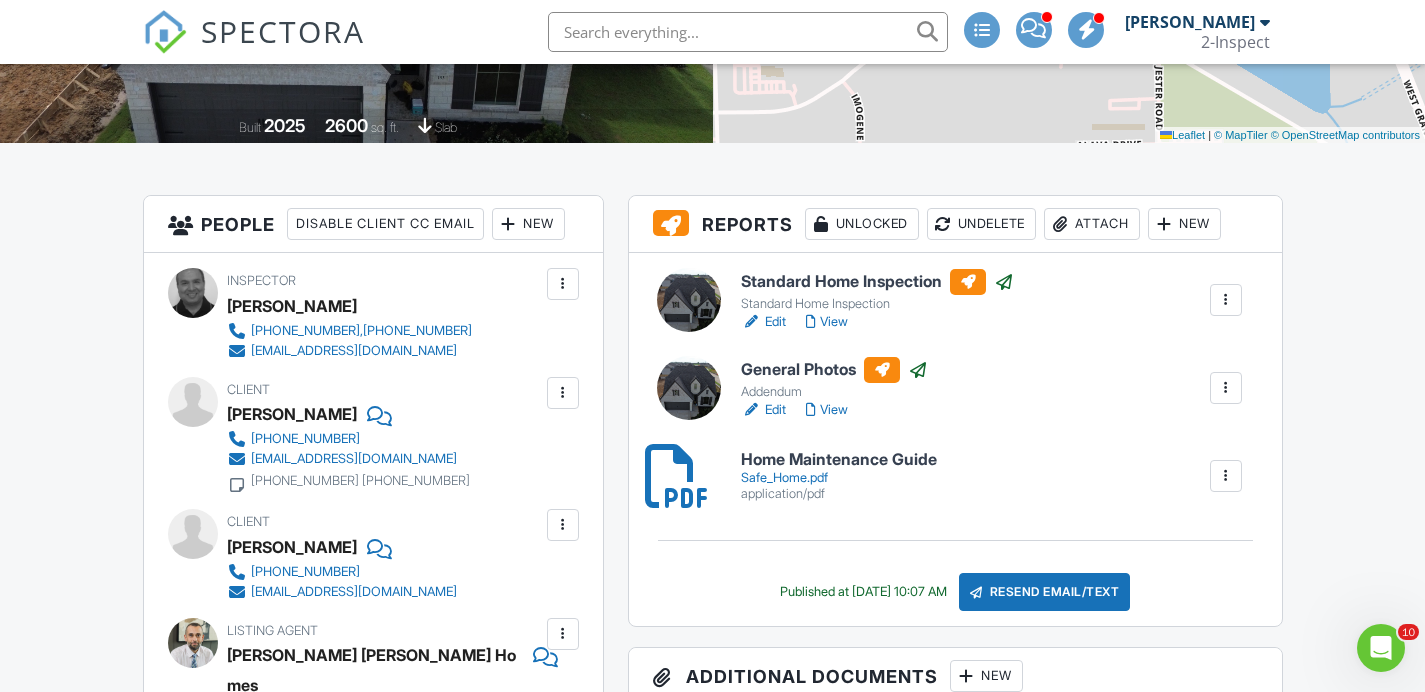 click on "View" at bounding box center (827, 322) 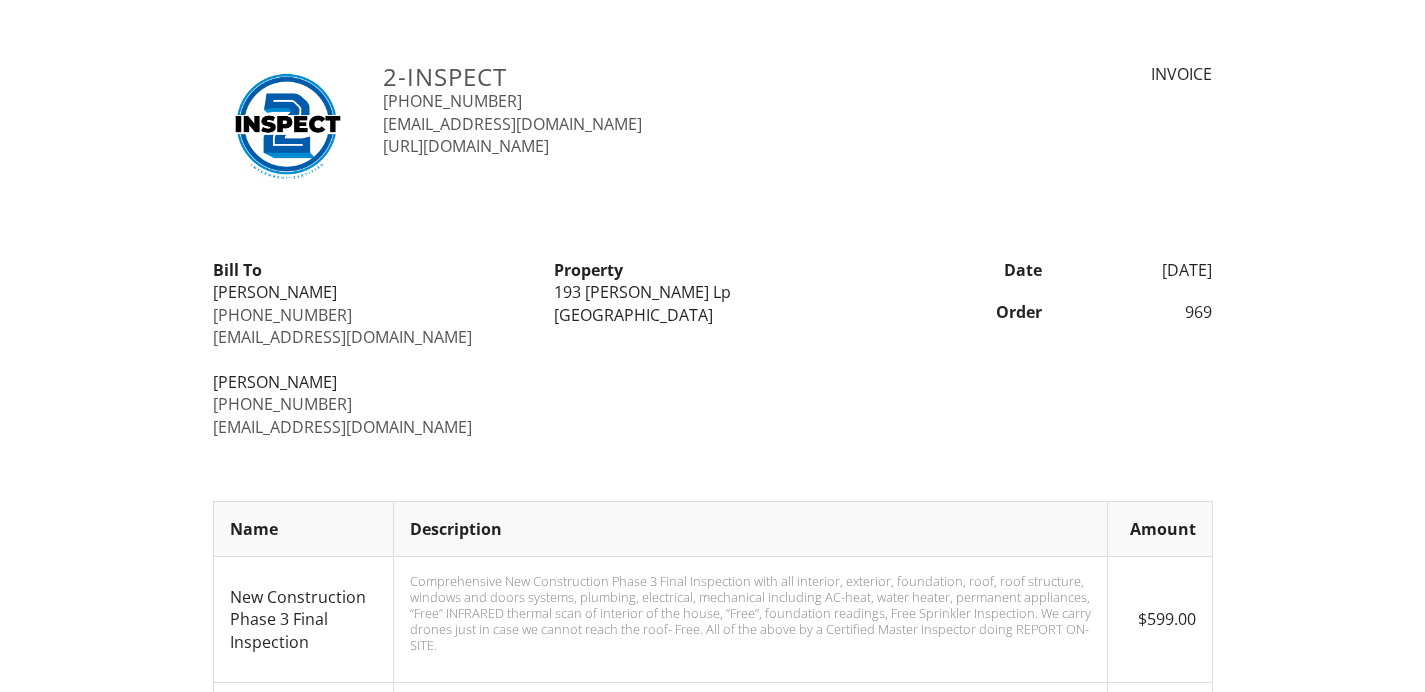 scroll, scrollTop: 0, scrollLeft: 0, axis: both 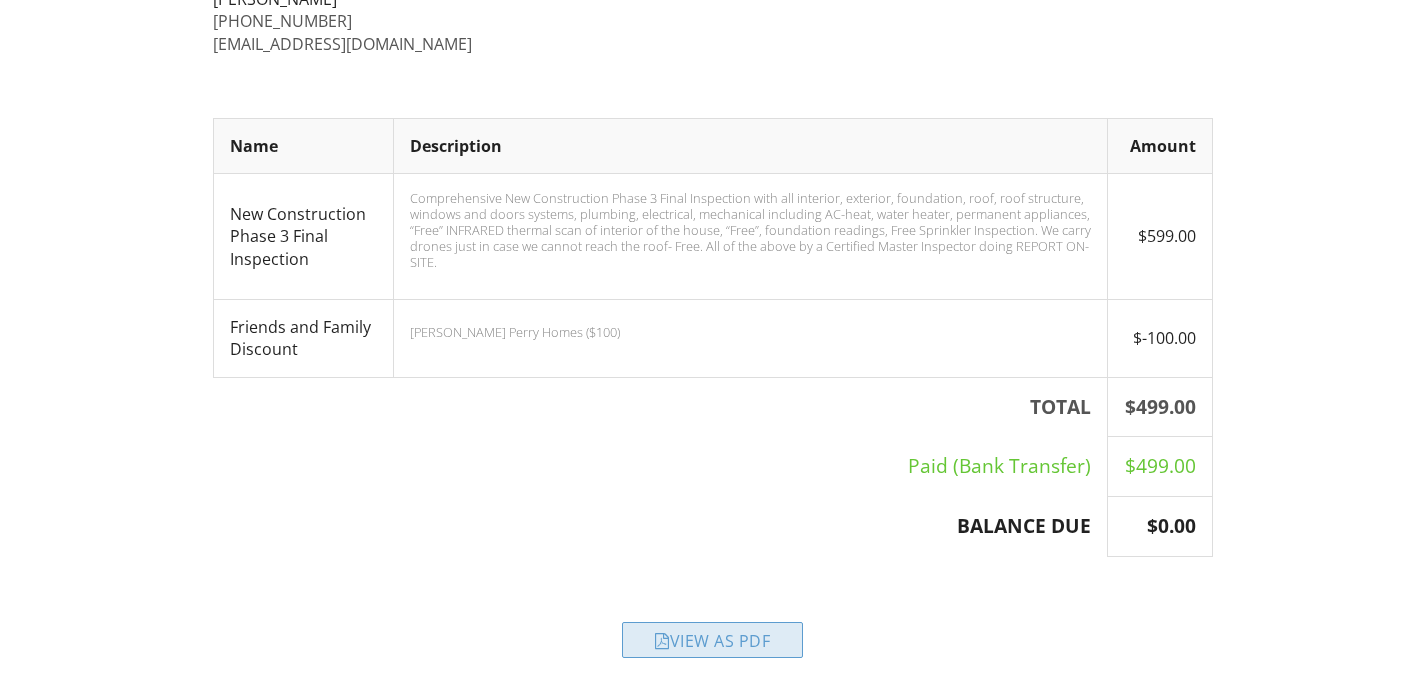 click on "View as PDF" at bounding box center (712, 640) 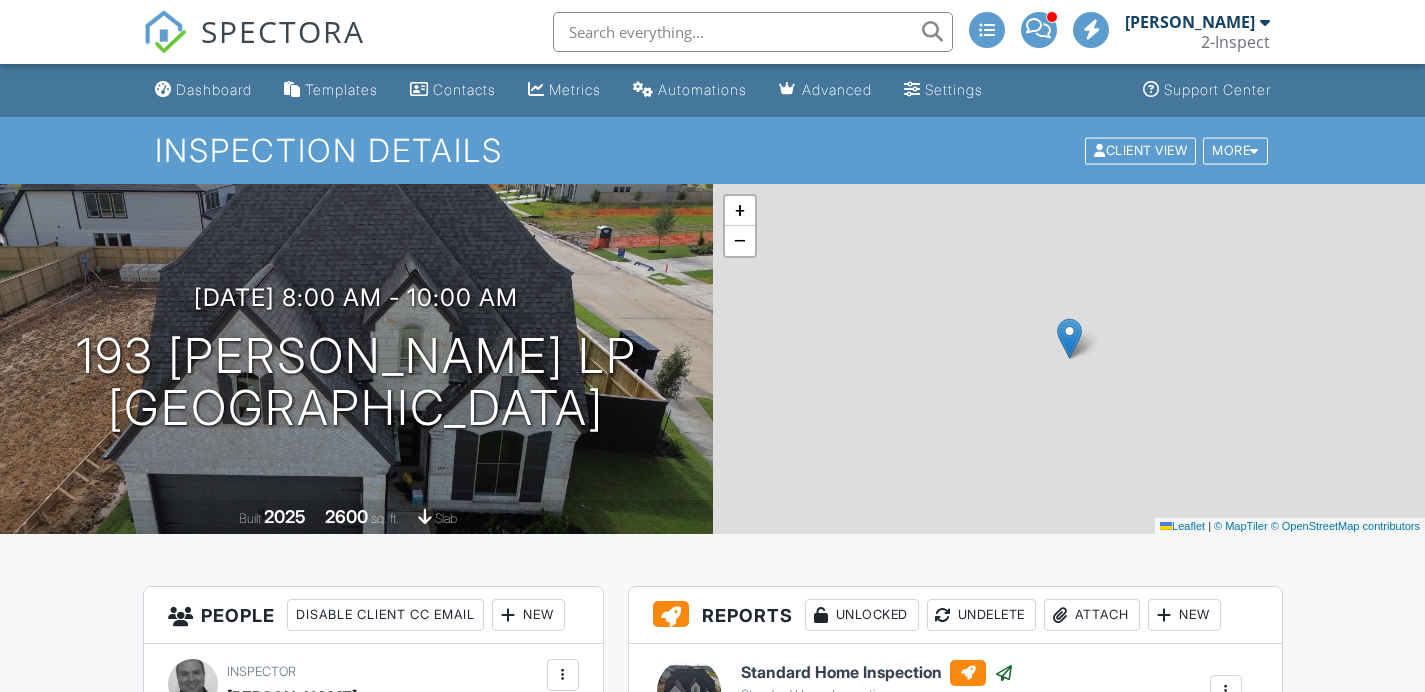 scroll, scrollTop: 0, scrollLeft: 0, axis: both 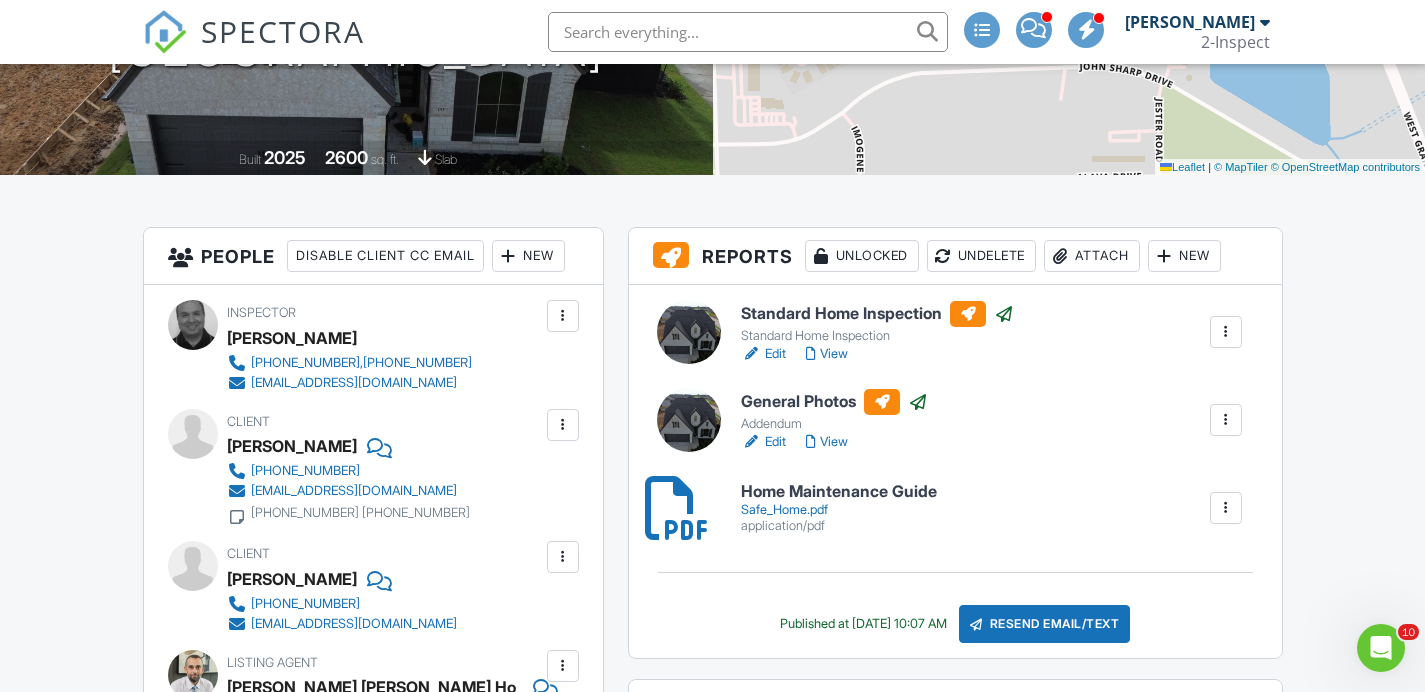 click on "Client
Mahmood Virani
310-804-5148
mahmoodvirani@msn.com
310-804-5148
310-804-5147" at bounding box center (396, 467) 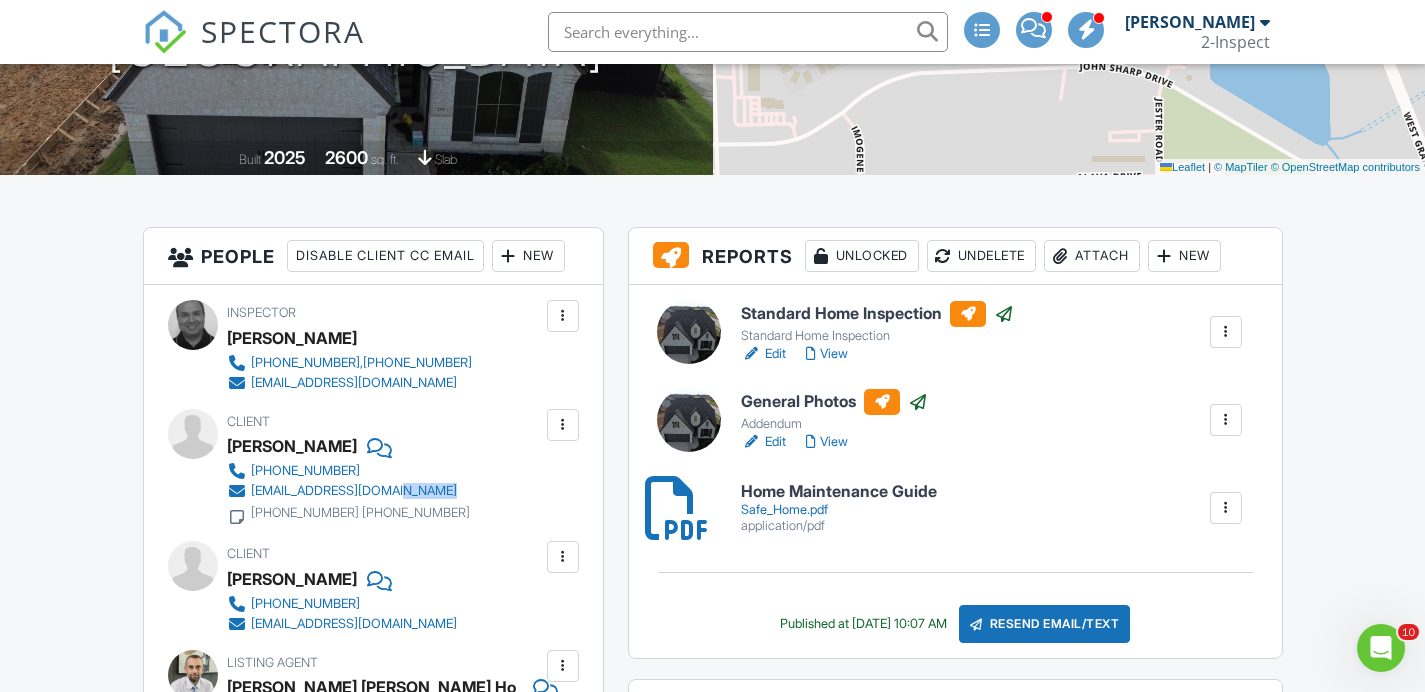 click on "Client
Mahmood Virani
310-804-5148
mahmoodvirani@msn.com
310-804-5148
310-804-5147" at bounding box center (396, 467) 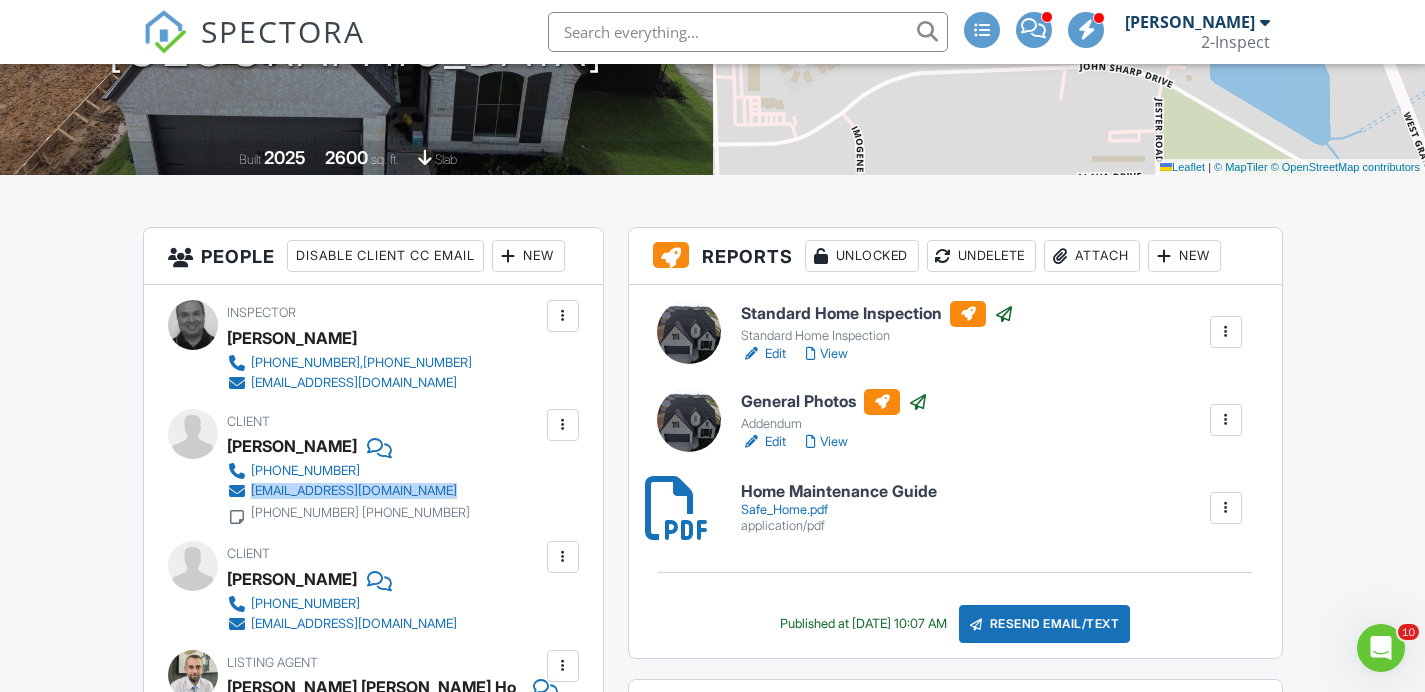 click on "Client
Mahmood Virani
310-804-5148
mahmoodvirani@msn.com
310-804-5148
310-804-5147" at bounding box center (396, 467) 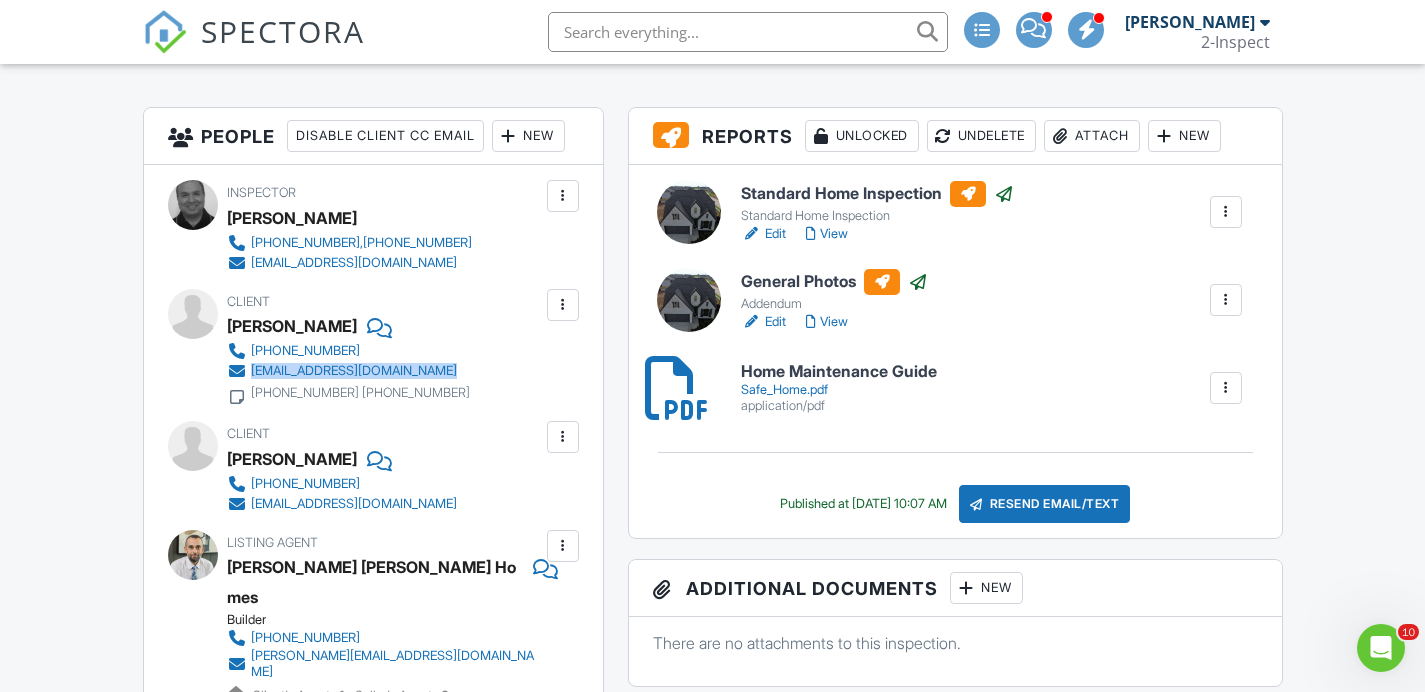 scroll, scrollTop: 521, scrollLeft: 0, axis: vertical 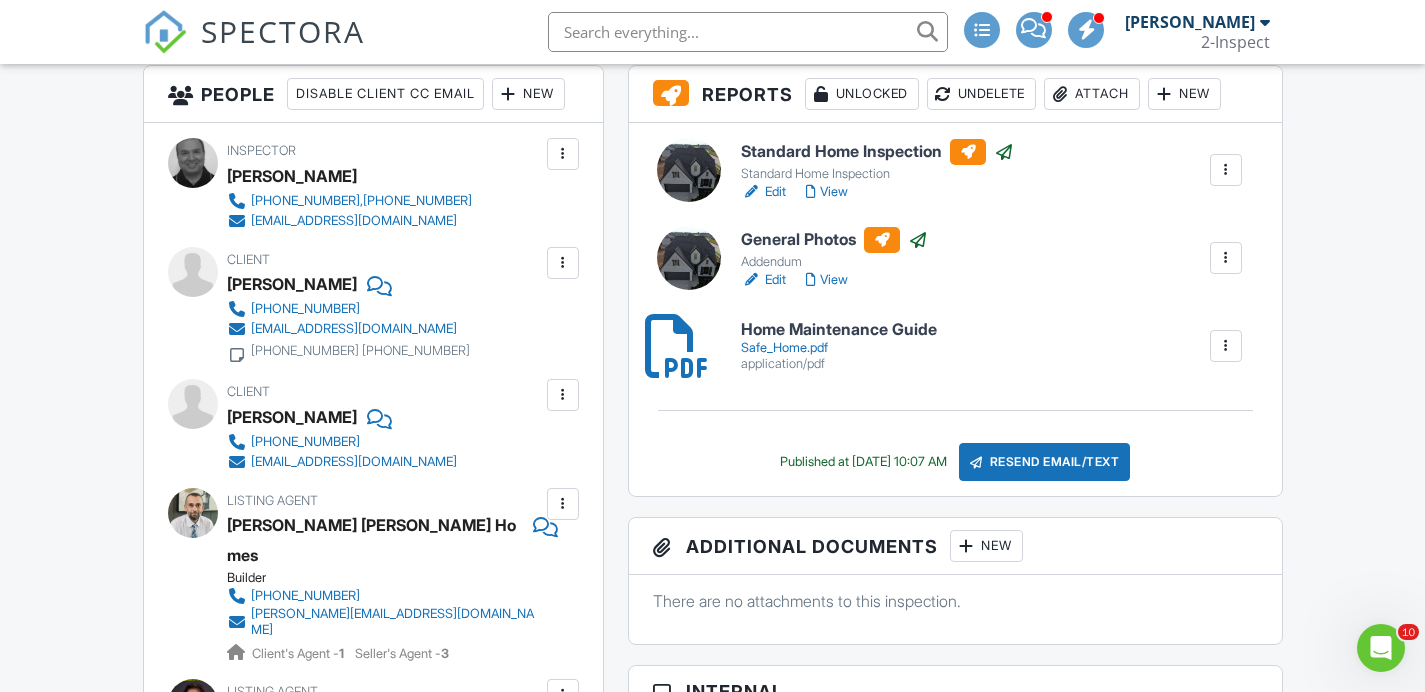 click on "Client
Noor Verani
310 804 5147
noorvirani@gmail.com" at bounding box center (390, 425) 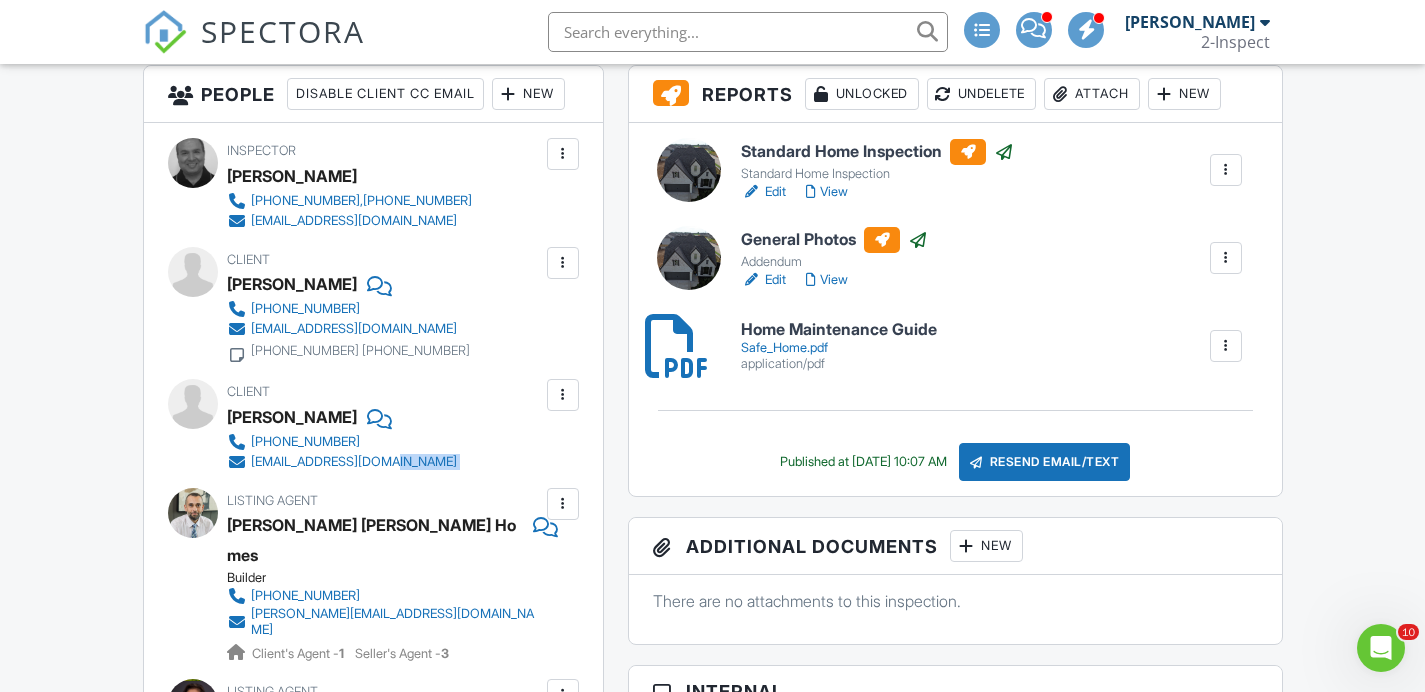 click on "Client
Noor Verani
310 804 5147
noorvirani@gmail.com" at bounding box center [390, 425] 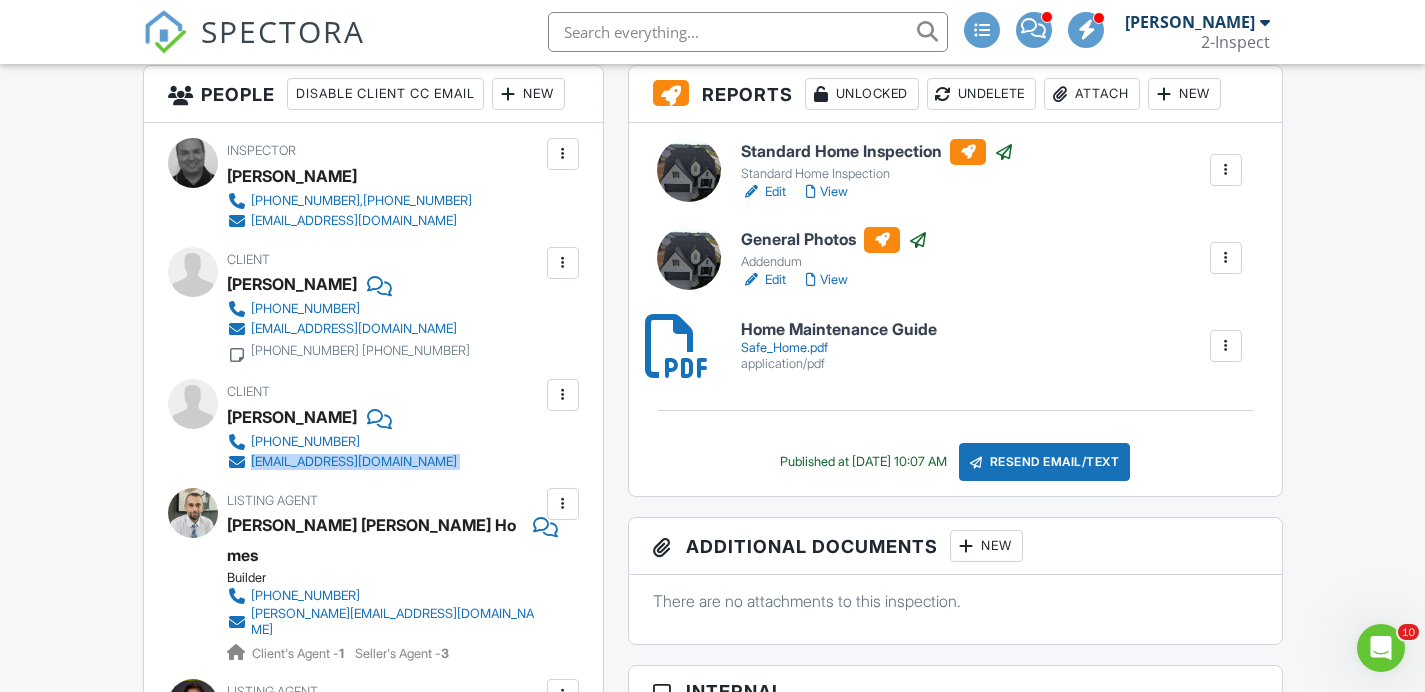 click on "Client
Noor Verani
310 804 5147
noorvirani@gmail.com" at bounding box center [390, 425] 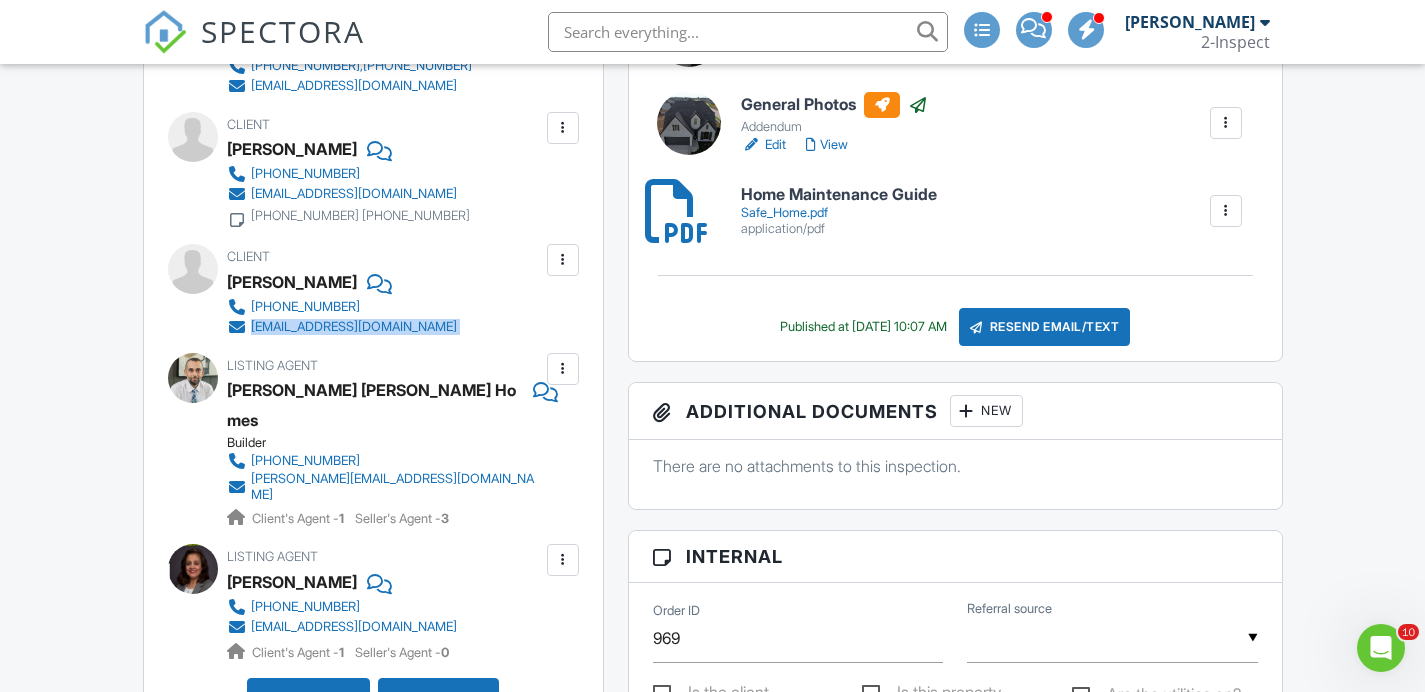 scroll, scrollTop: 675, scrollLeft: 0, axis: vertical 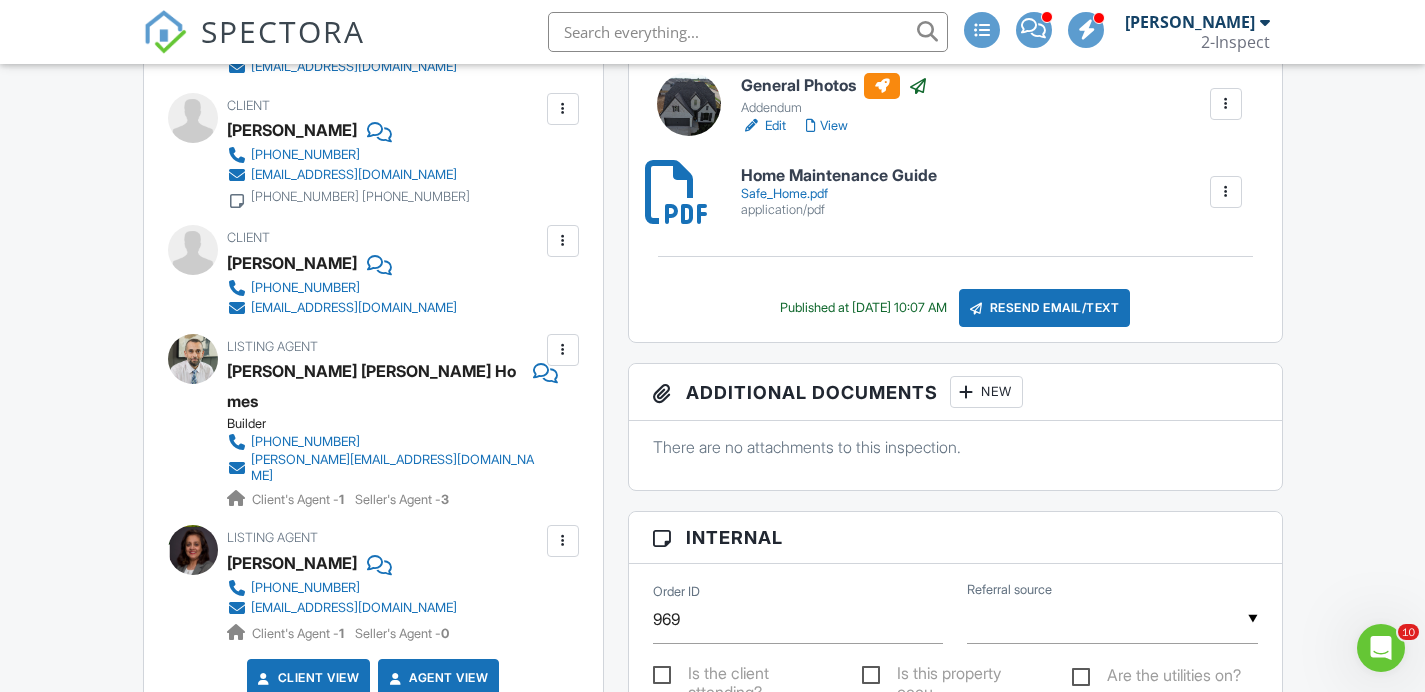 click on "Listing Agent
Abdullah Alsaafin Perry Homes
Builder
832-832-1525
abdullah.alsaafin@perryhomes.com
Client's Agent -
1
Seller's Agent -
3" at bounding box center [432, 422] 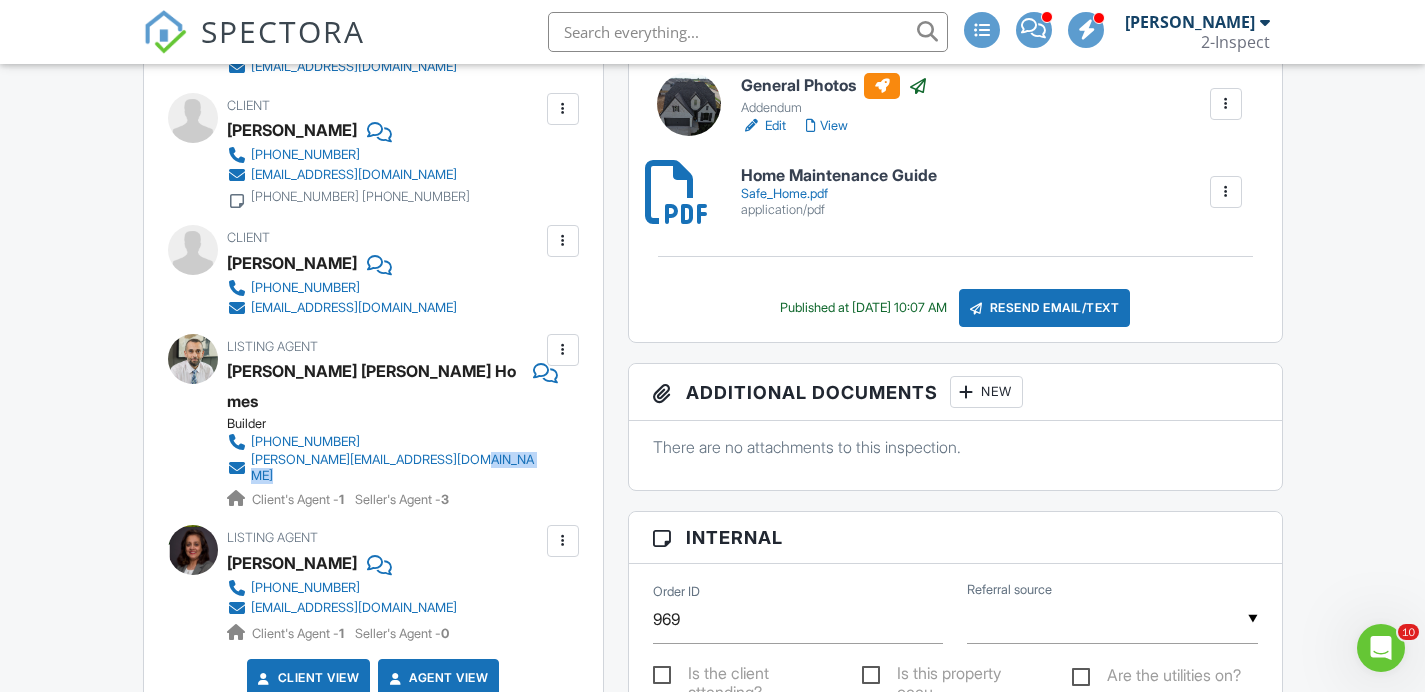 click on "Listing Agent
Abdullah Alsaafin Perry Homes
Builder
832-832-1525
abdullah.alsaafin@perryhomes.com
Client's Agent -
1
Seller's Agent -
3" at bounding box center (432, 422) 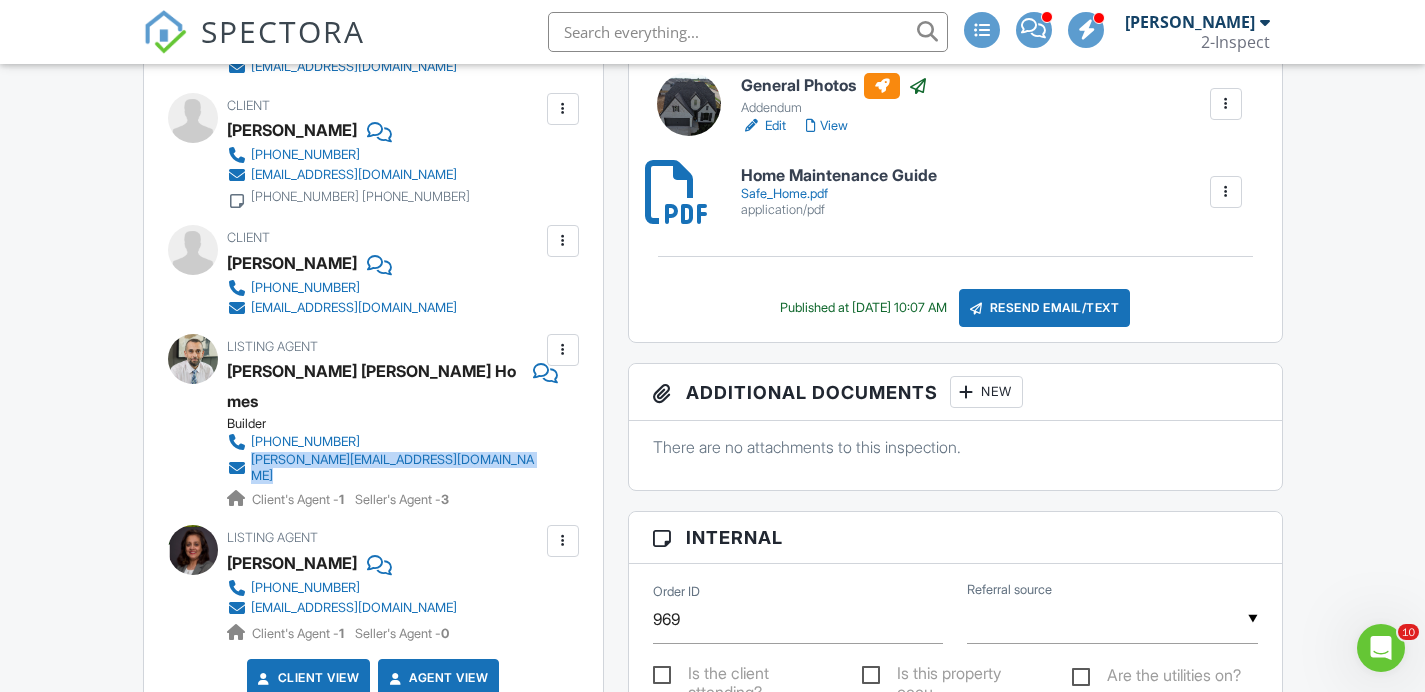 click on "Listing Agent
Abdullah Alsaafin Perry Homes
Builder
832-832-1525
abdullah.alsaafin@perryhomes.com
Client's Agent -
1
Seller's Agent -
3" at bounding box center [432, 422] 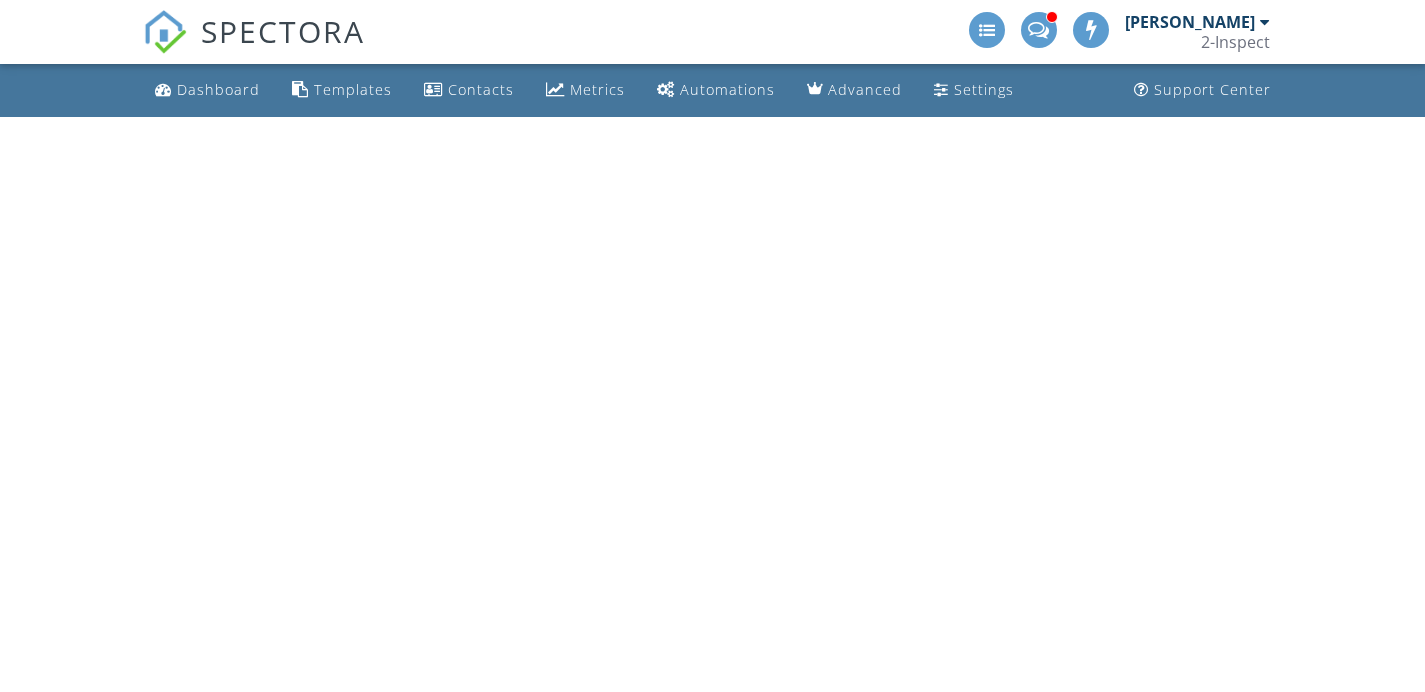 scroll, scrollTop: 0, scrollLeft: 0, axis: both 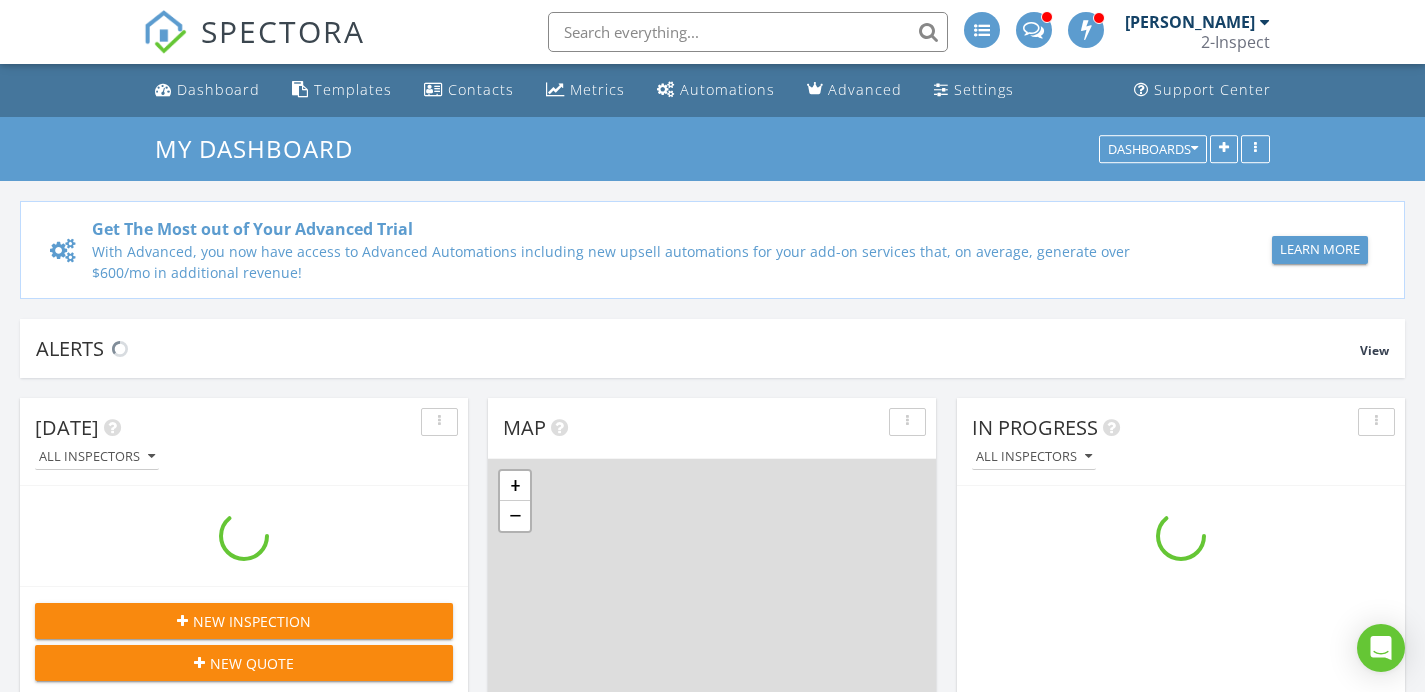 click at bounding box center [748, 32] 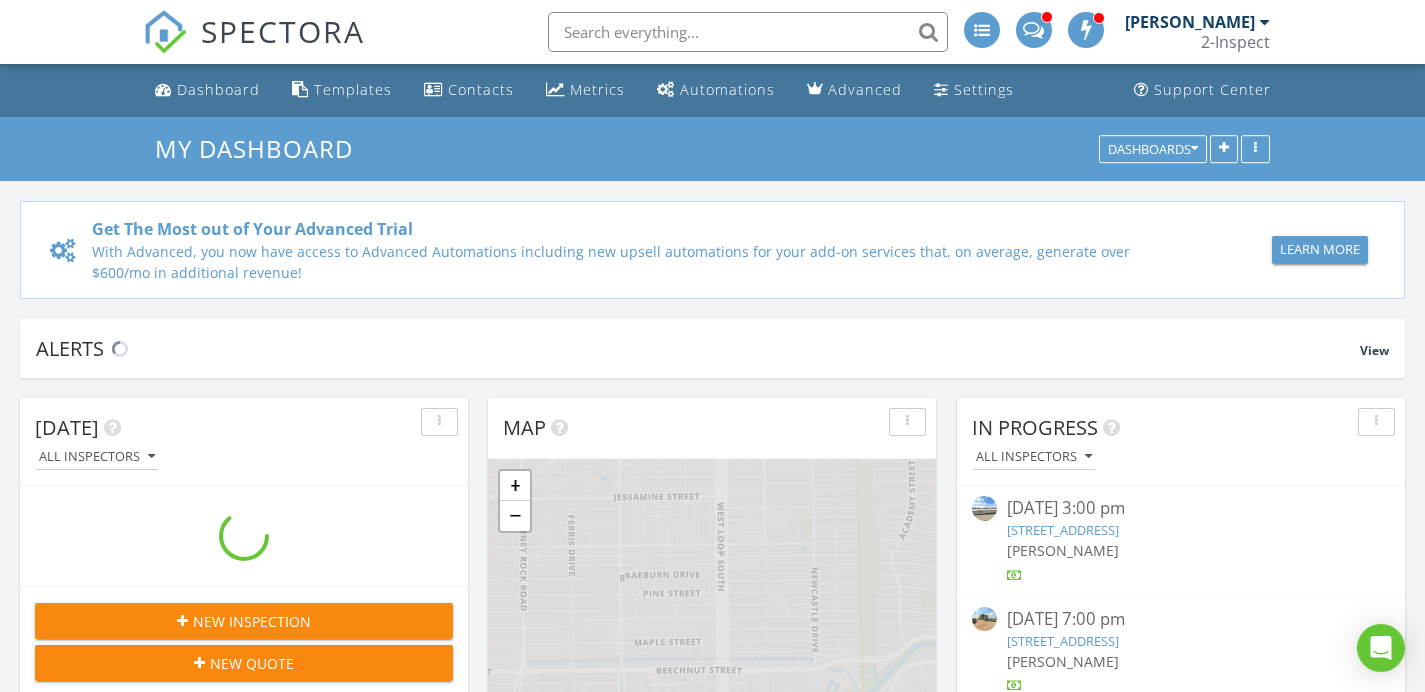 scroll, scrollTop: 10, scrollLeft: 10, axis: both 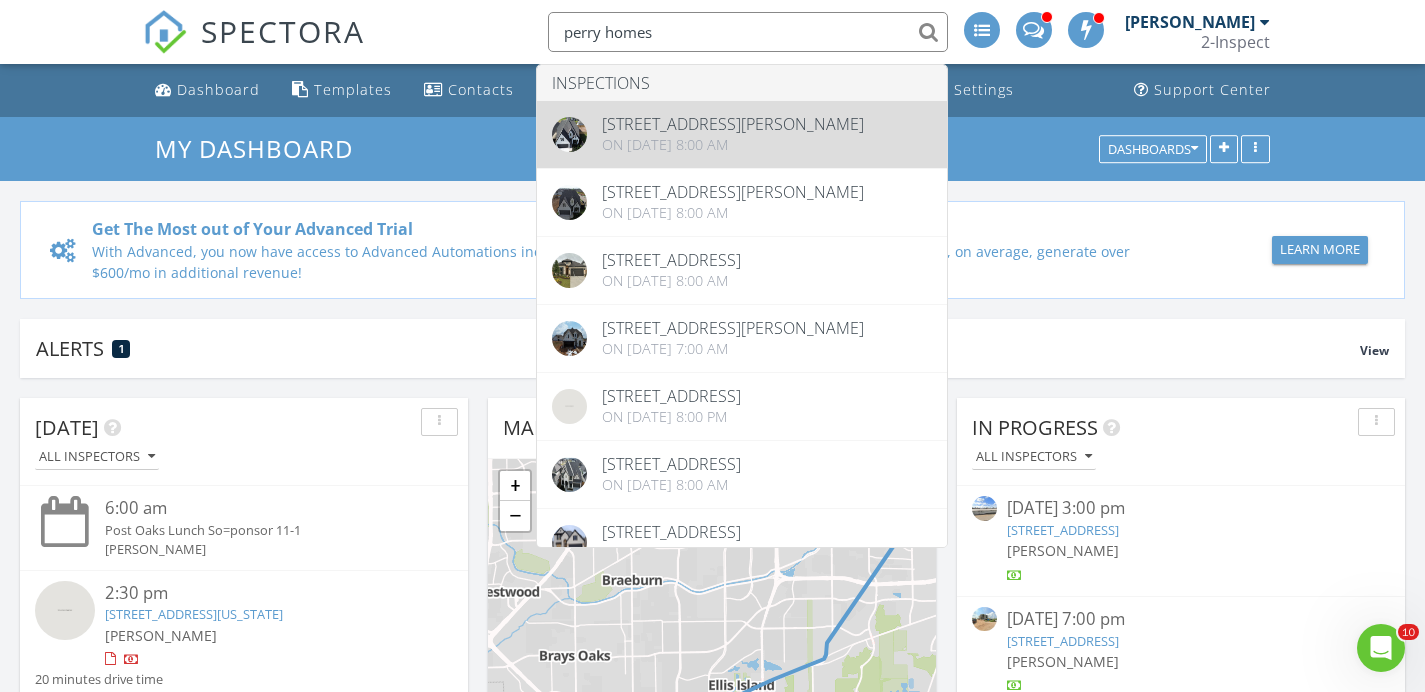 type on "perry homes" 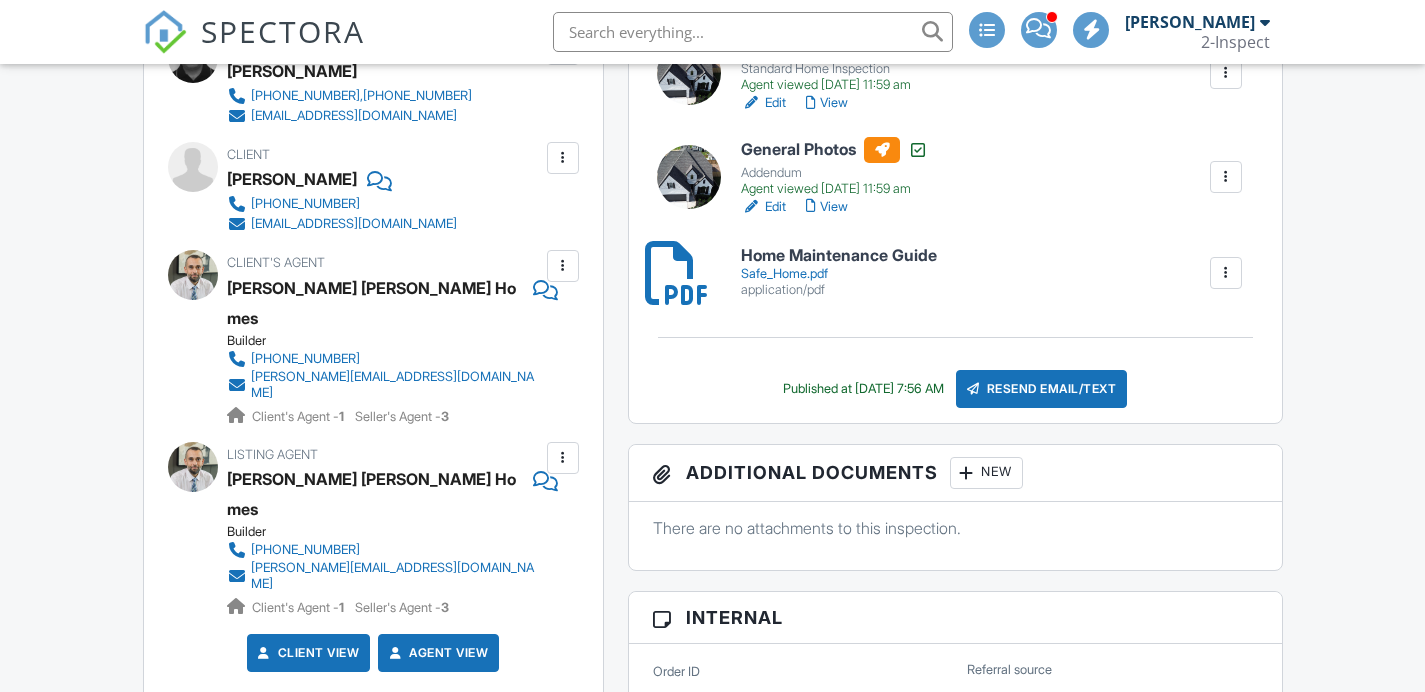 scroll, scrollTop: 631, scrollLeft: 0, axis: vertical 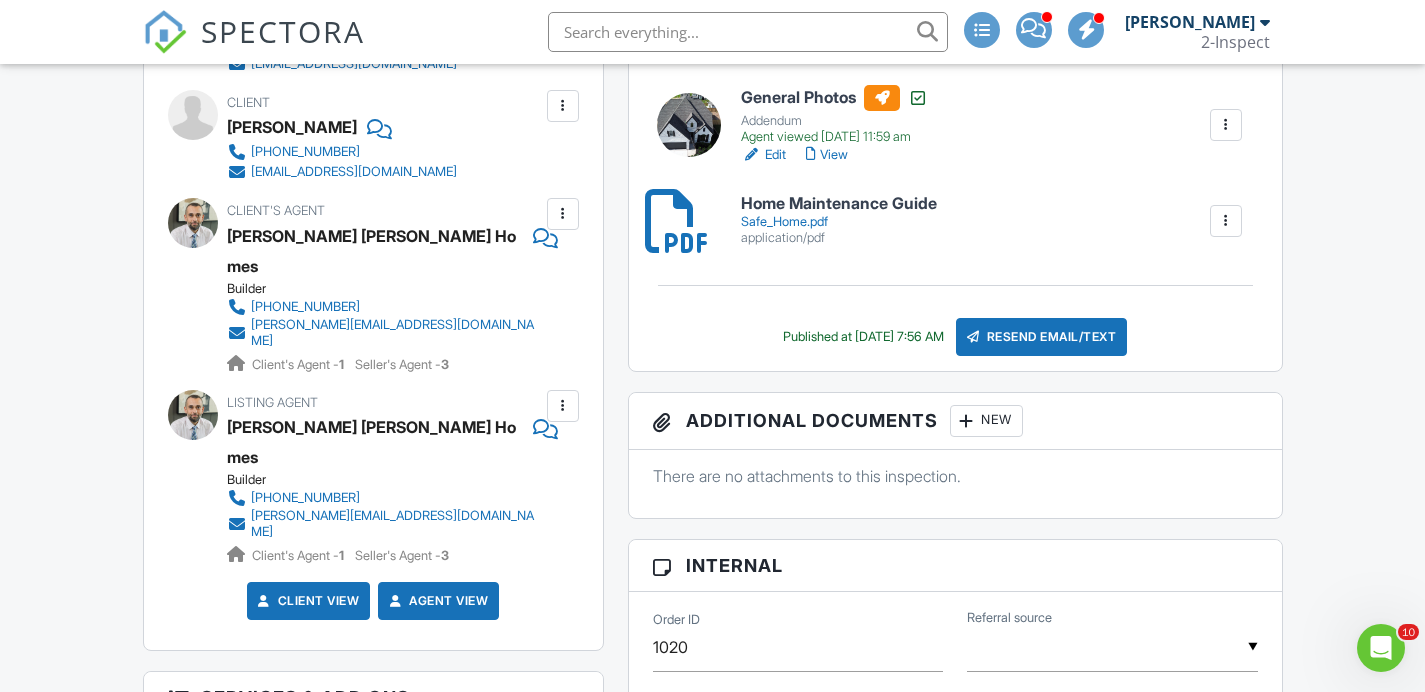 click at bounding box center [563, 406] 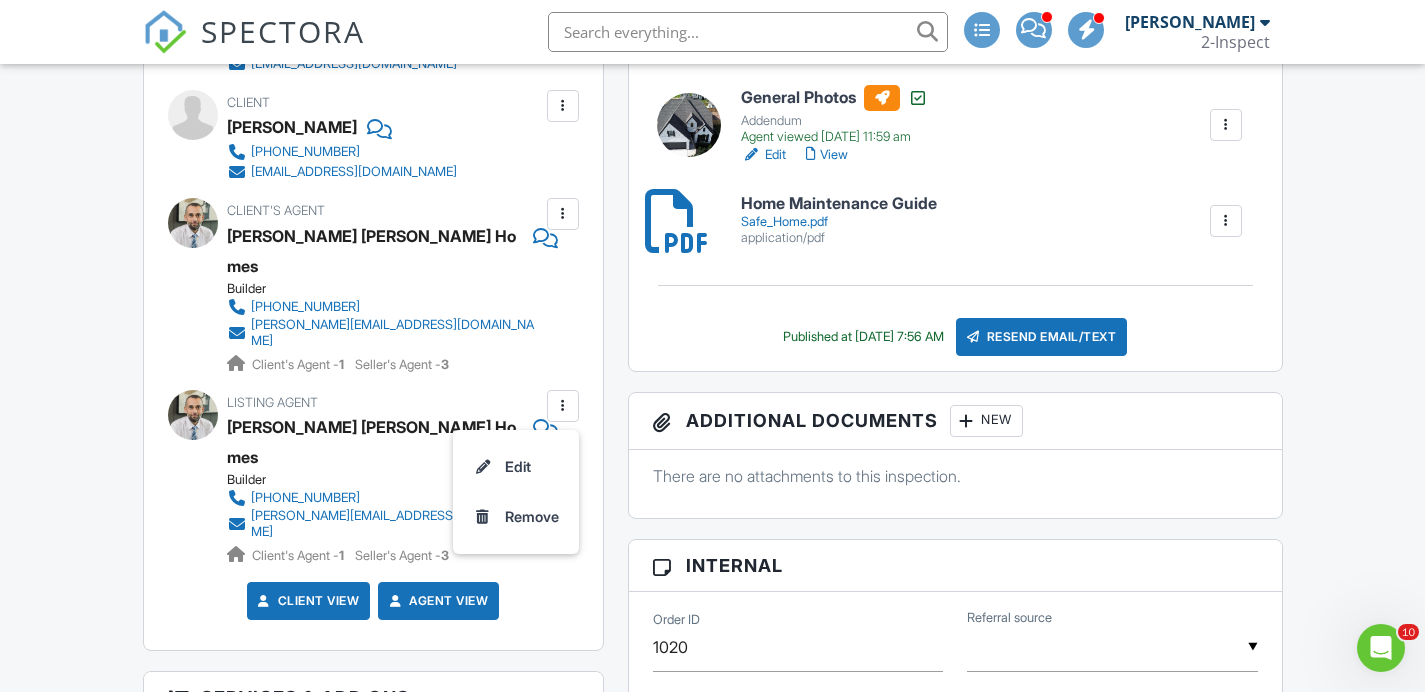 click on "Dashboard
Templates
Contacts
Metrics
Automations
Advanced
Settings
Support Center
Inspection Details
Client View
More
Property Details
Reschedule
Reorder / Copy
Share
Cancel
Delete
Print Order
Convert to V9
View Change Log
07/06/2025  8:00 am
- 11:15 am
161 Ginger Garlic Lp
Richmond, TX 77406
Built
2025
2300
sq. ft.
slab
+ −  Leaflet   |   © MapTiler   © OpenStreetMap contributors
All emails and texts are disabled for this inspection!
All emails and texts have been disabled for this inspection. This may have happened due to someone manually disabling them or this inspection being unconfirmed when it was scheduled. To re-enable emails and texts for this inspection, click the button below." at bounding box center [712, 2204] 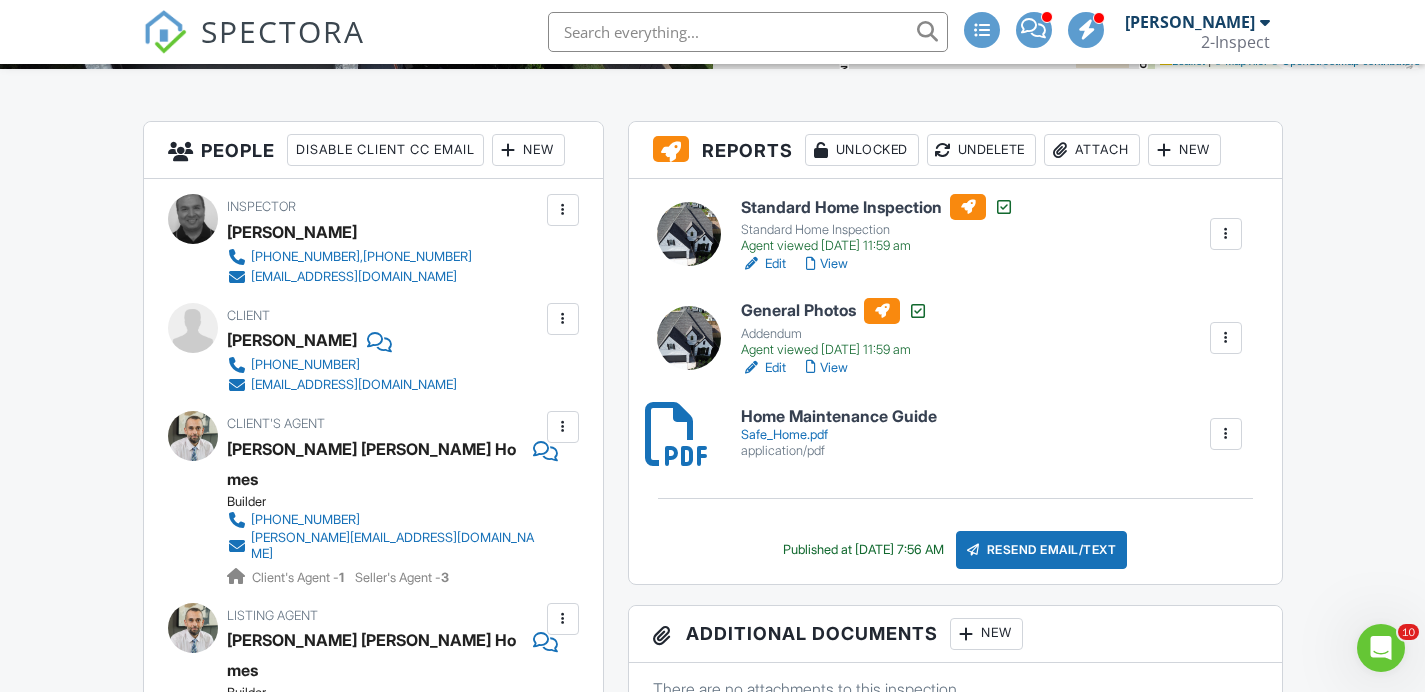 scroll, scrollTop: 0, scrollLeft: 0, axis: both 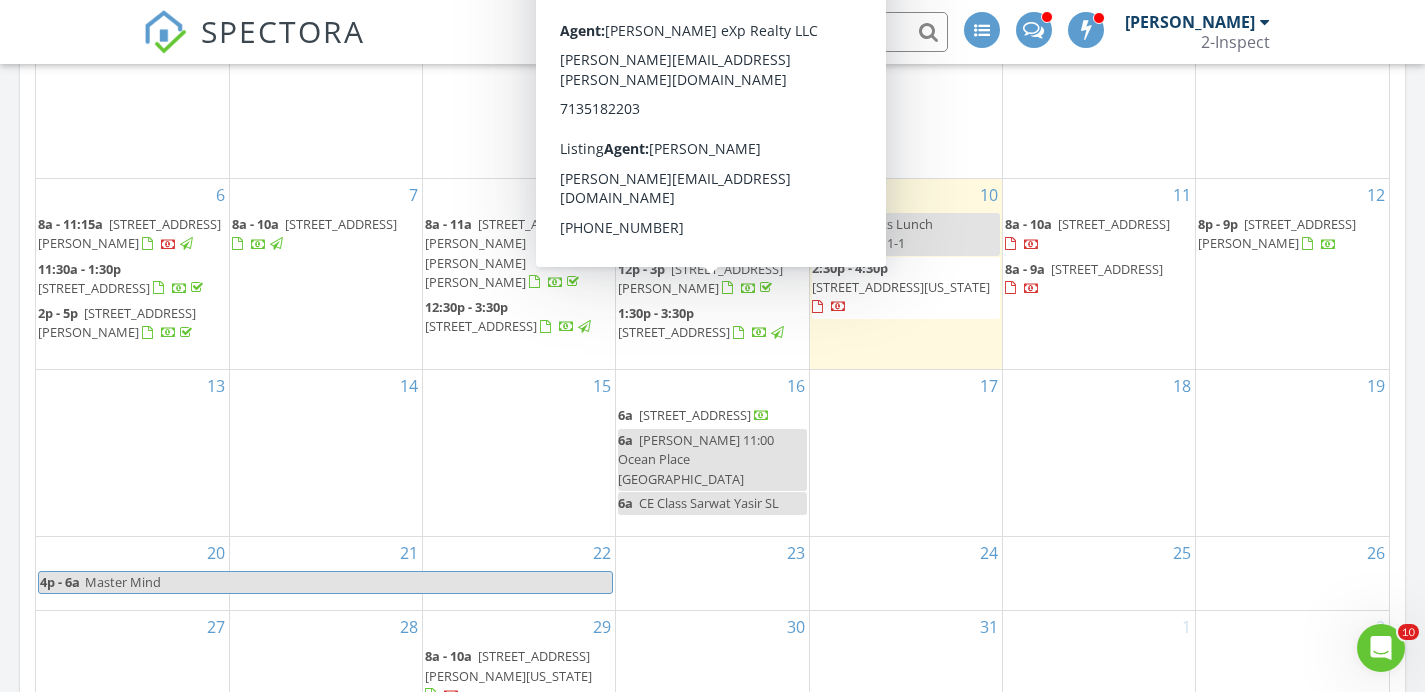 click on "[STREET_ADDRESS][PERSON_NAME]" at bounding box center (700, 278) 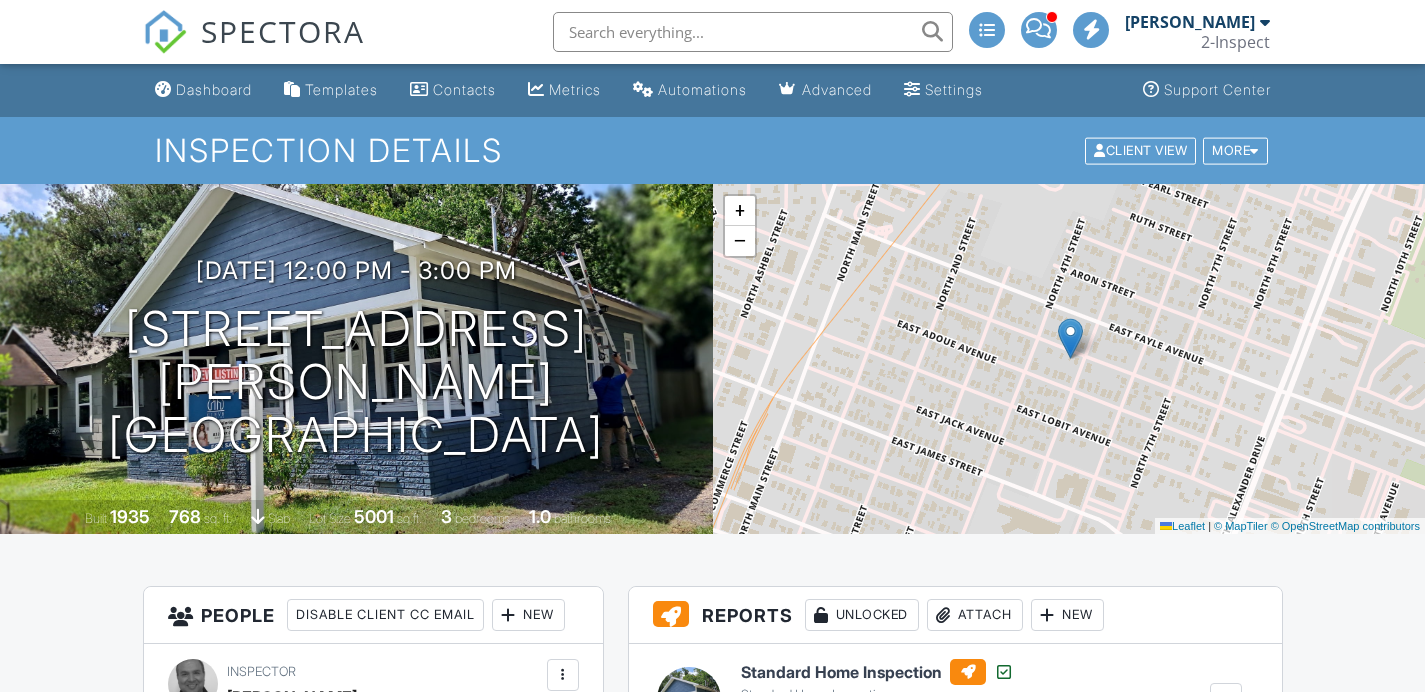 scroll, scrollTop: 0, scrollLeft: 0, axis: both 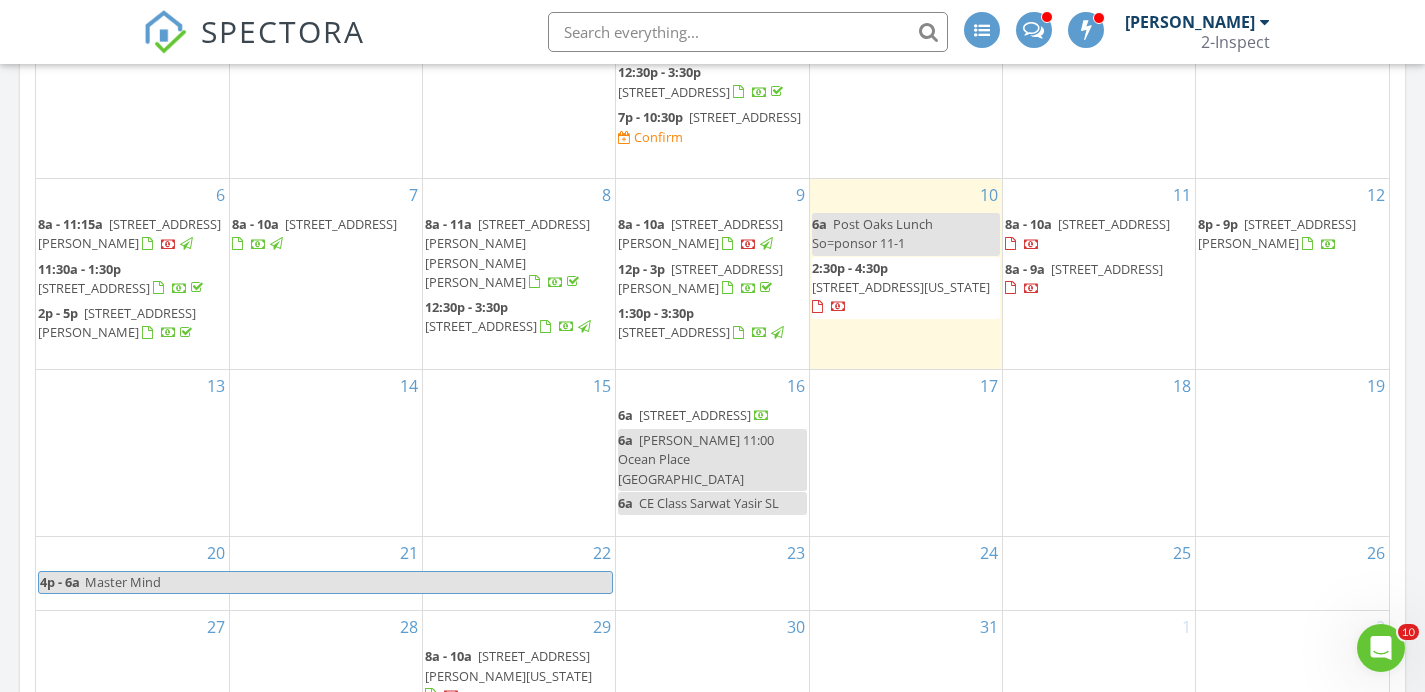 click on "[STREET_ADDRESS]" at bounding box center [481, 326] 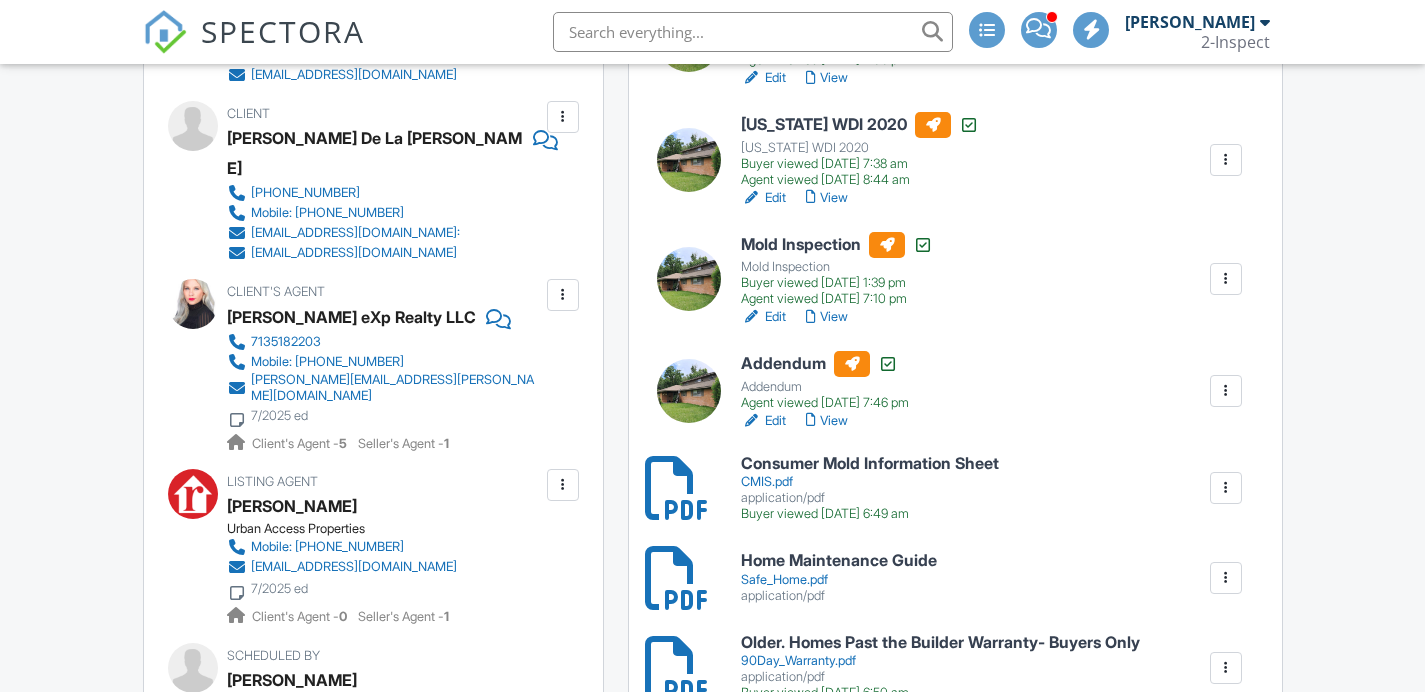 scroll, scrollTop: 667, scrollLeft: 0, axis: vertical 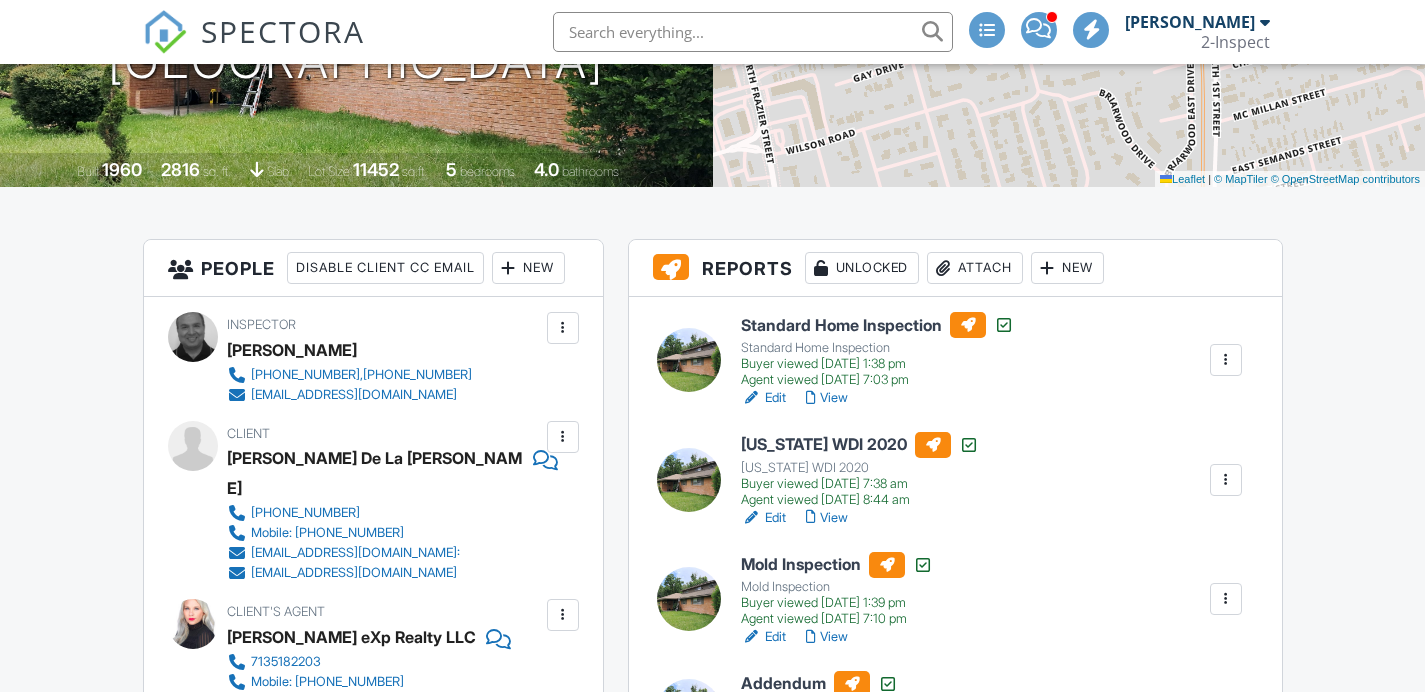 click on "New" at bounding box center [1067, 268] 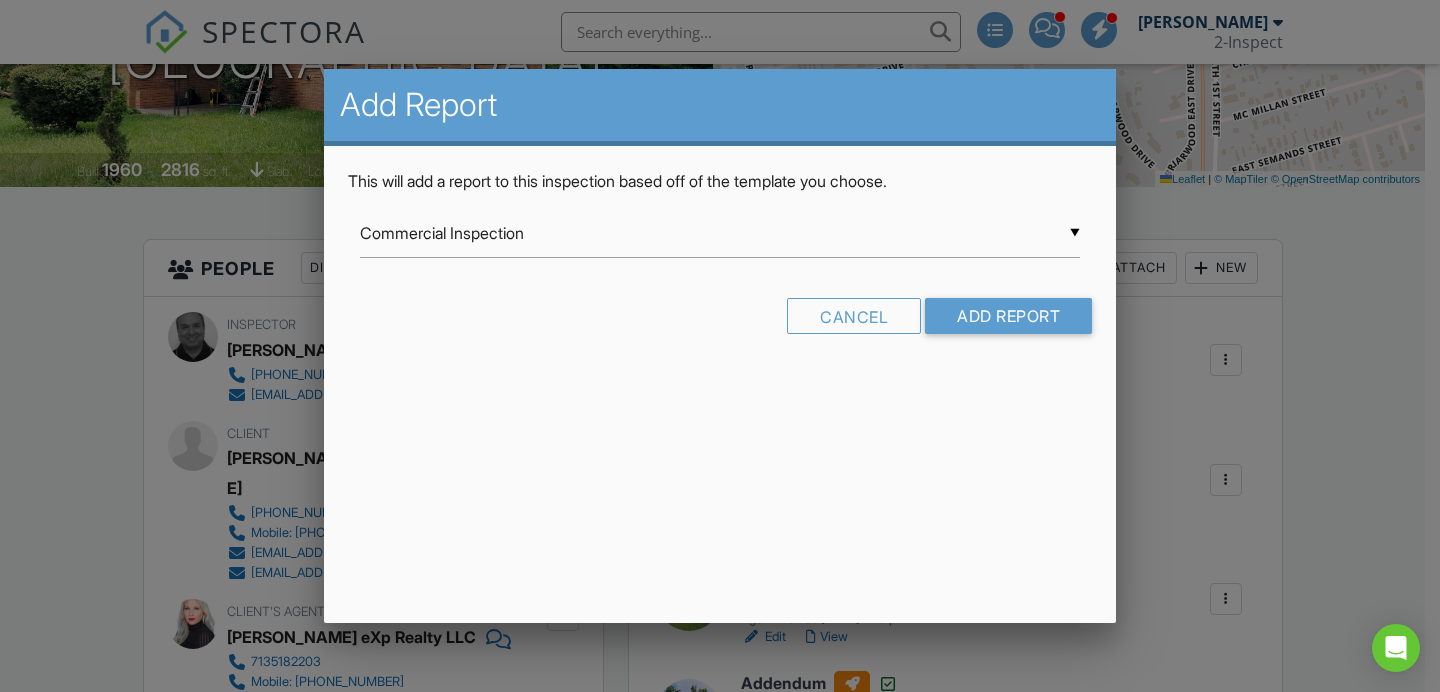scroll, scrollTop: 0, scrollLeft: 0, axis: both 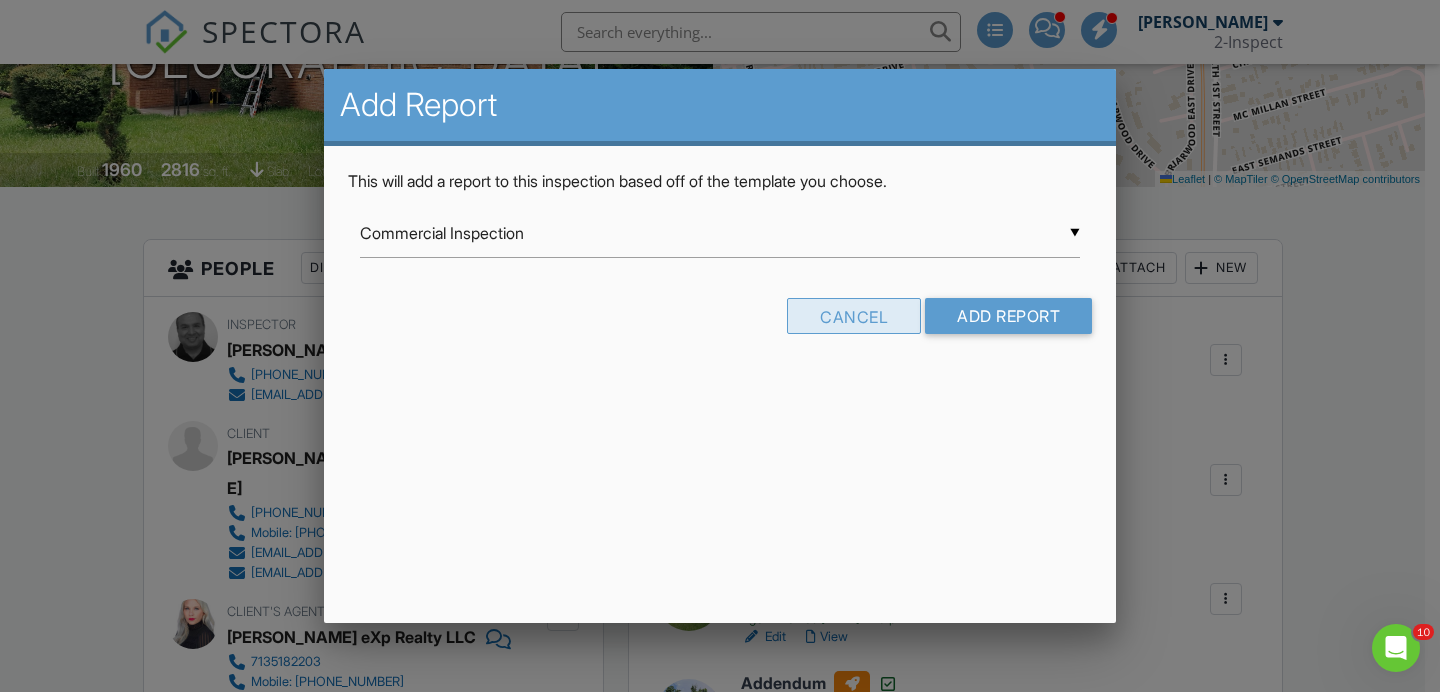 click on "Cancel" at bounding box center [854, 316] 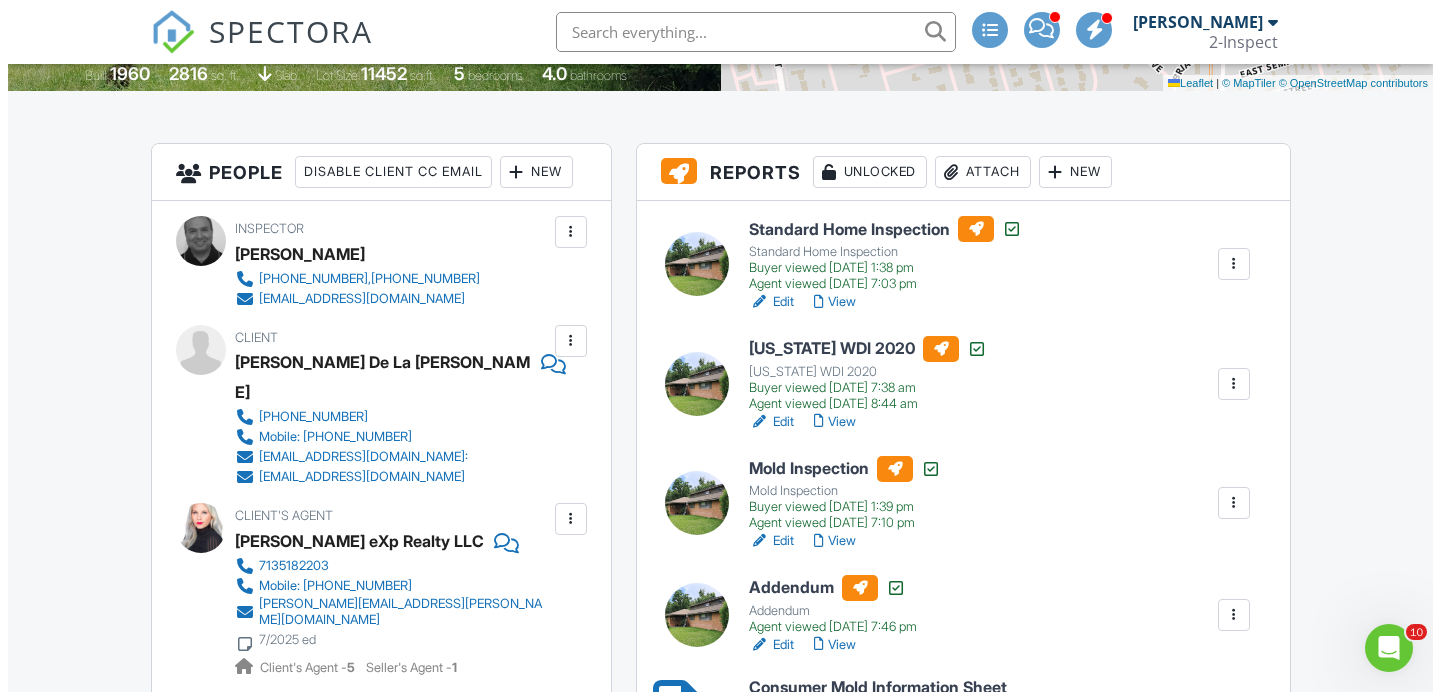 scroll, scrollTop: 449, scrollLeft: 0, axis: vertical 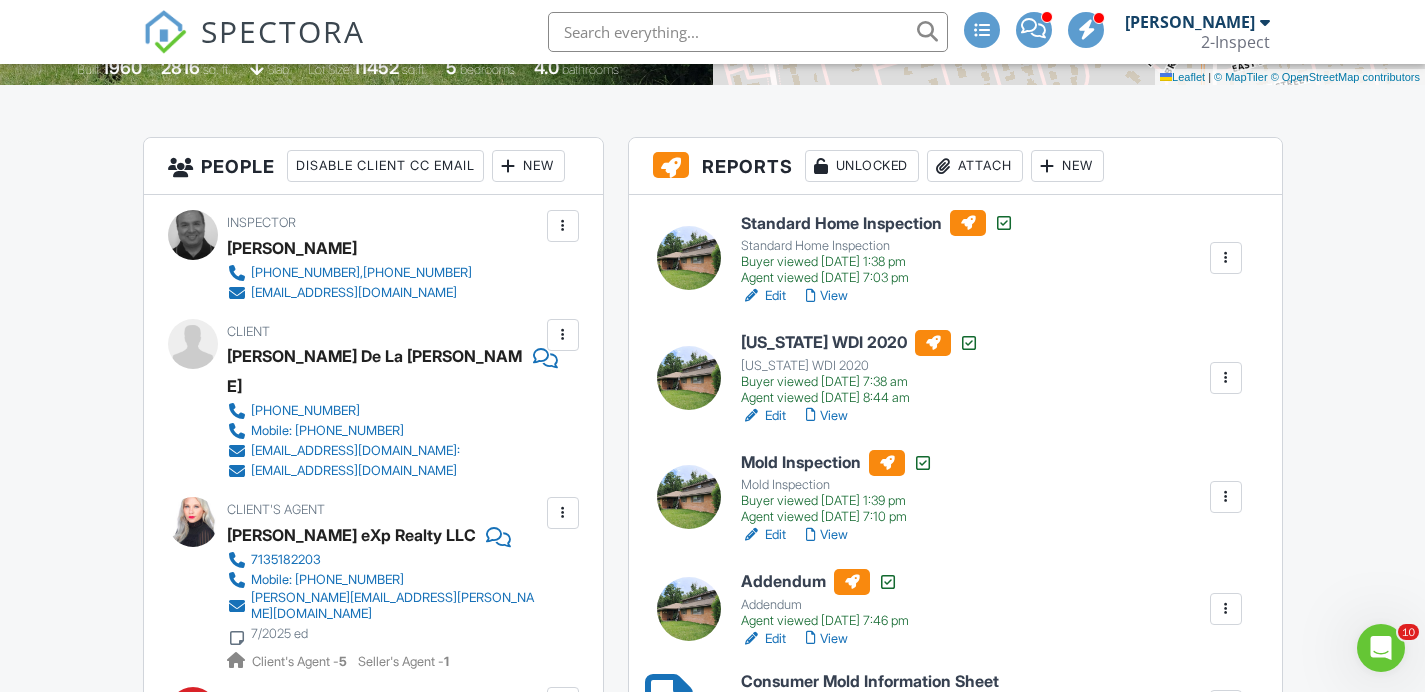 click on "Attach" at bounding box center [975, 166] 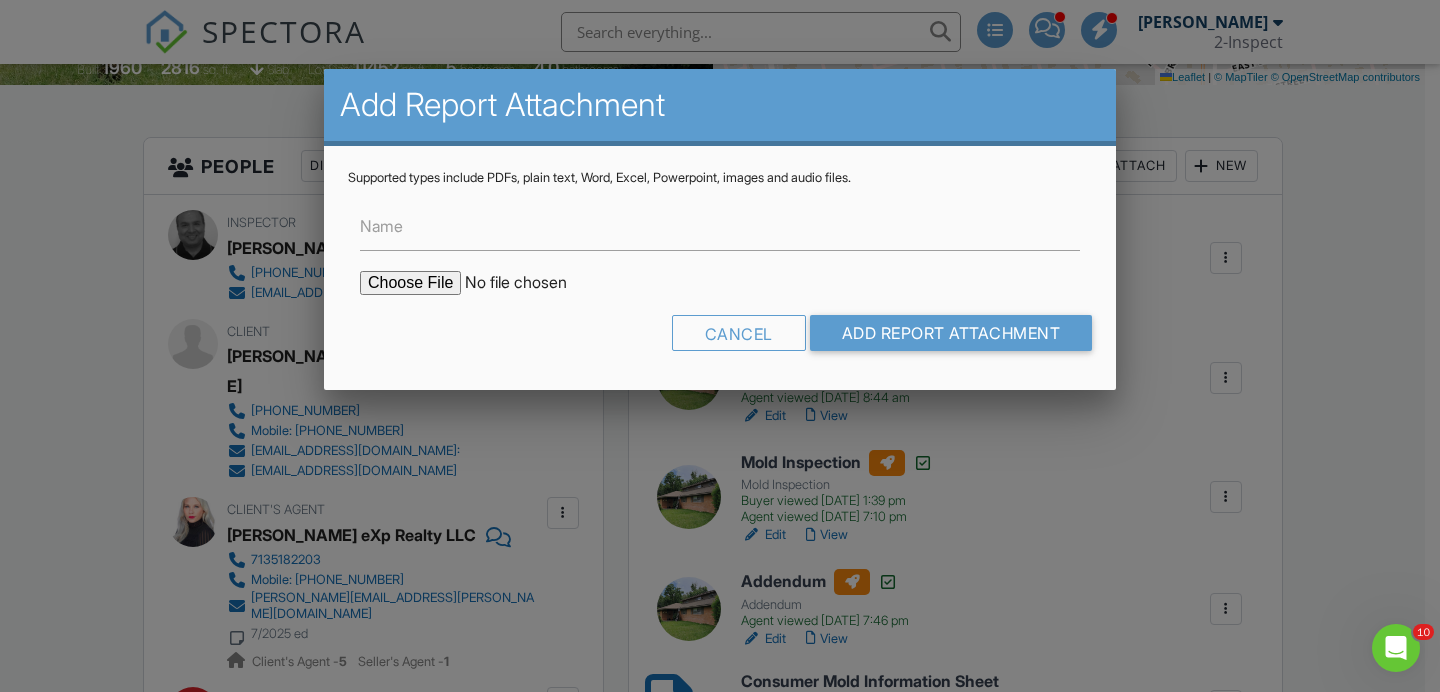 click at bounding box center [530, 283] 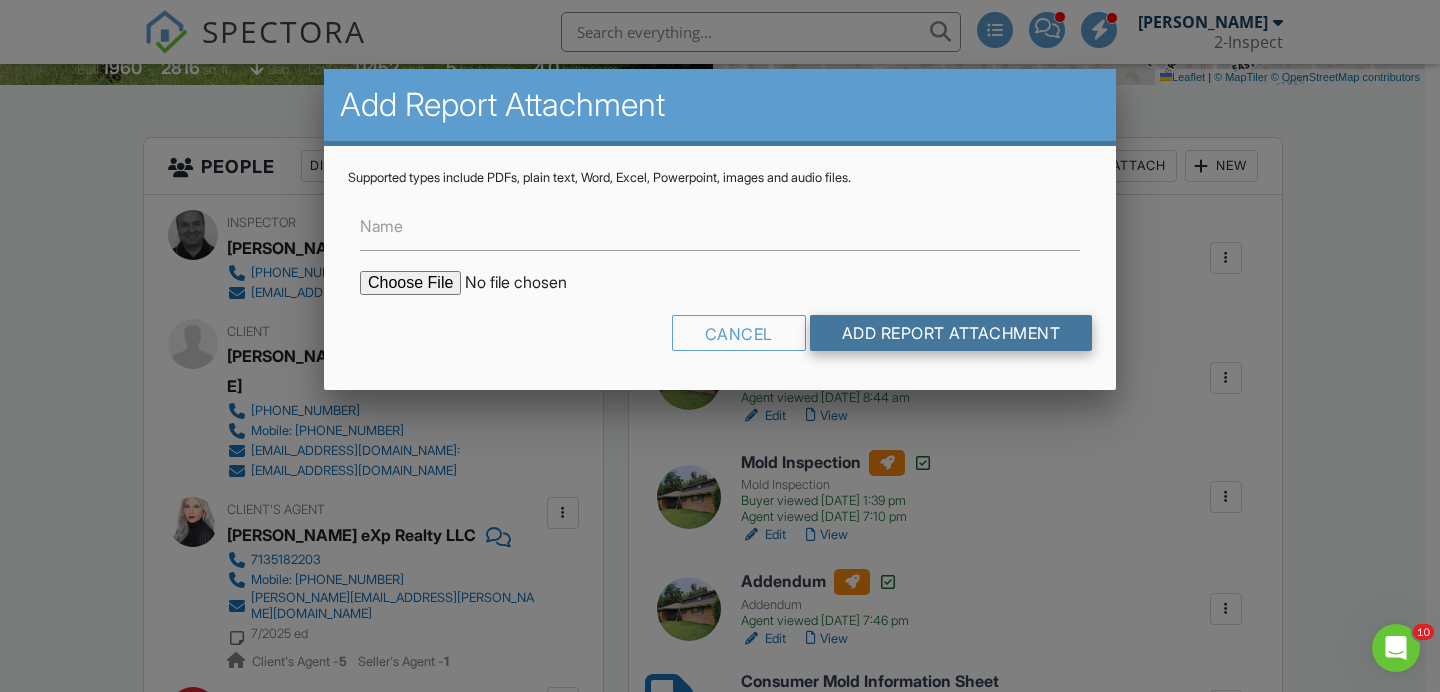 click on "Add Report Attachment" at bounding box center [951, 333] 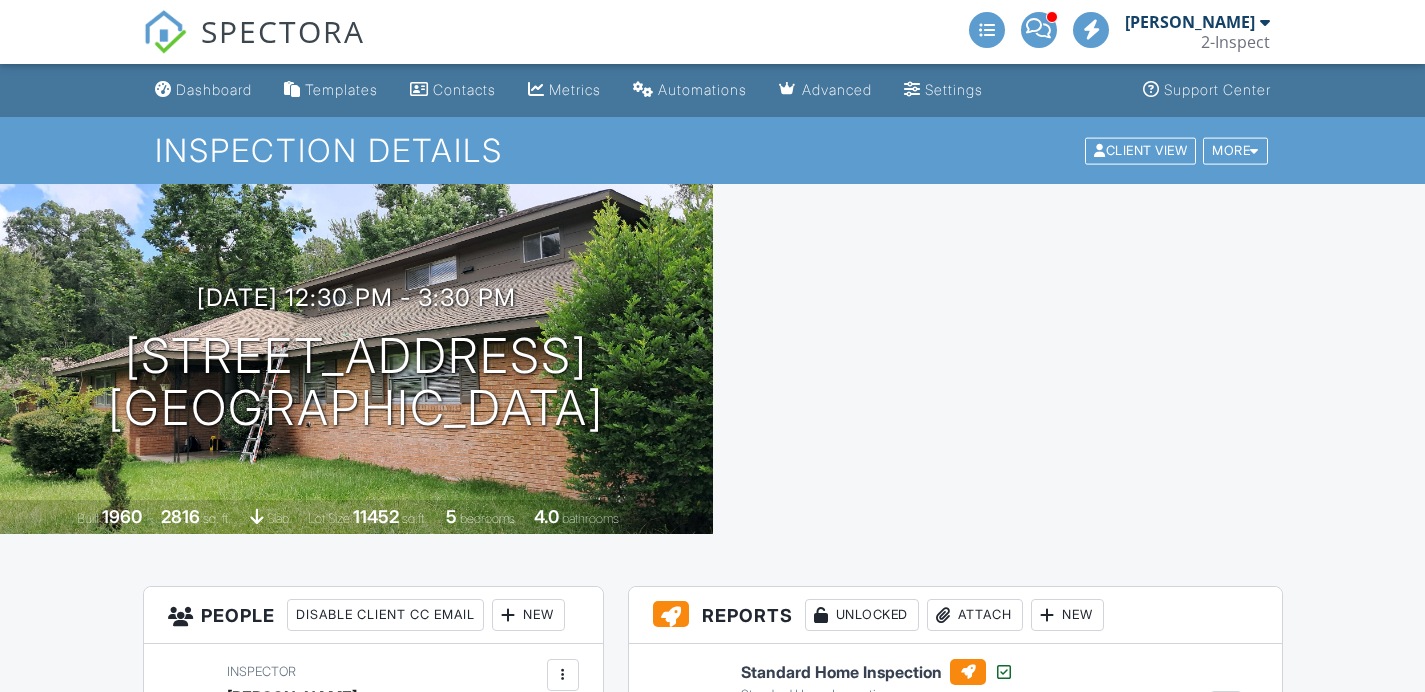 scroll, scrollTop: 0, scrollLeft: 0, axis: both 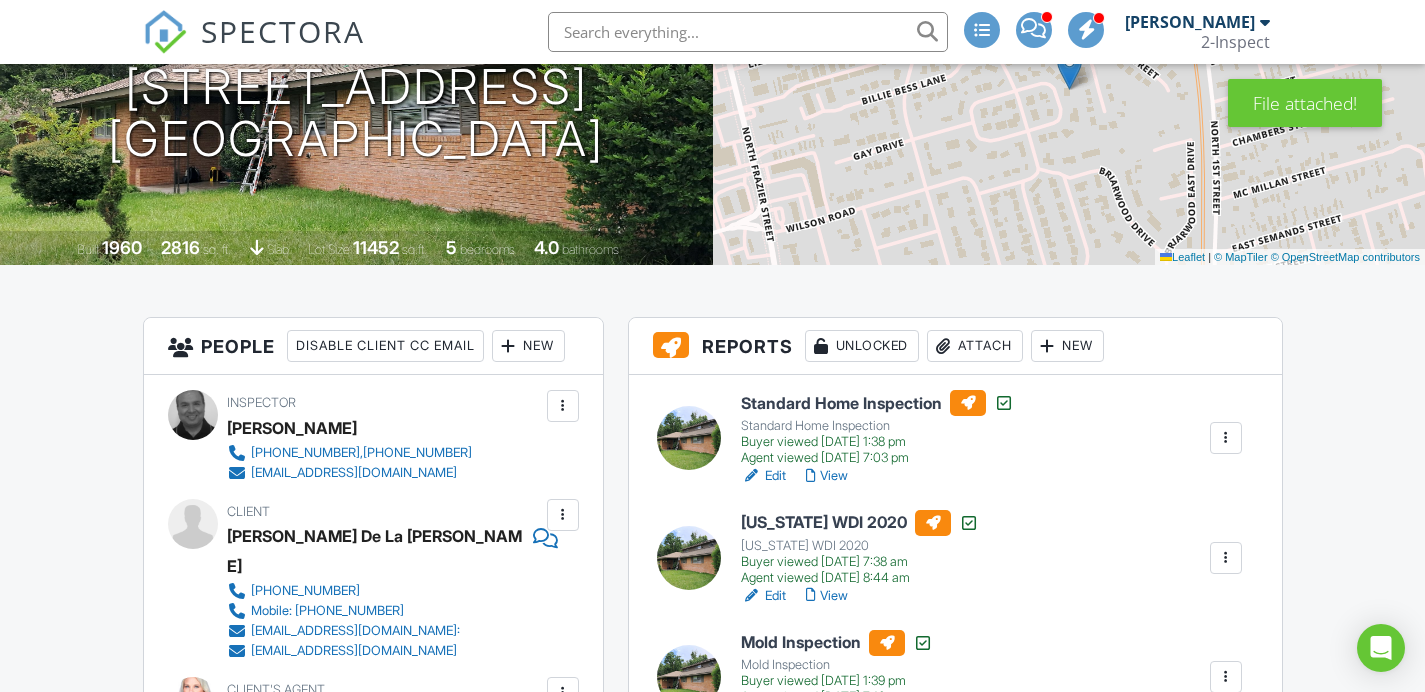 click on "Attach" at bounding box center (975, 346) 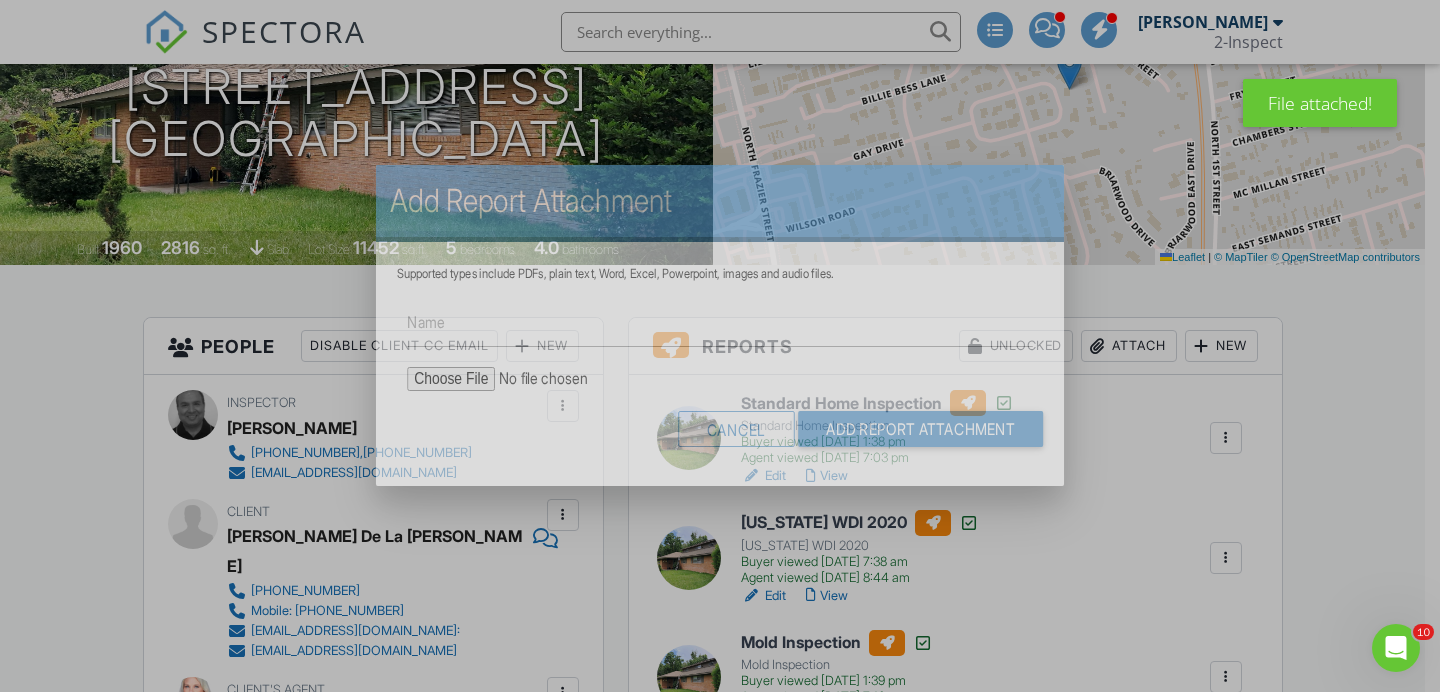 scroll, scrollTop: 0, scrollLeft: 0, axis: both 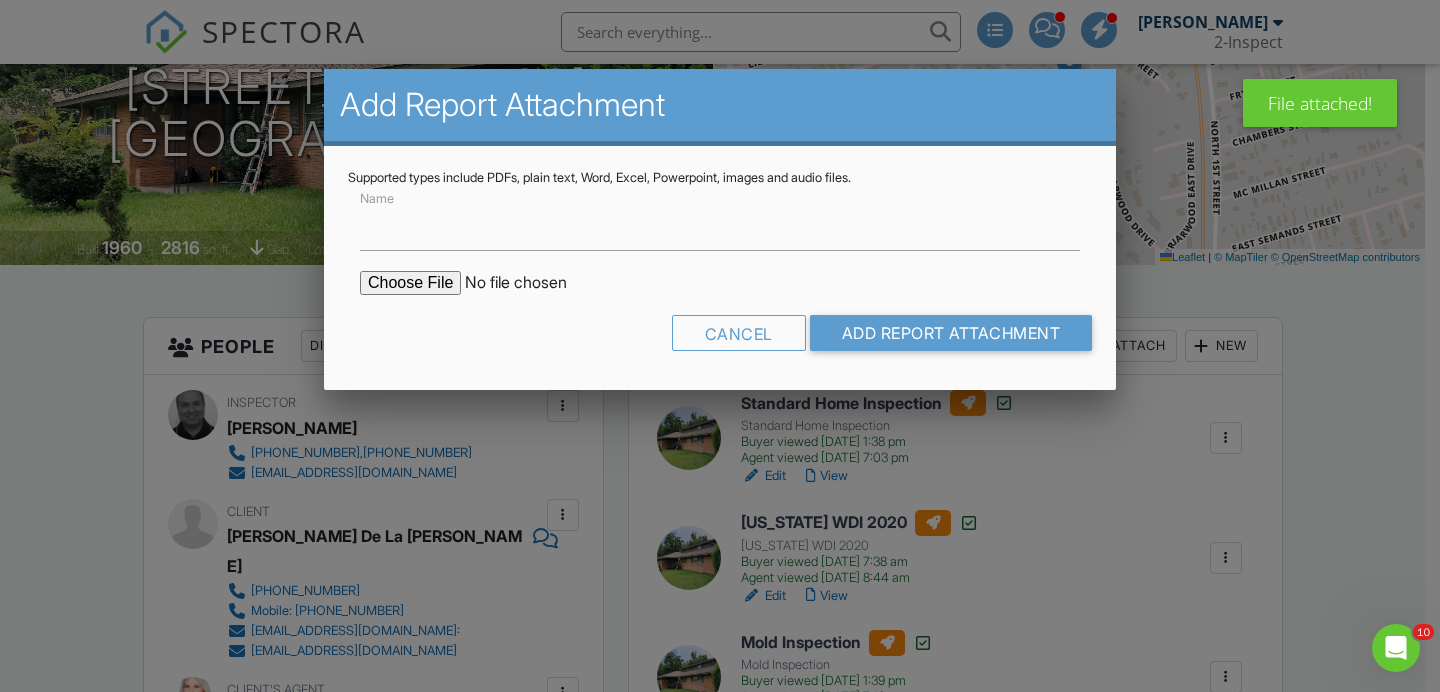 click at bounding box center (530, 283) 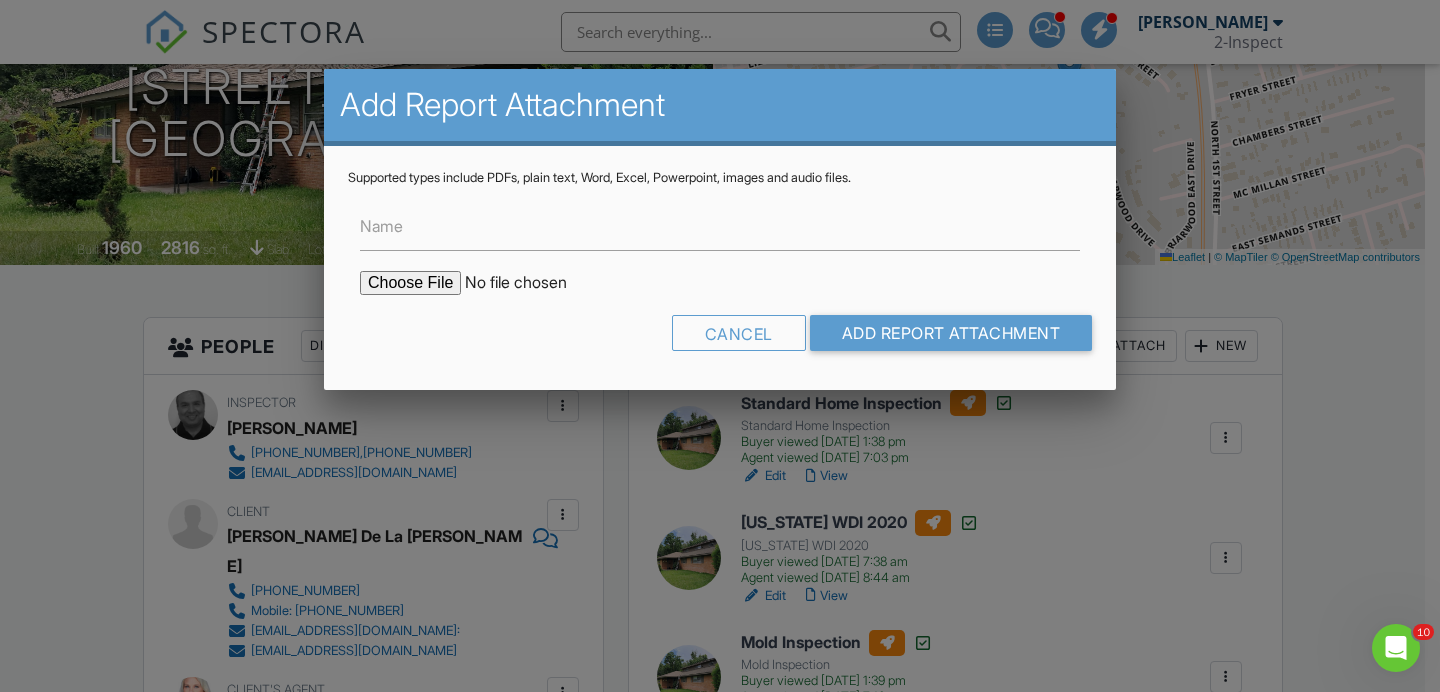 type on "C:\fakepath\COC Conroe.pdf" 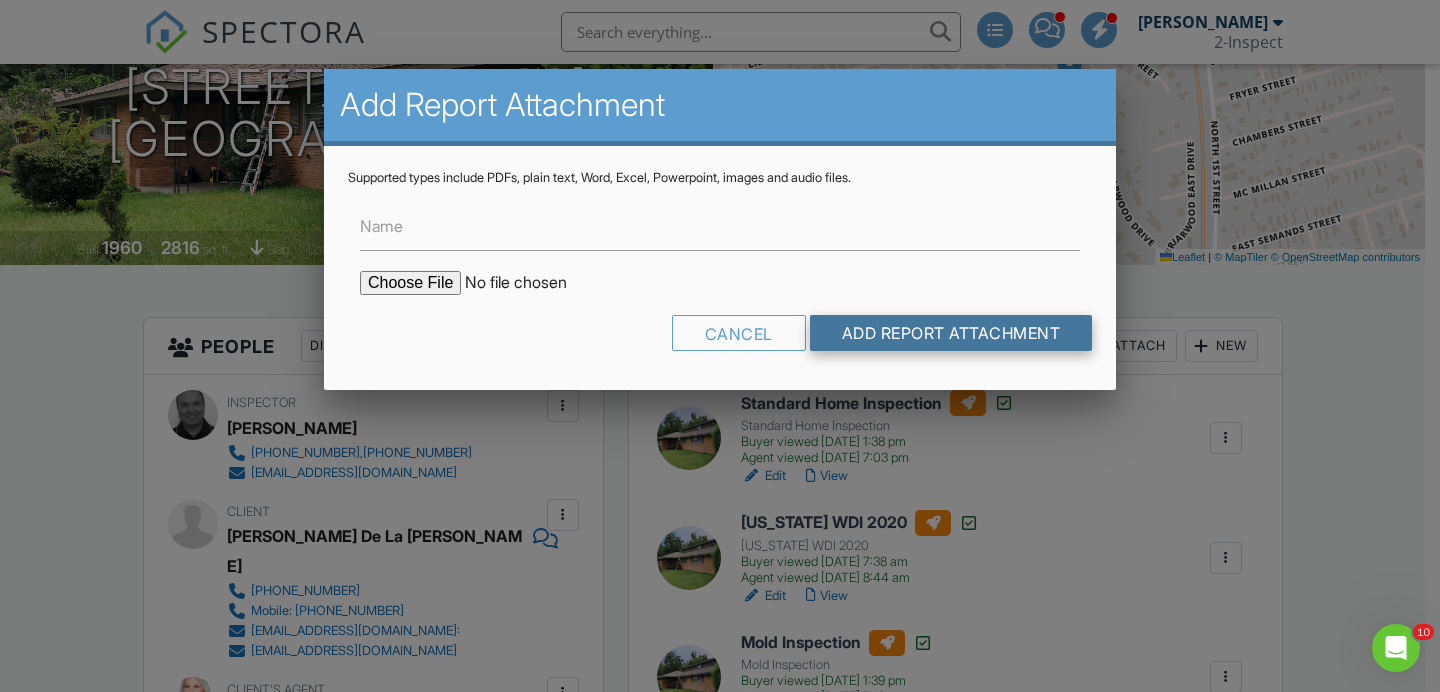 click on "Add Report Attachment" at bounding box center (951, 333) 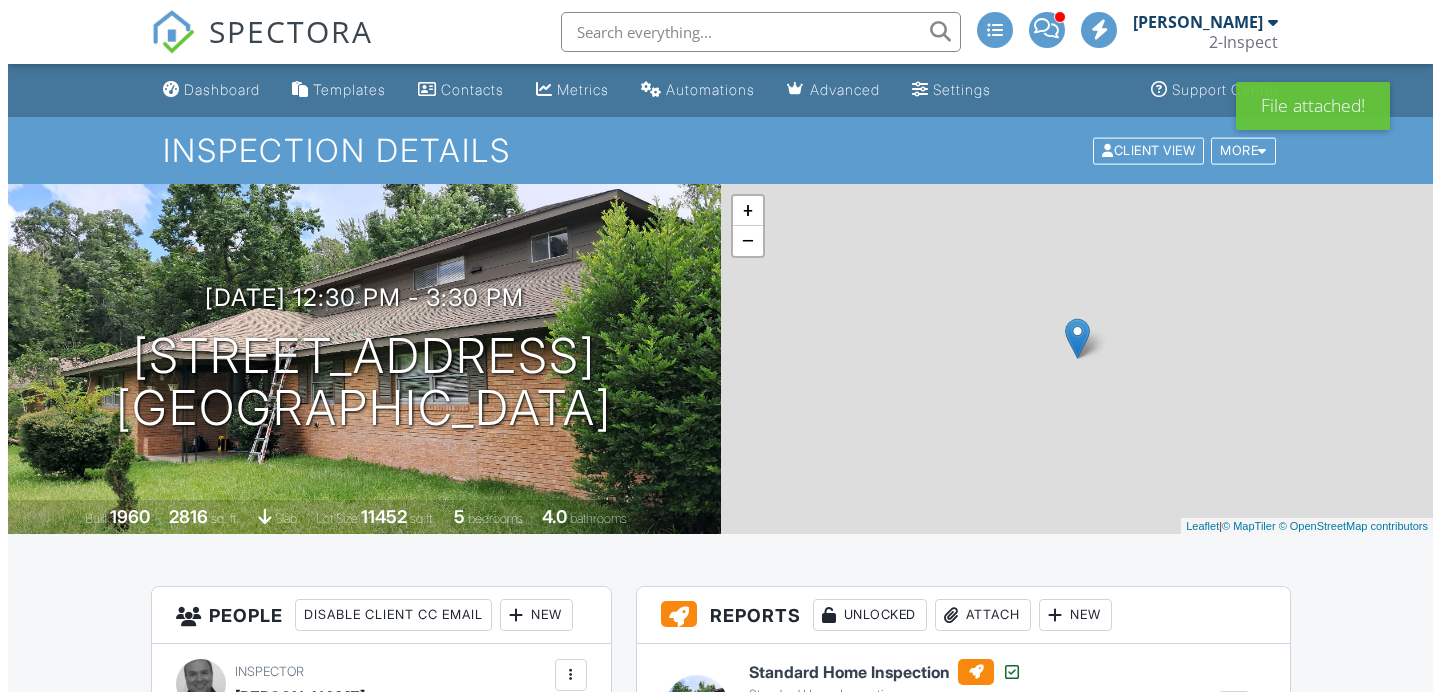 scroll, scrollTop: 286, scrollLeft: 0, axis: vertical 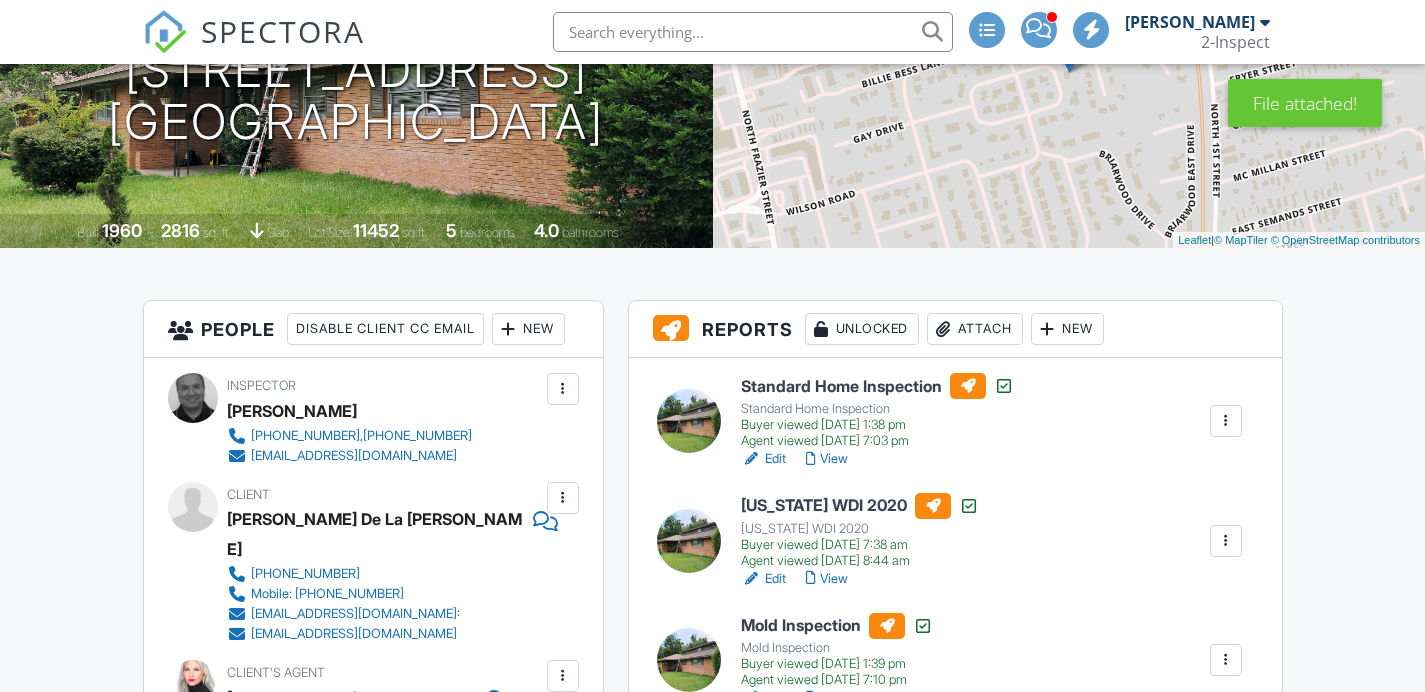 click on "Attach" at bounding box center [975, 329] 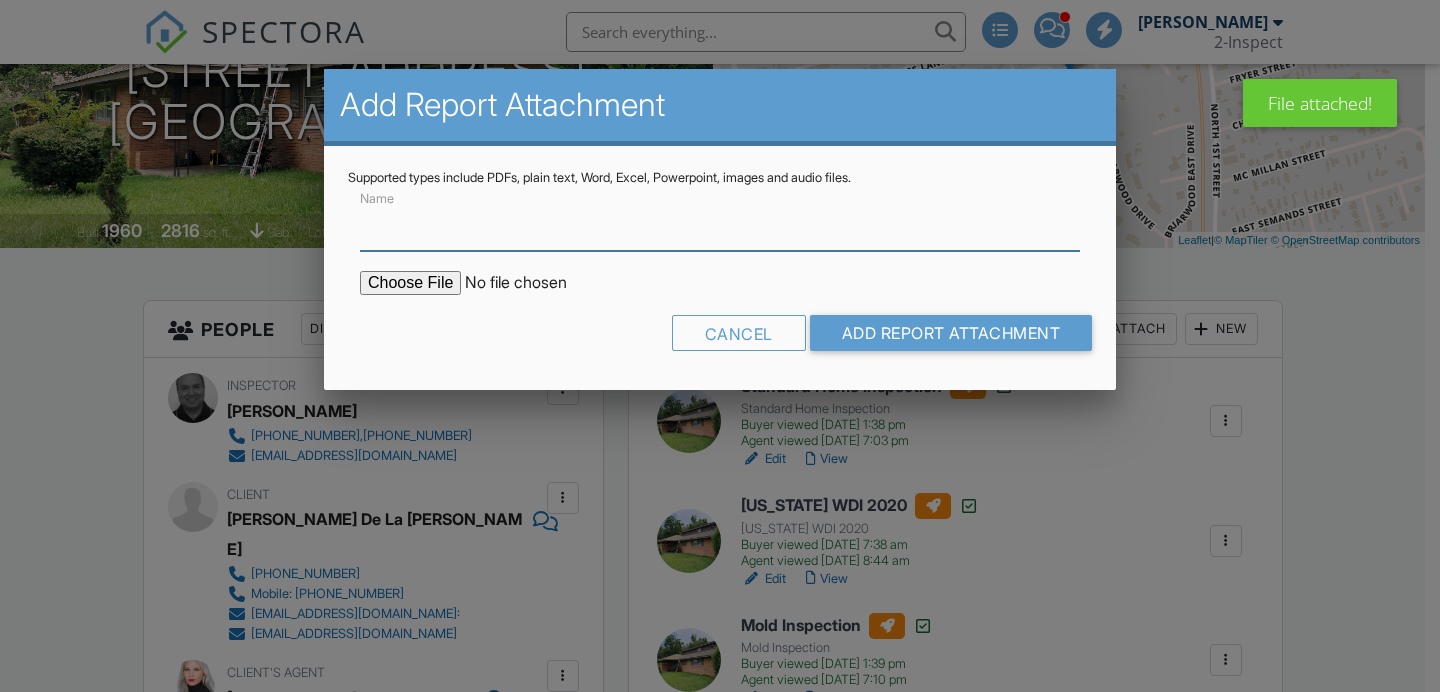 scroll, scrollTop: 286, scrollLeft: 0, axis: vertical 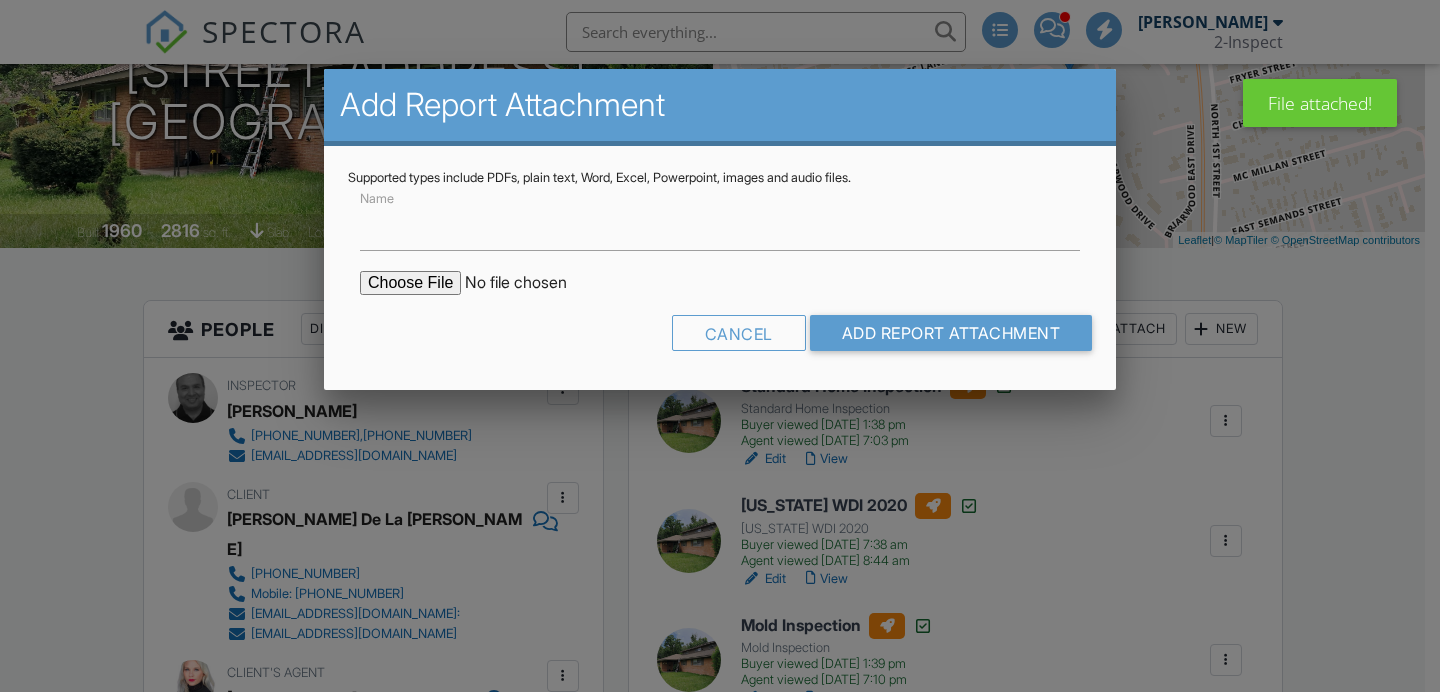 click at bounding box center (530, 283) 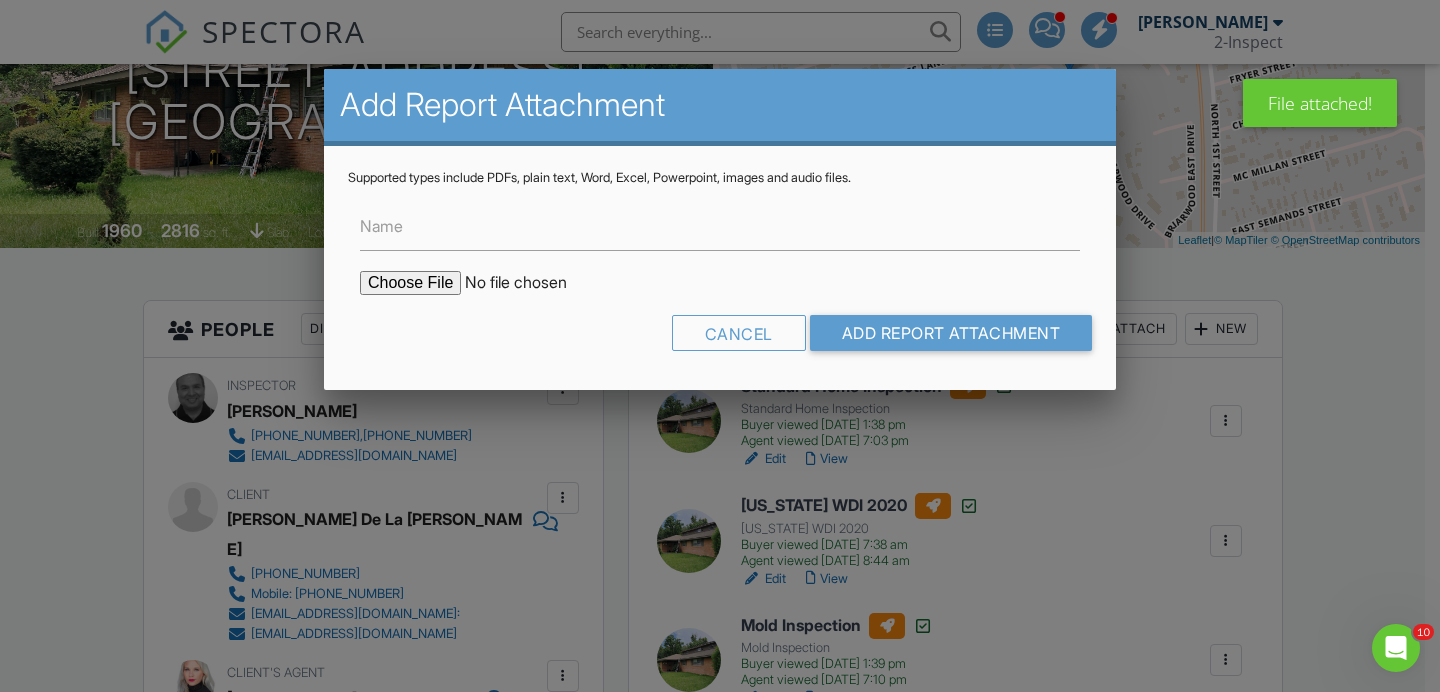 scroll, scrollTop: 0, scrollLeft: 0, axis: both 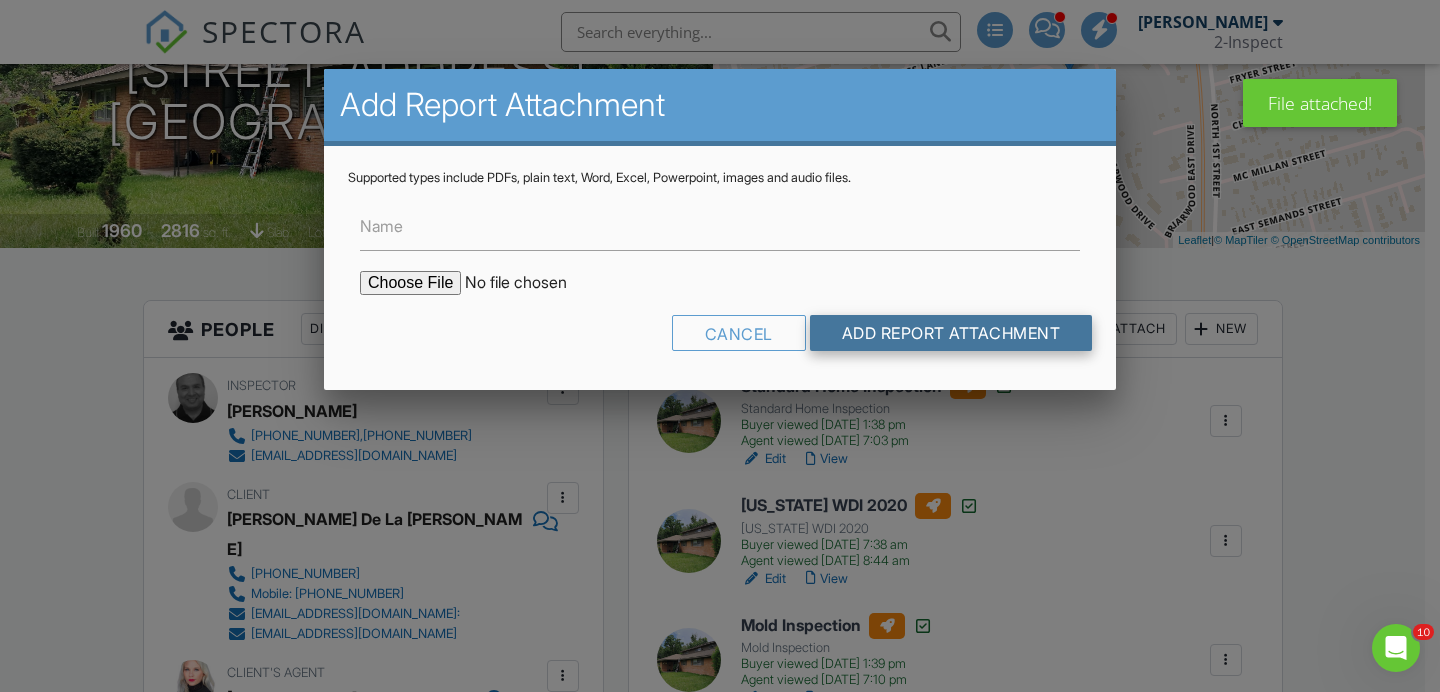 click on "Add Report Attachment" at bounding box center [951, 333] 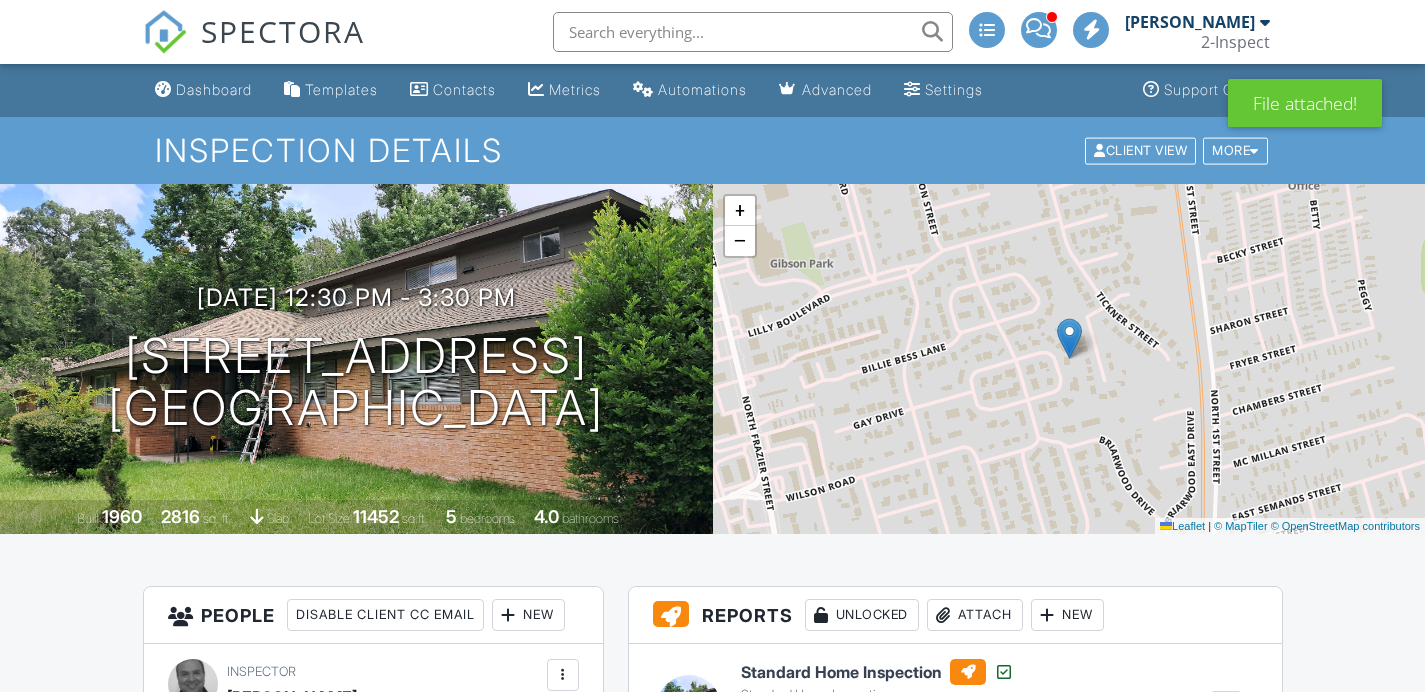 scroll, scrollTop: 1059, scrollLeft: 0, axis: vertical 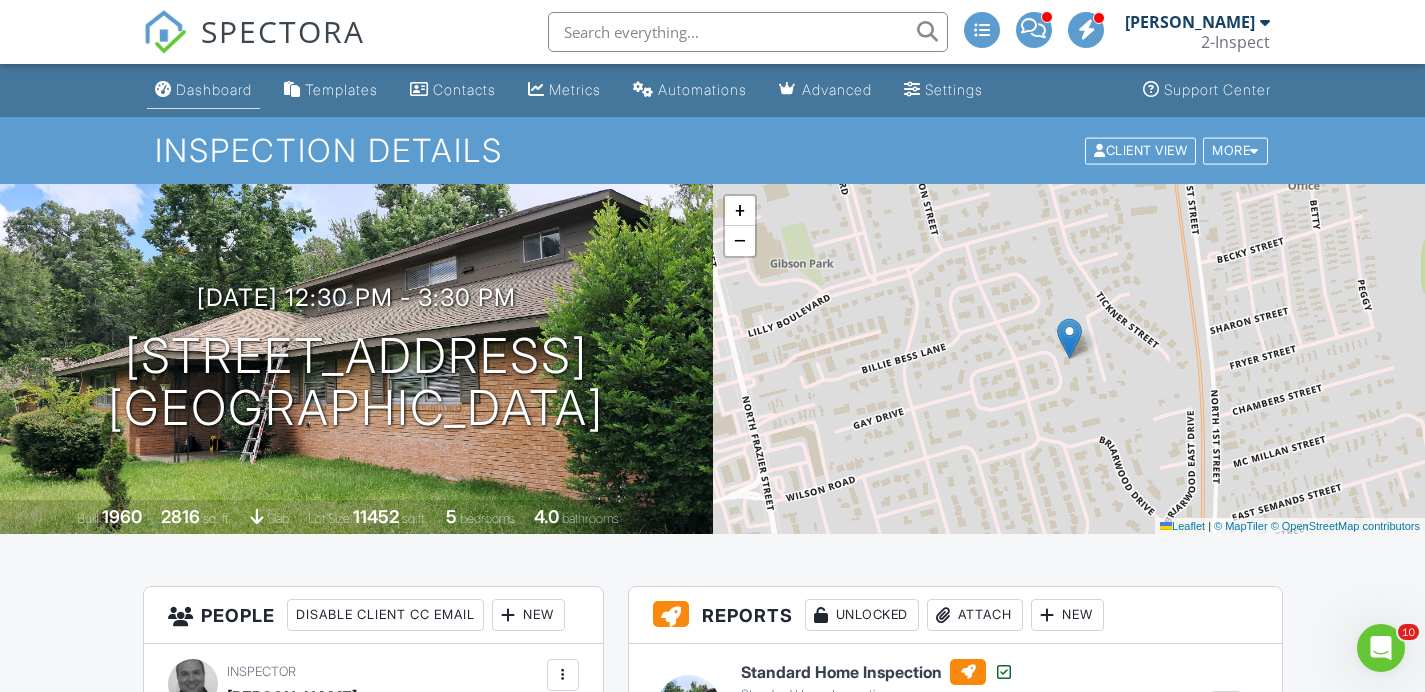 click on "Dashboard" at bounding box center (214, 89) 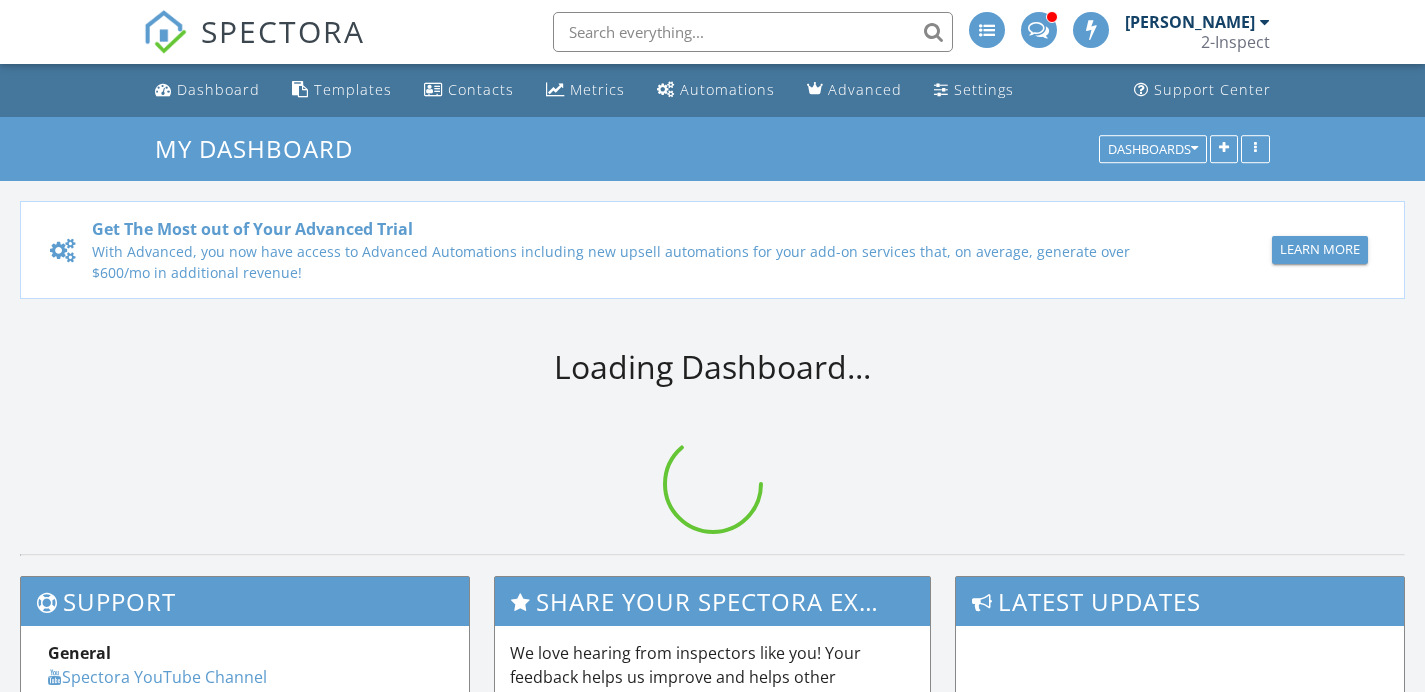 scroll, scrollTop: 0, scrollLeft: 0, axis: both 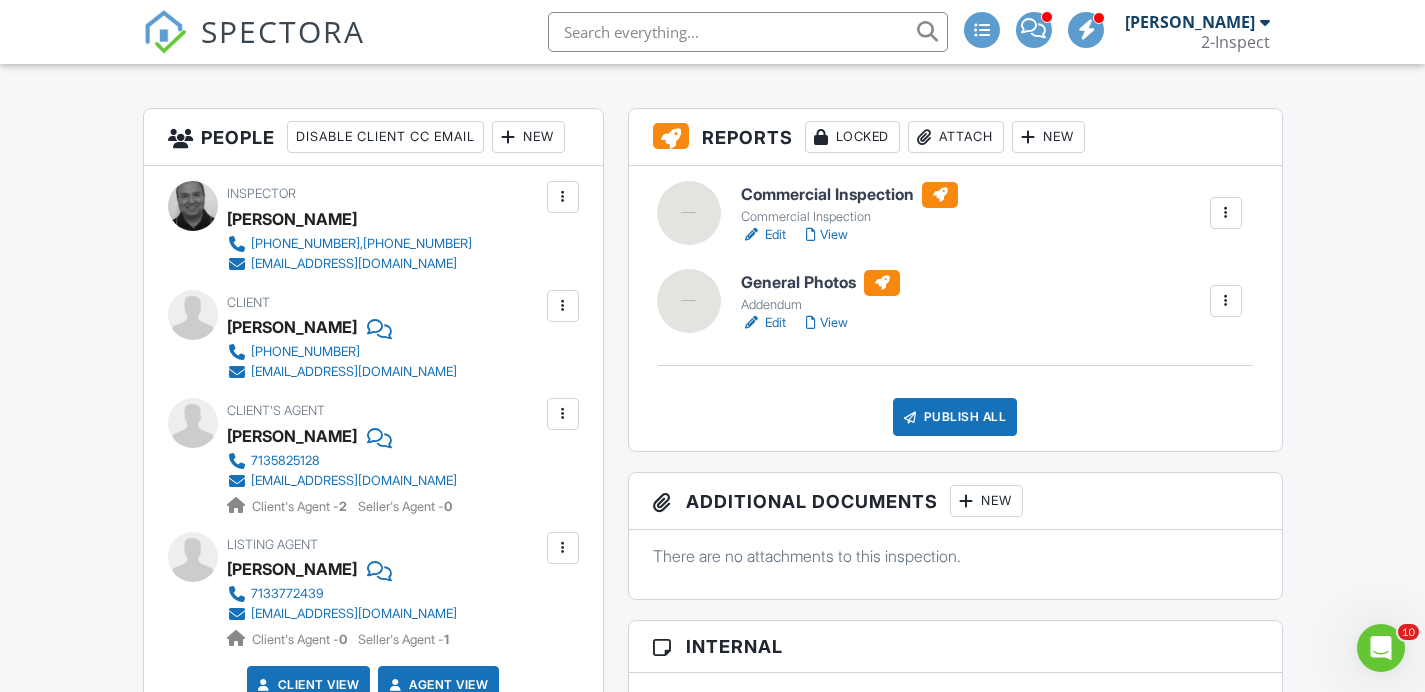 click at bounding box center [563, 306] 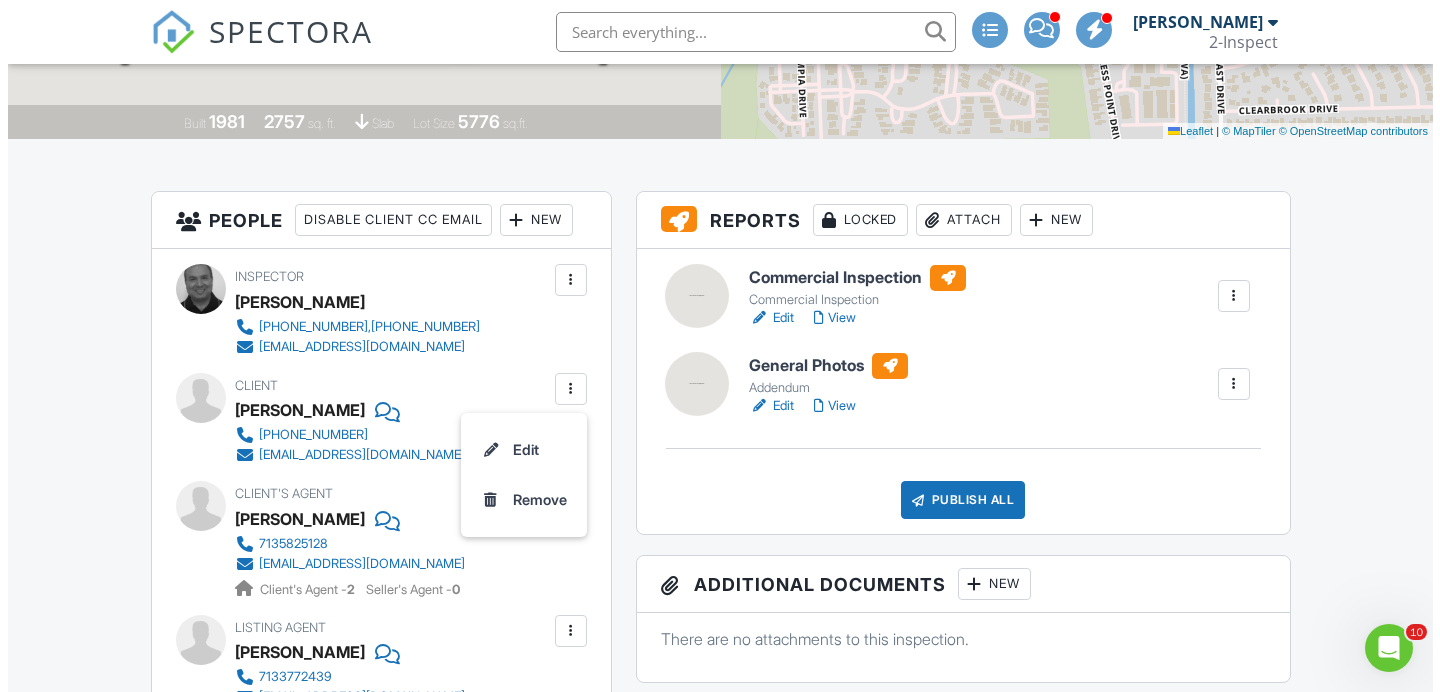 scroll, scrollTop: 398, scrollLeft: 0, axis: vertical 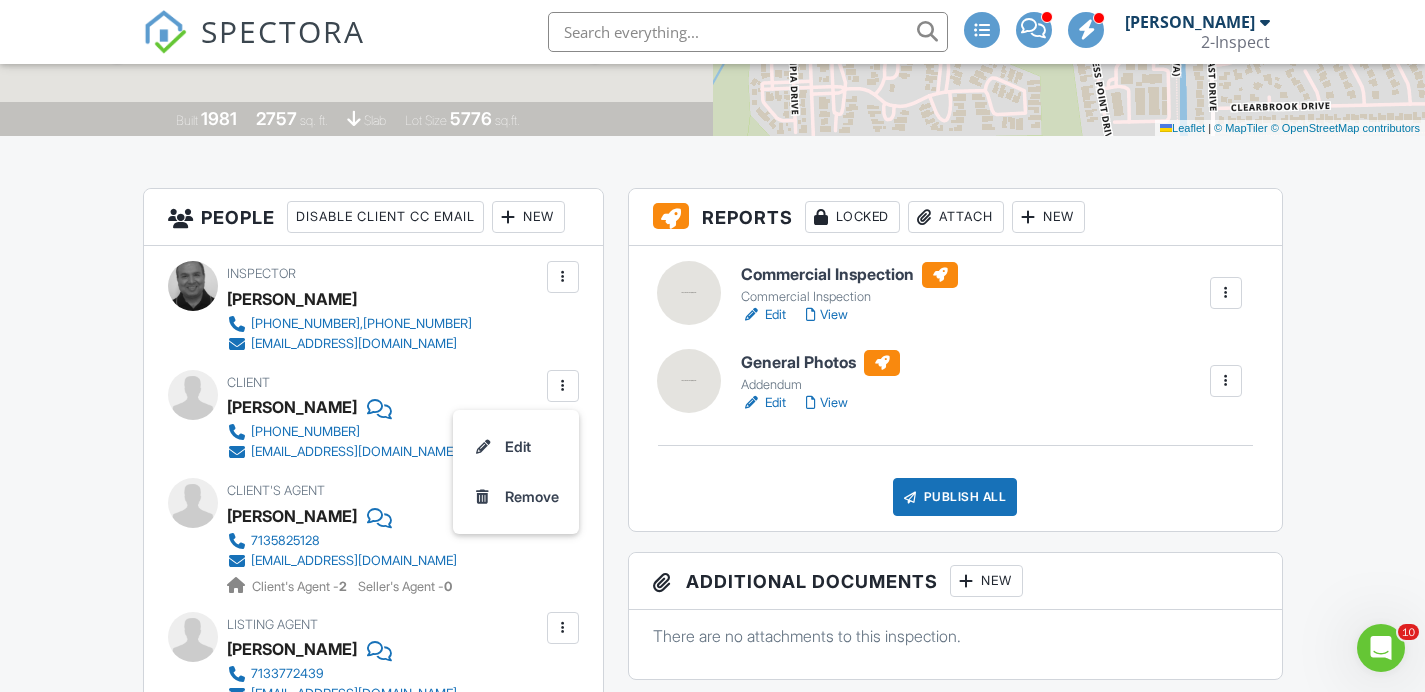 click on "New" at bounding box center [528, 217] 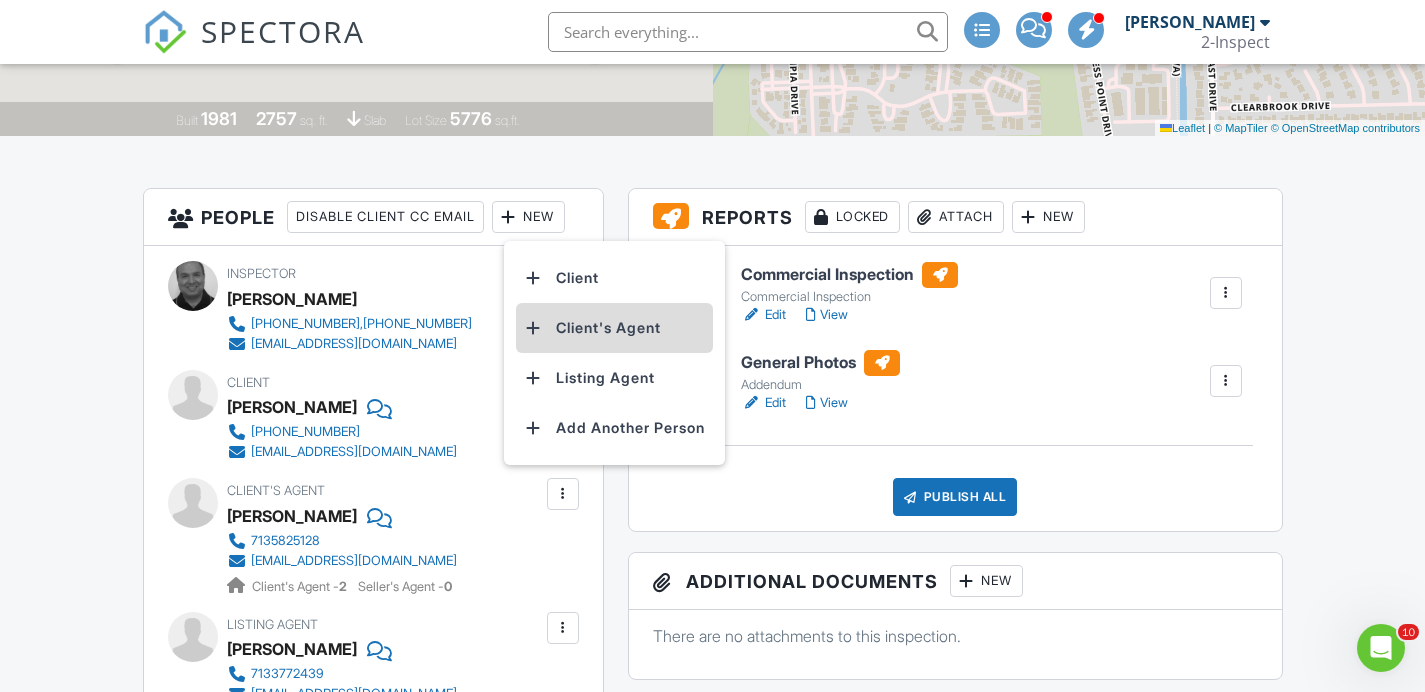 click on "Client's Agent" at bounding box center (614, 328) 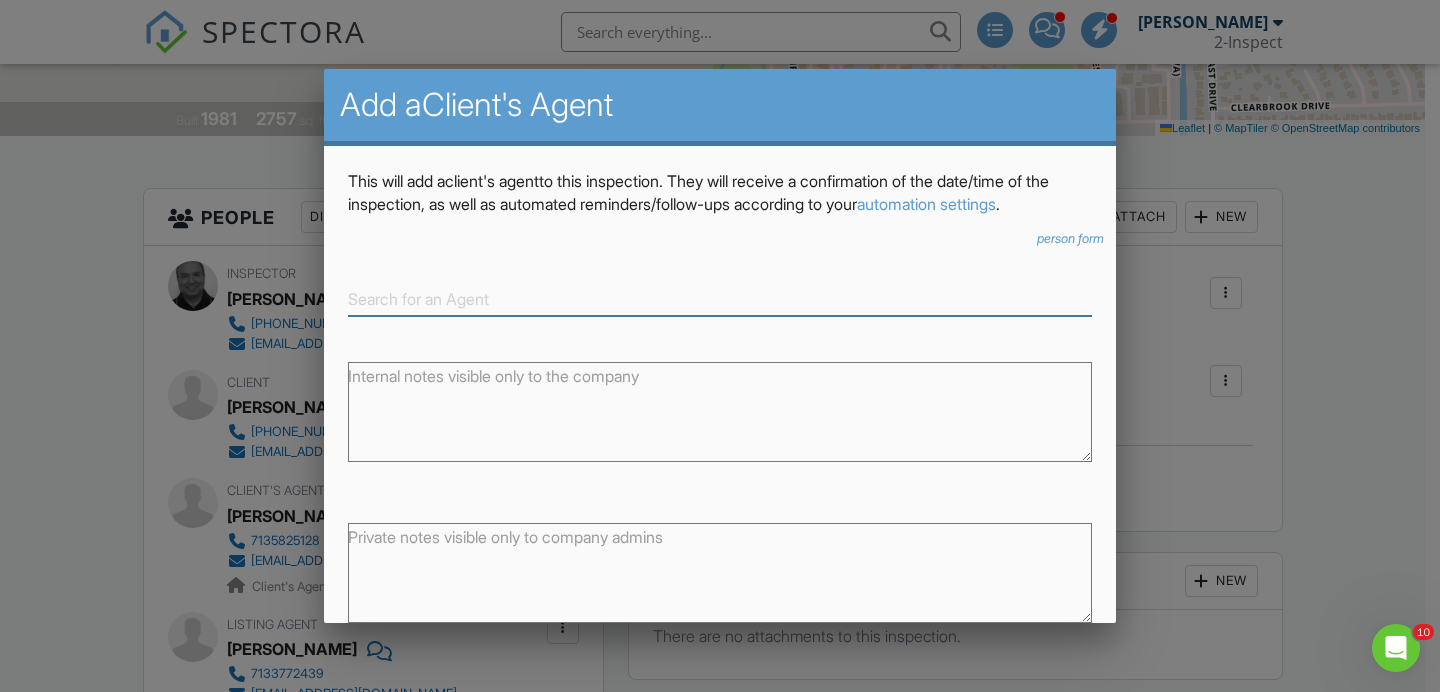 click at bounding box center [720, 299] 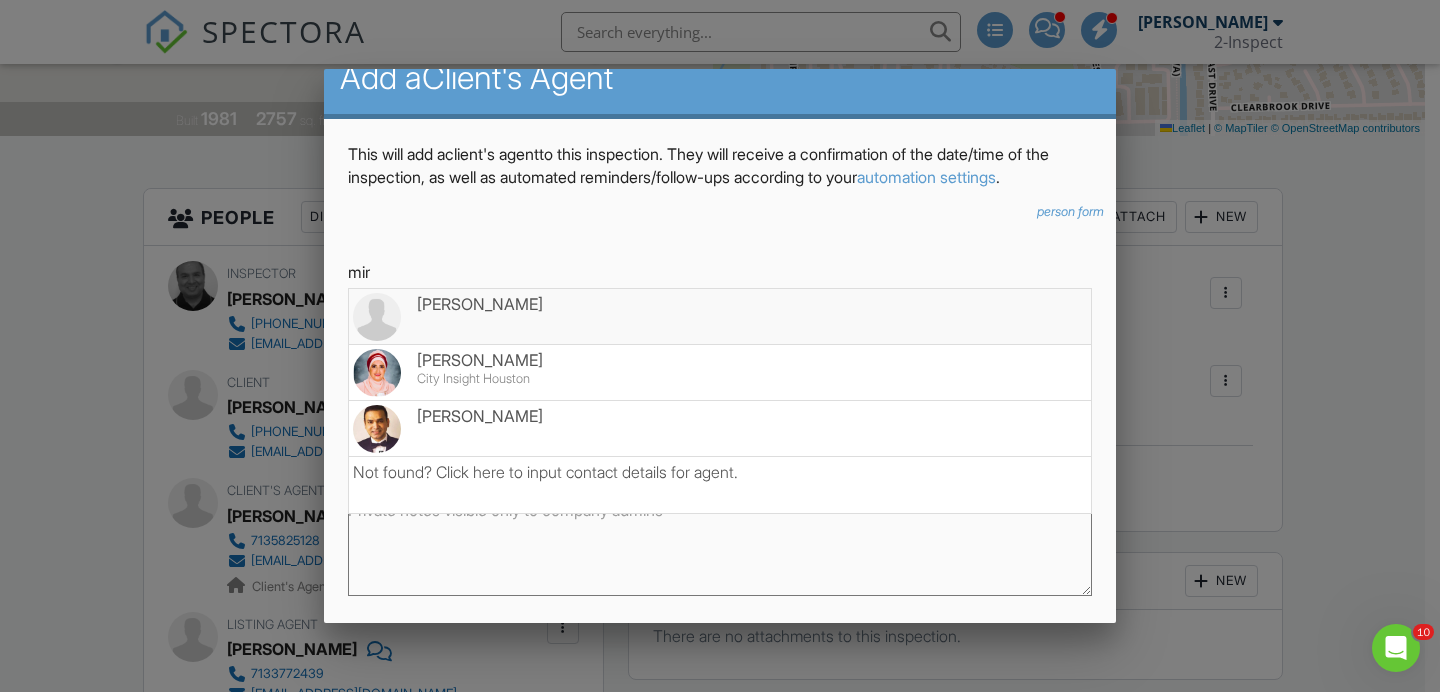 scroll, scrollTop: 35, scrollLeft: 0, axis: vertical 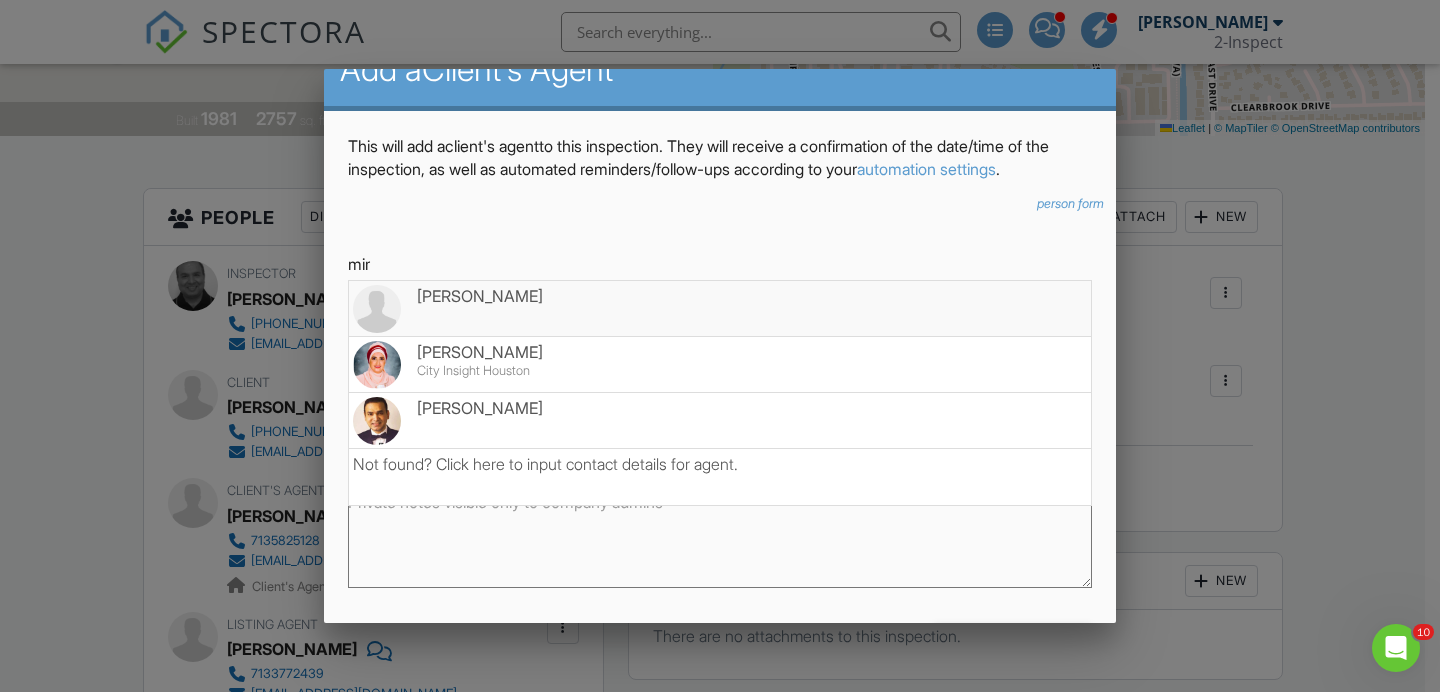 click on "Mir Khan" at bounding box center (720, 296) 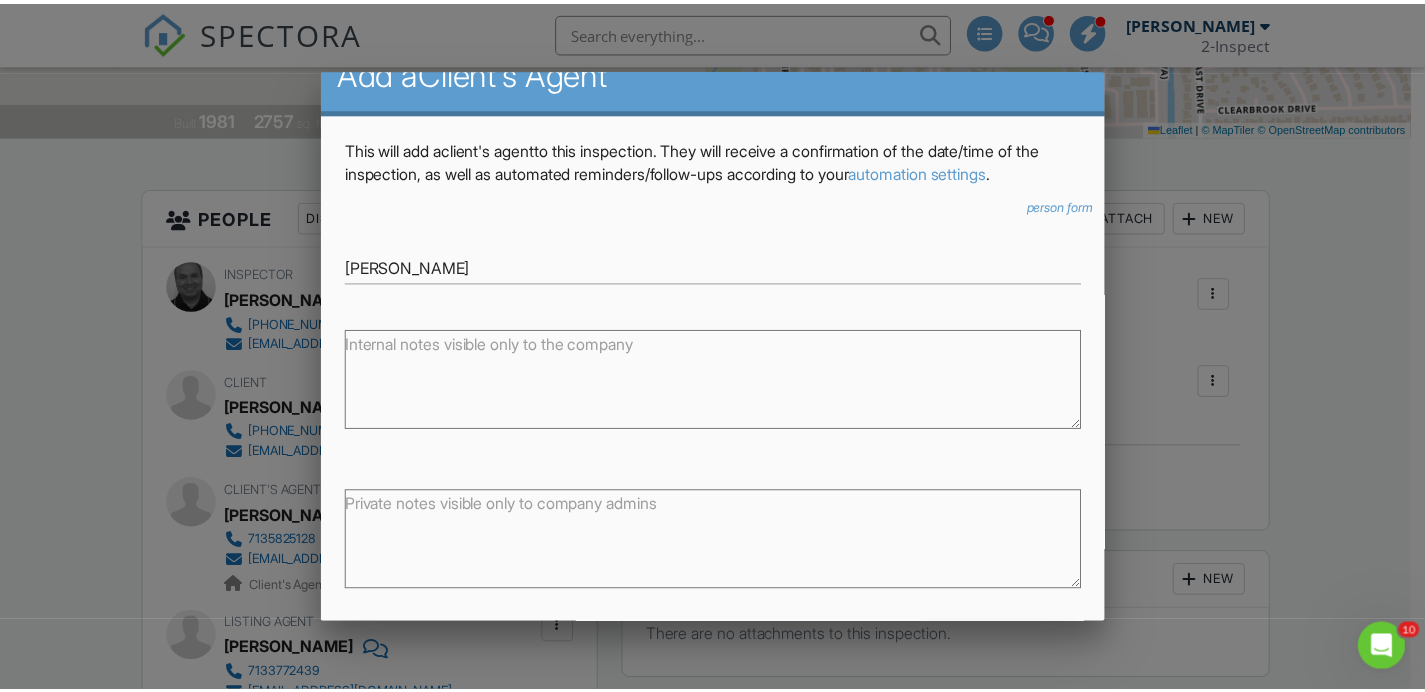 scroll, scrollTop: 10, scrollLeft: 0, axis: vertical 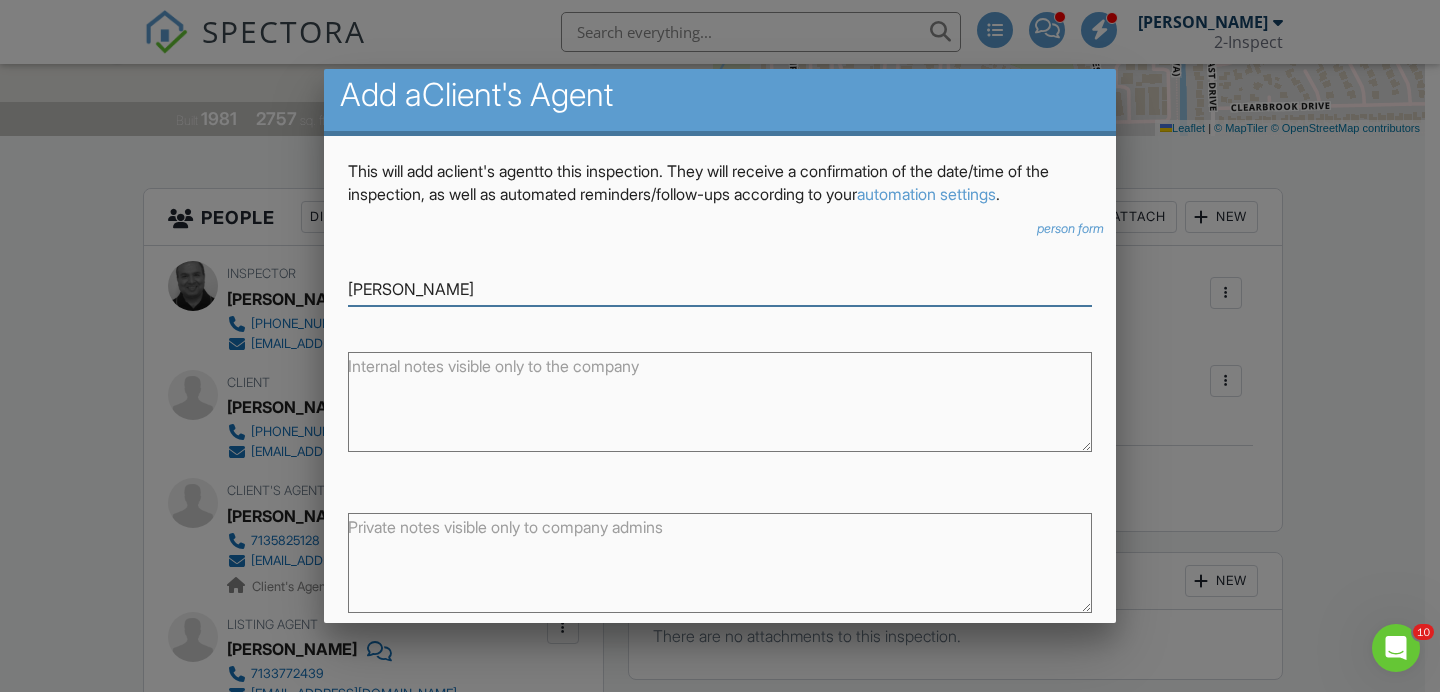 click on "Mir Khan" at bounding box center (720, 289) 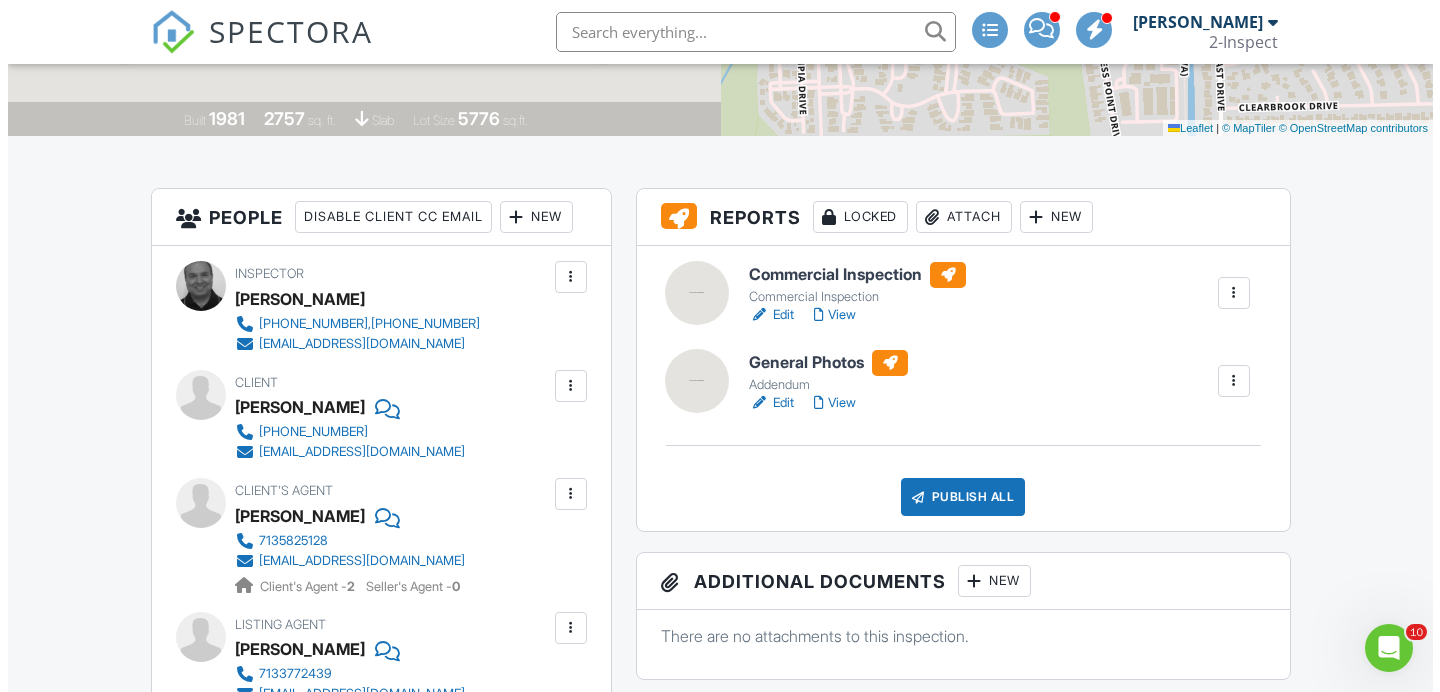 scroll, scrollTop: 437, scrollLeft: 0, axis: vertical 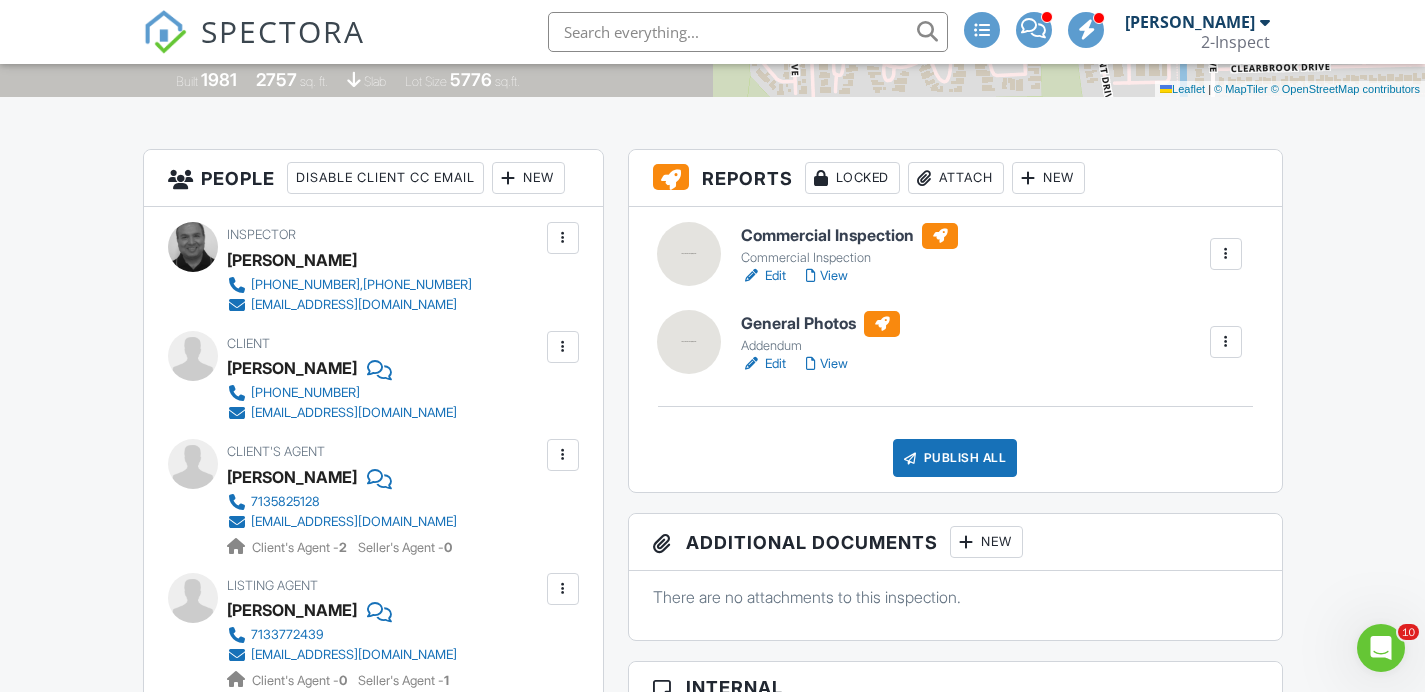 click at bounding box center (563, 455) 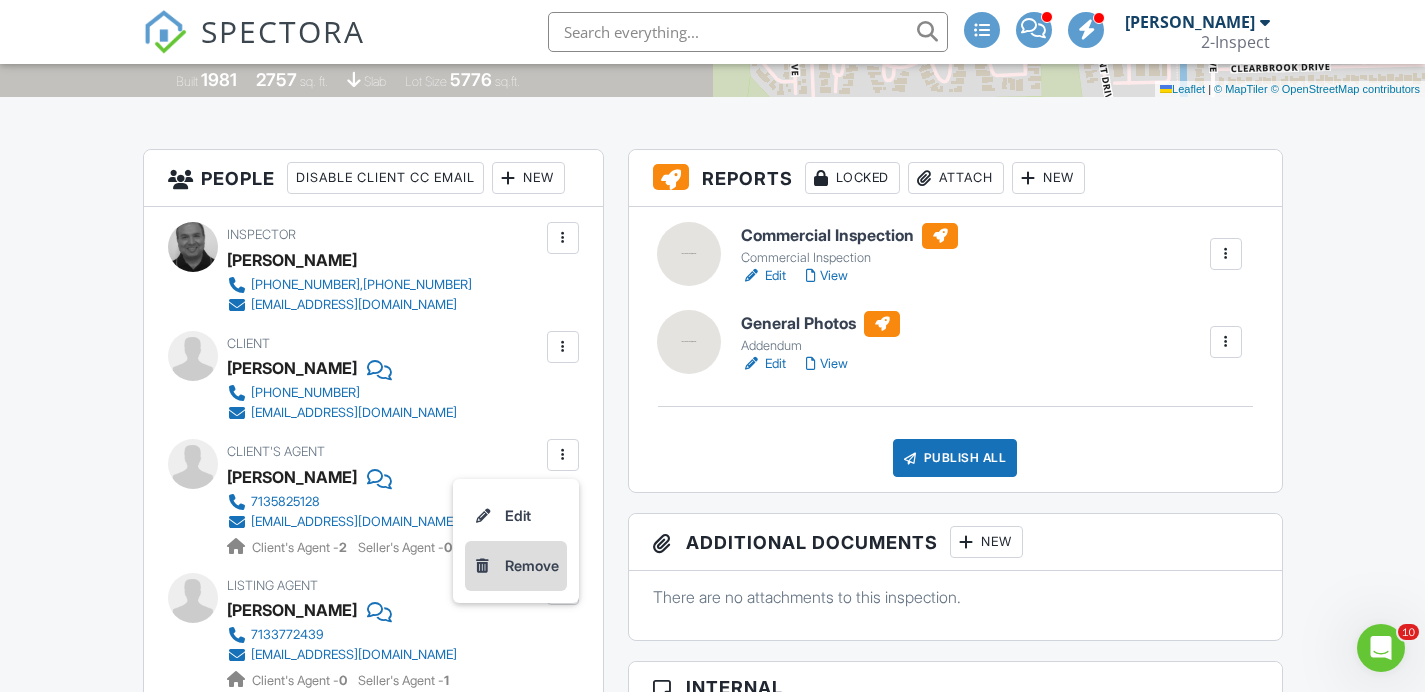 click on "Remove" at bounding box center (516, 566) 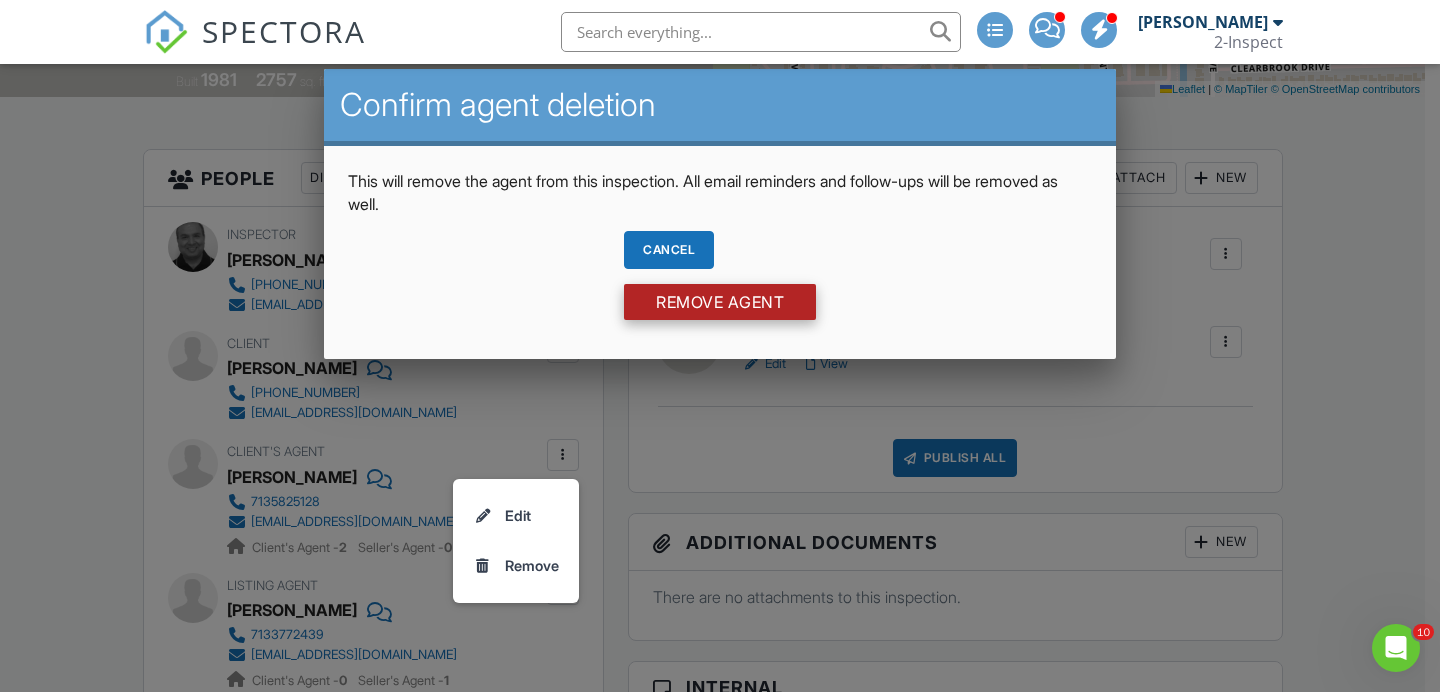 click on "Remove Agent" at bounding box center (720, 302) 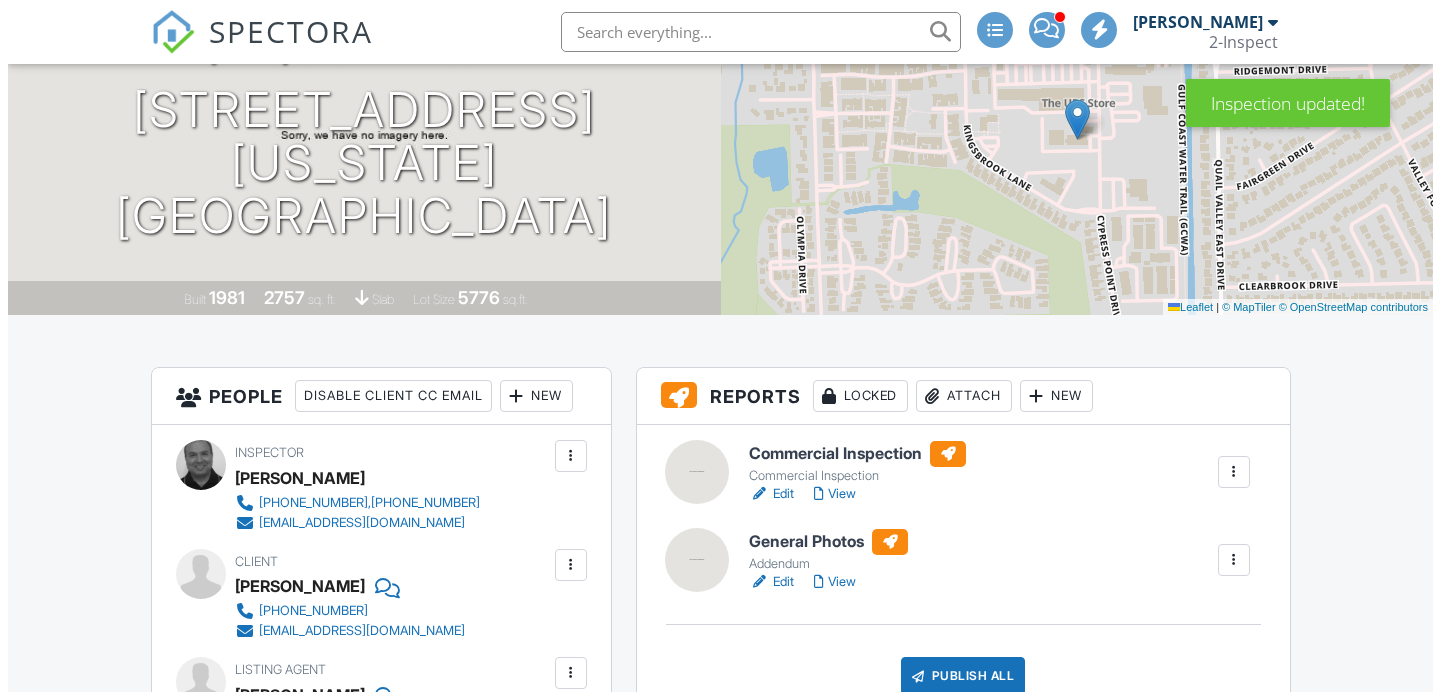 scroll, scrollTop: 0, scrollLeft: 0, axis: both 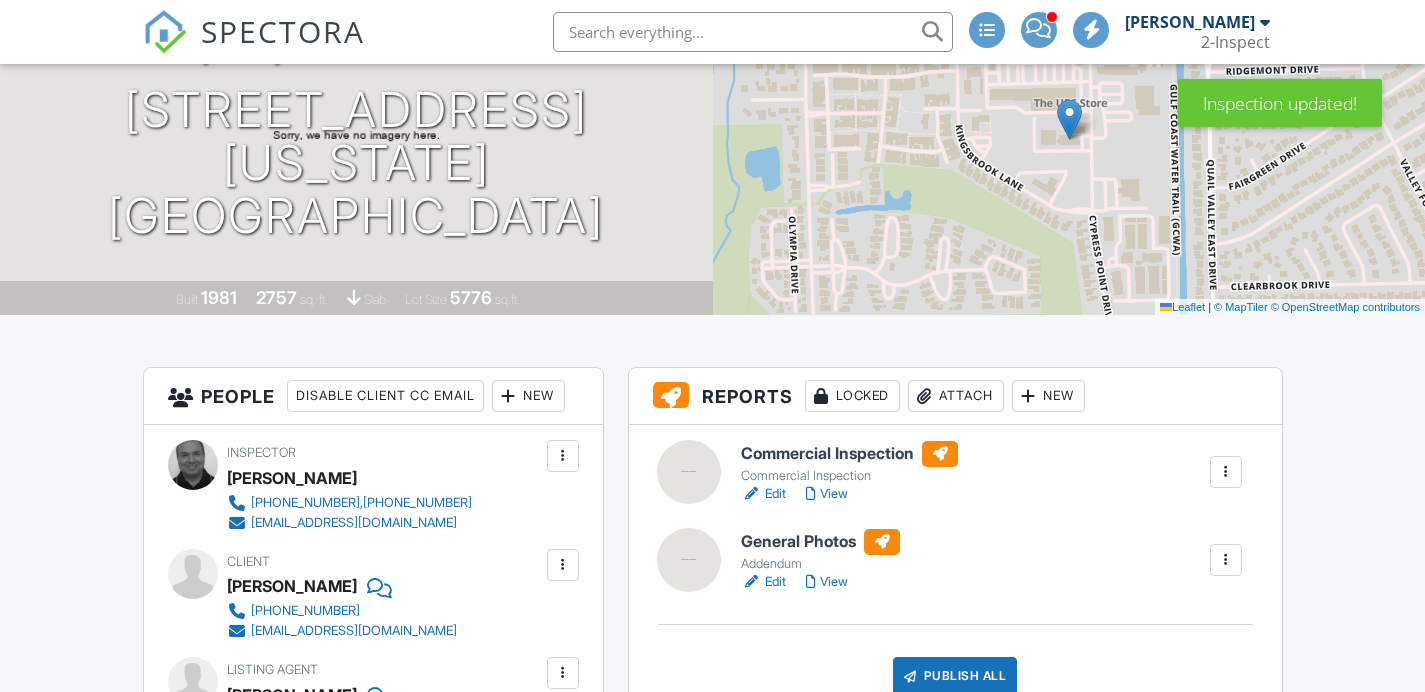 click on "New" at bounding box center (528, 396) 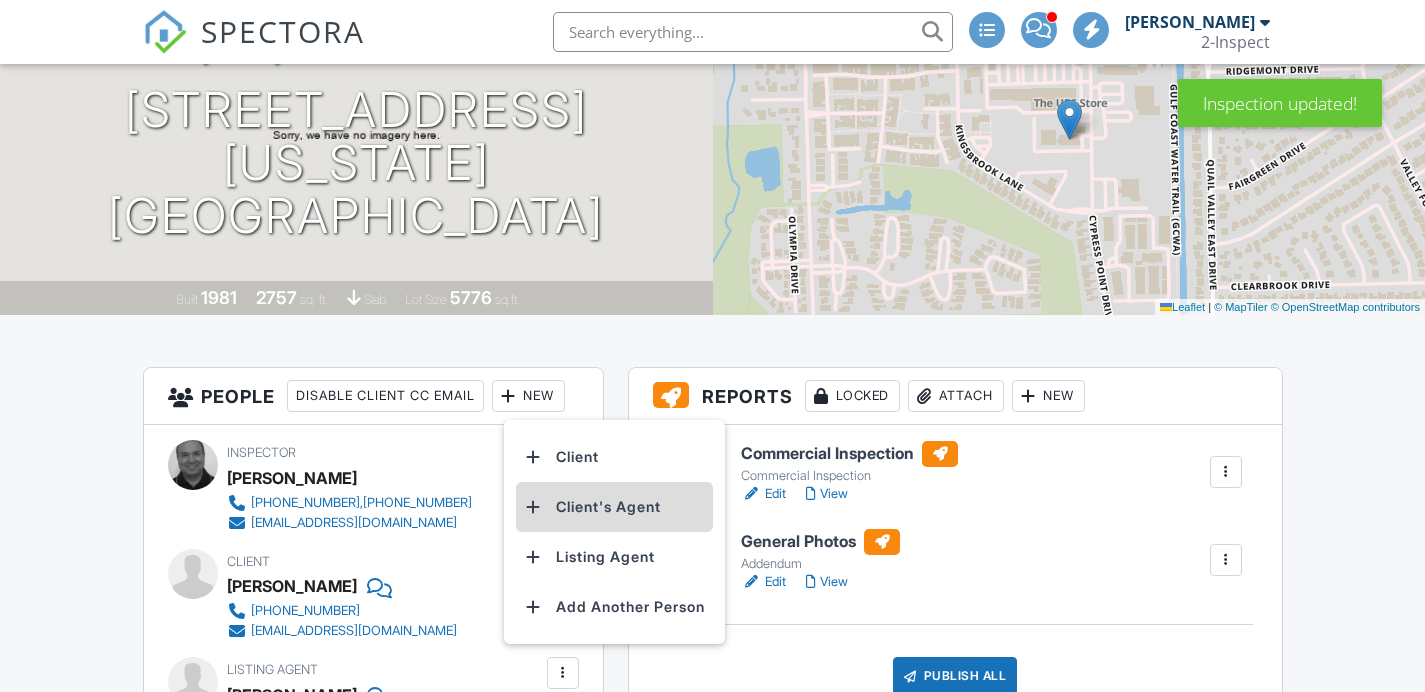 click on "Client's Agent" at bounding box center (614, 507) 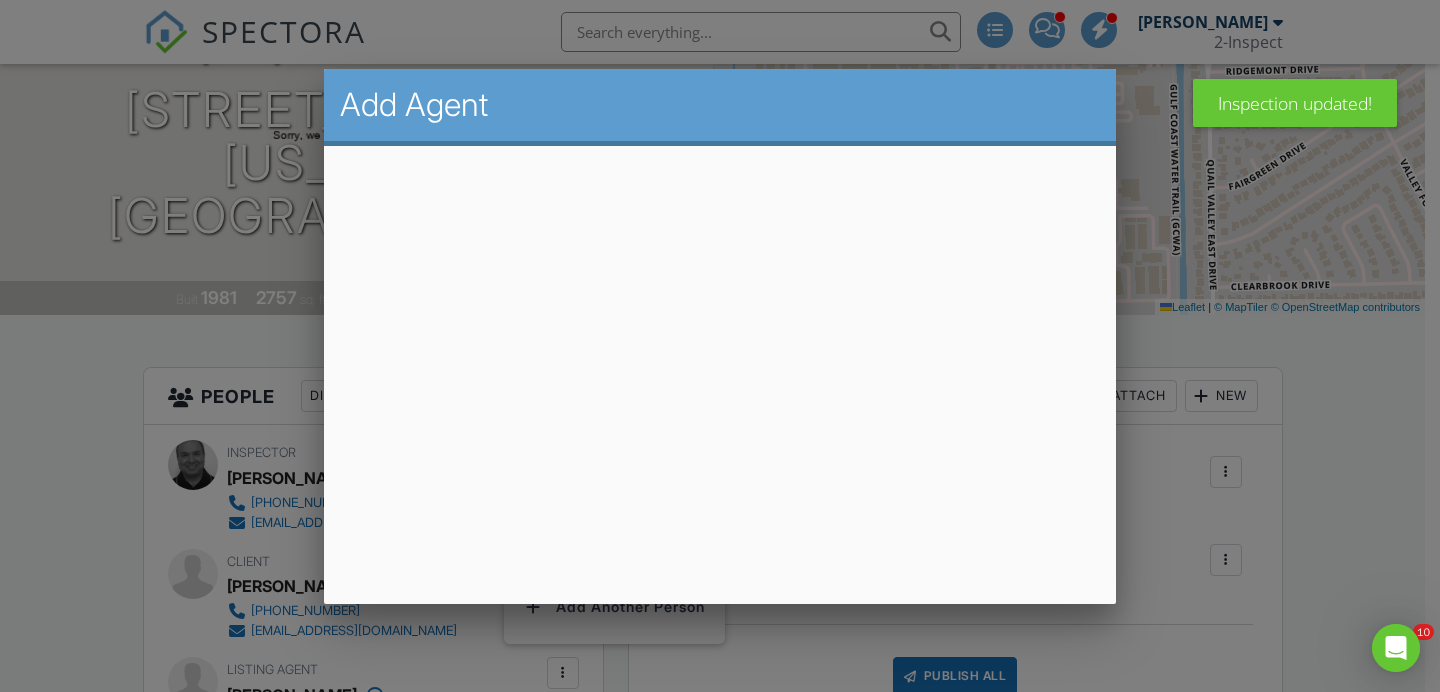 scroll, scrollTop: 0, scrollLeft: 0, axis: both 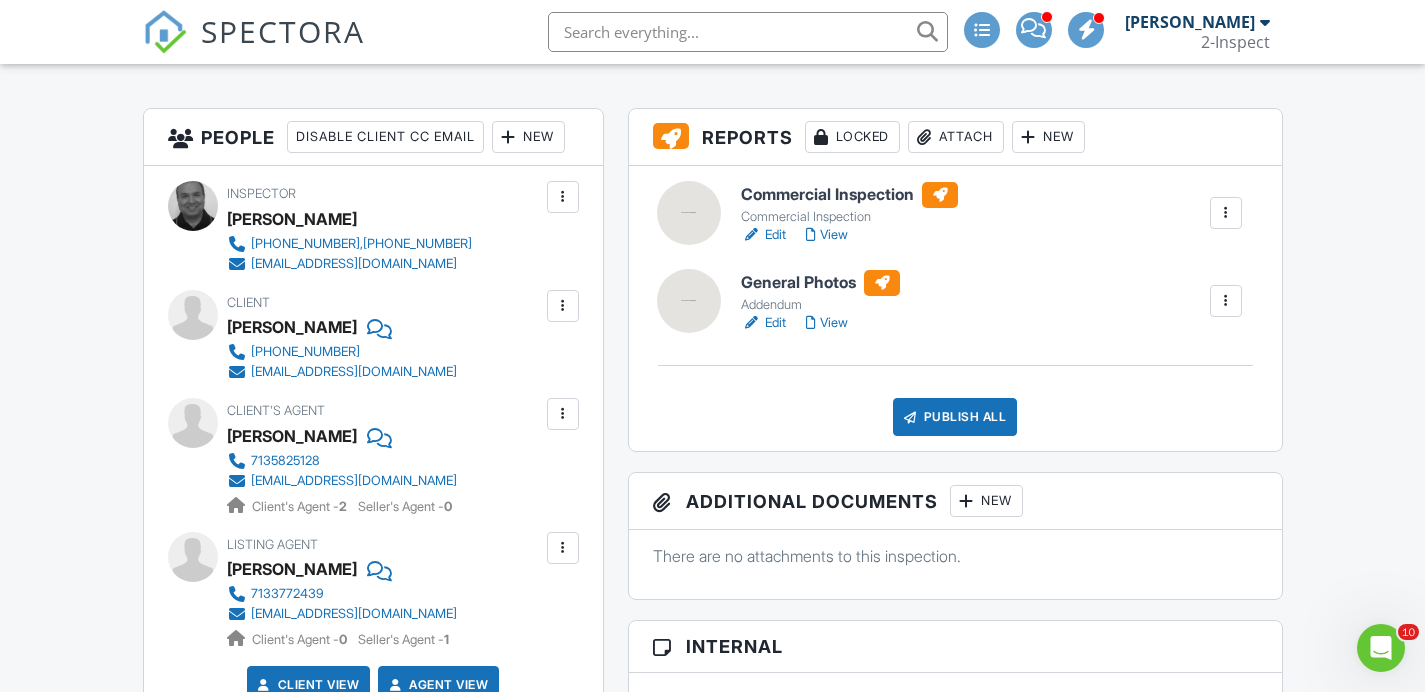 click at bounding box center [563, 414] 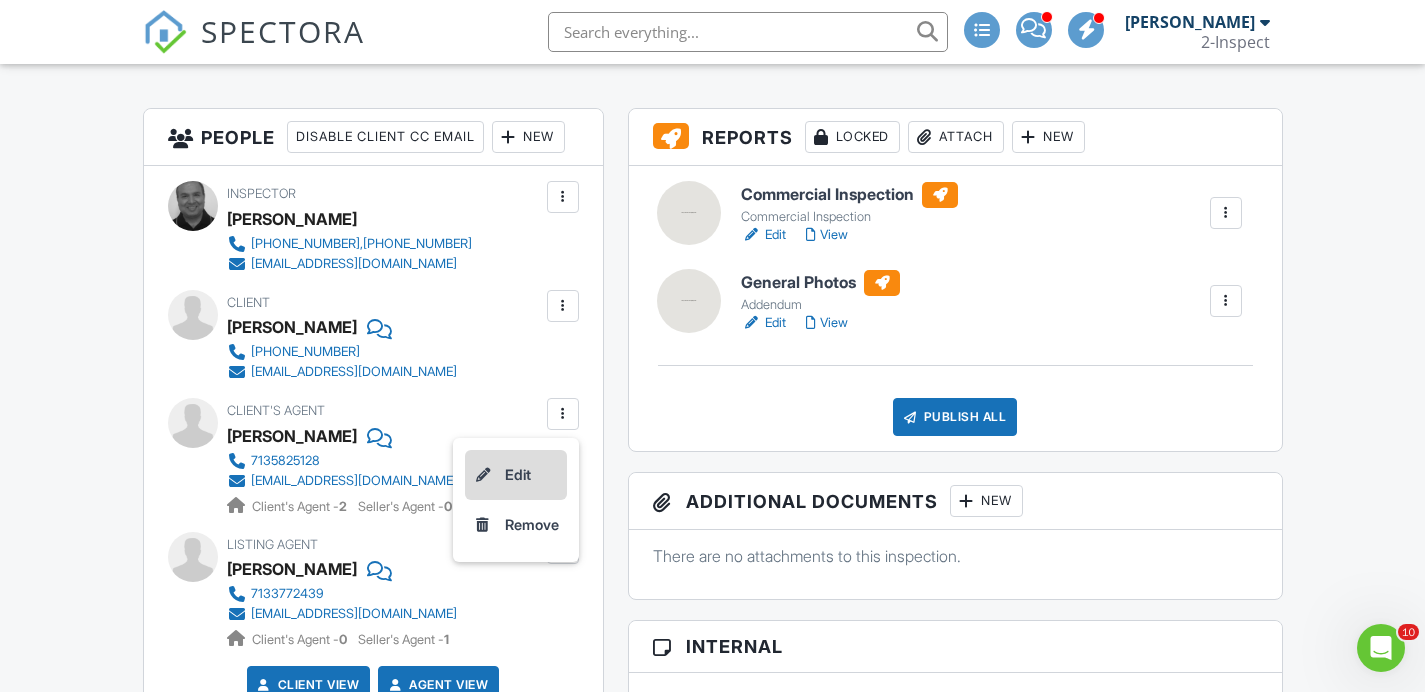 click on "Edit" at bounding box center [516, 475] 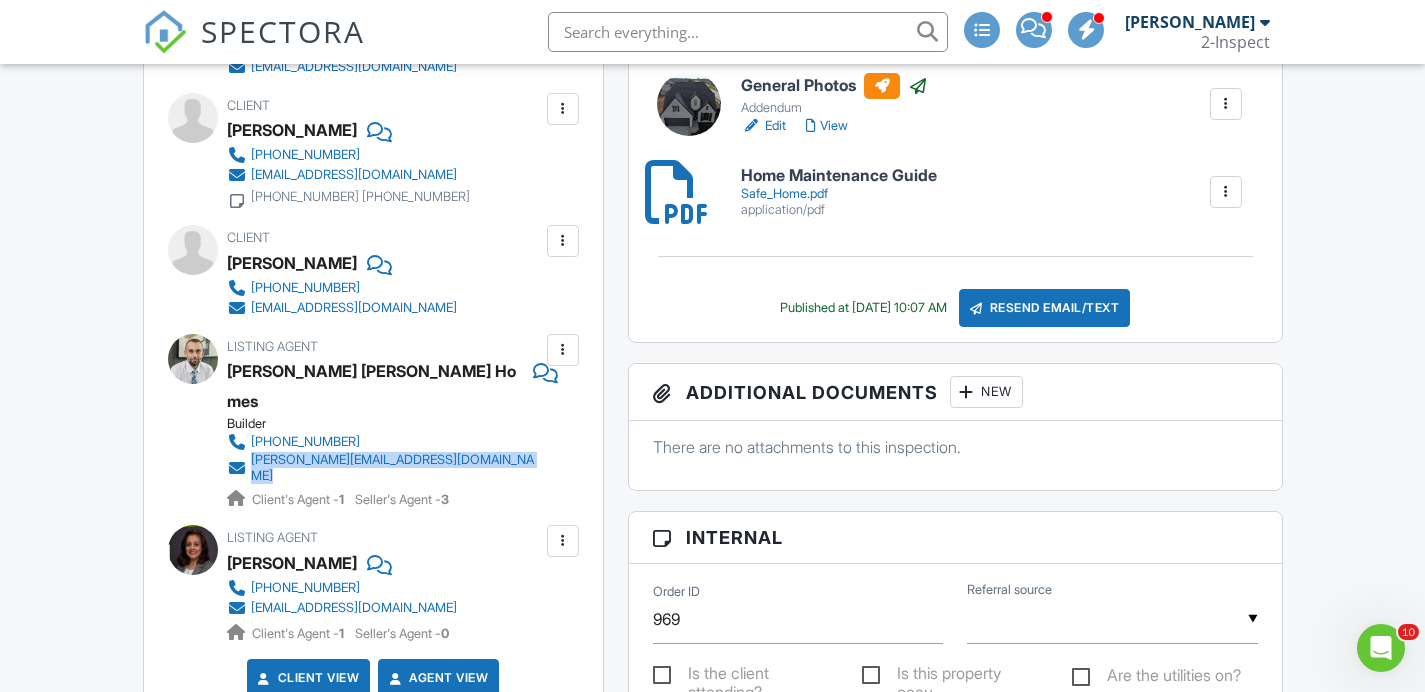 scroll, scrollTop: 0, scrollLeft: 0, axis: both 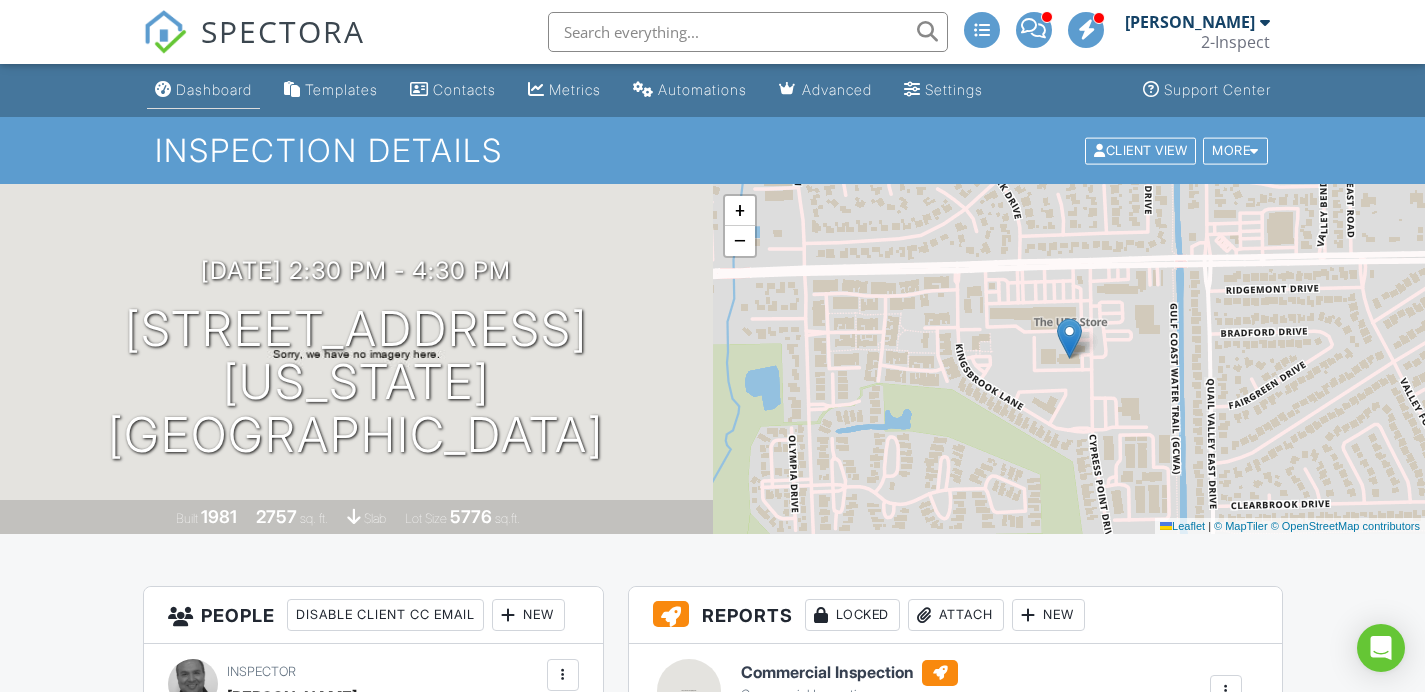 click on "Dashboard" at bounding box center [214, 89] 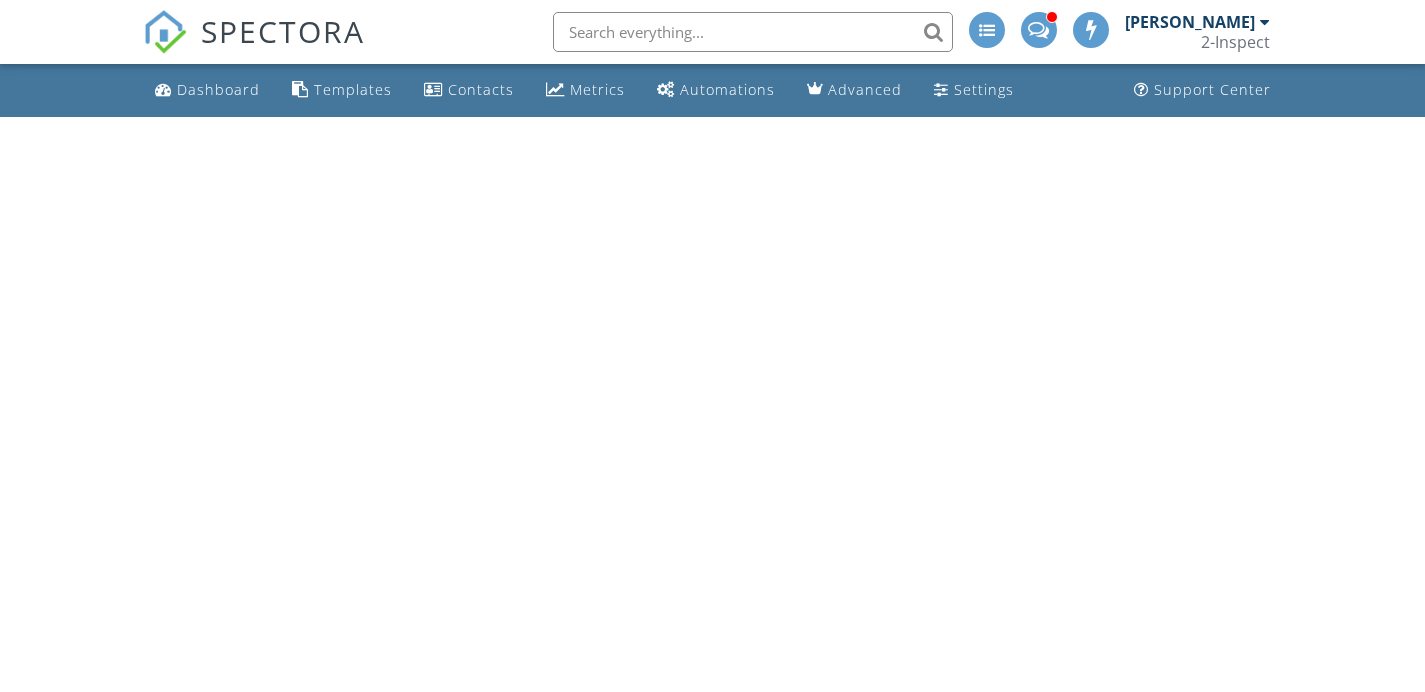 scroll, scrollTop: 0, scrollLeft: 0, axis: both 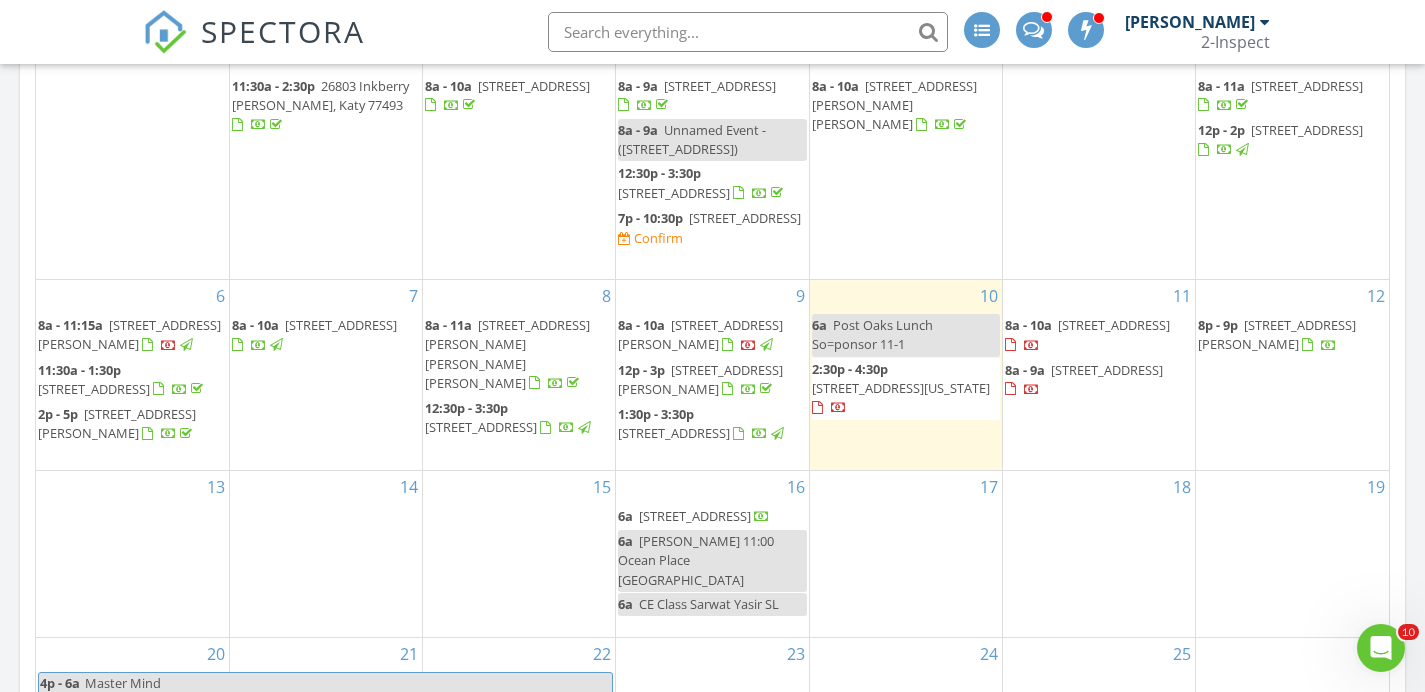 click on "[STREET_ADDRESS]" at bounding box center (481, 427) 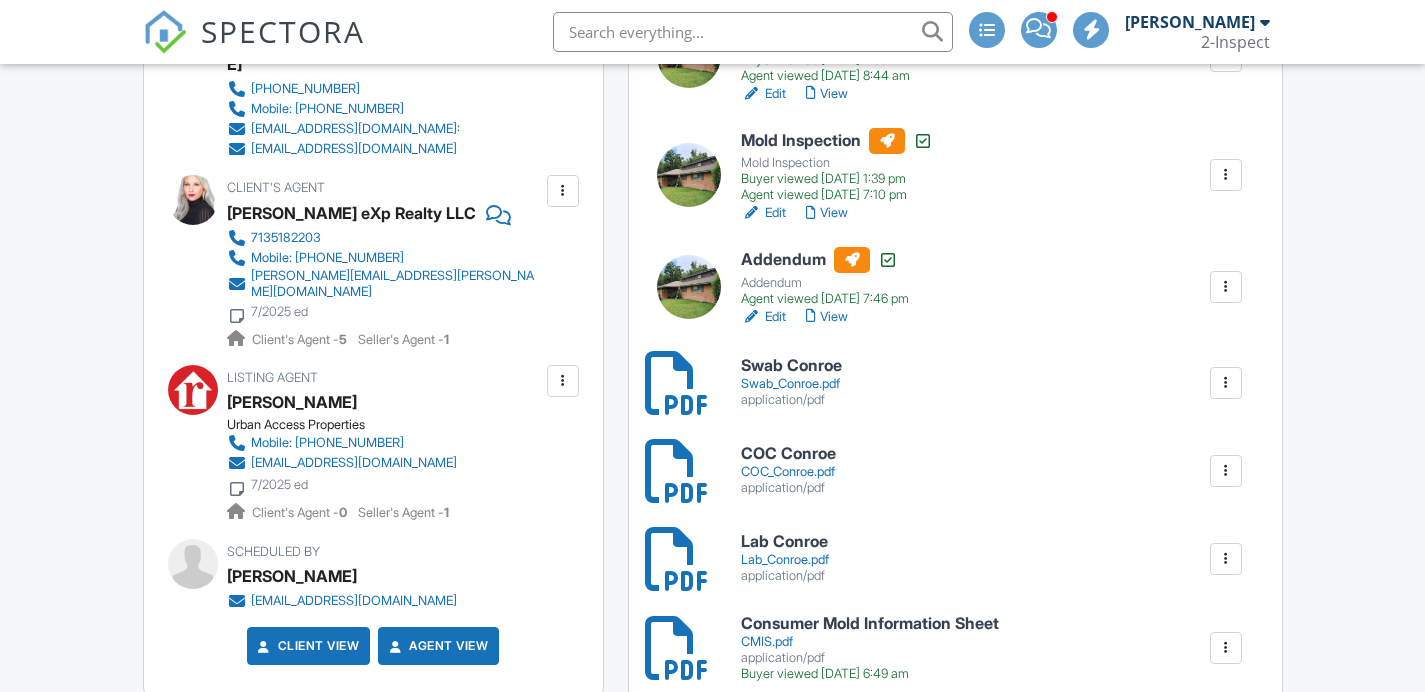 scroll, scrollTop: 134, scrollLeft: 0, axis: vertical 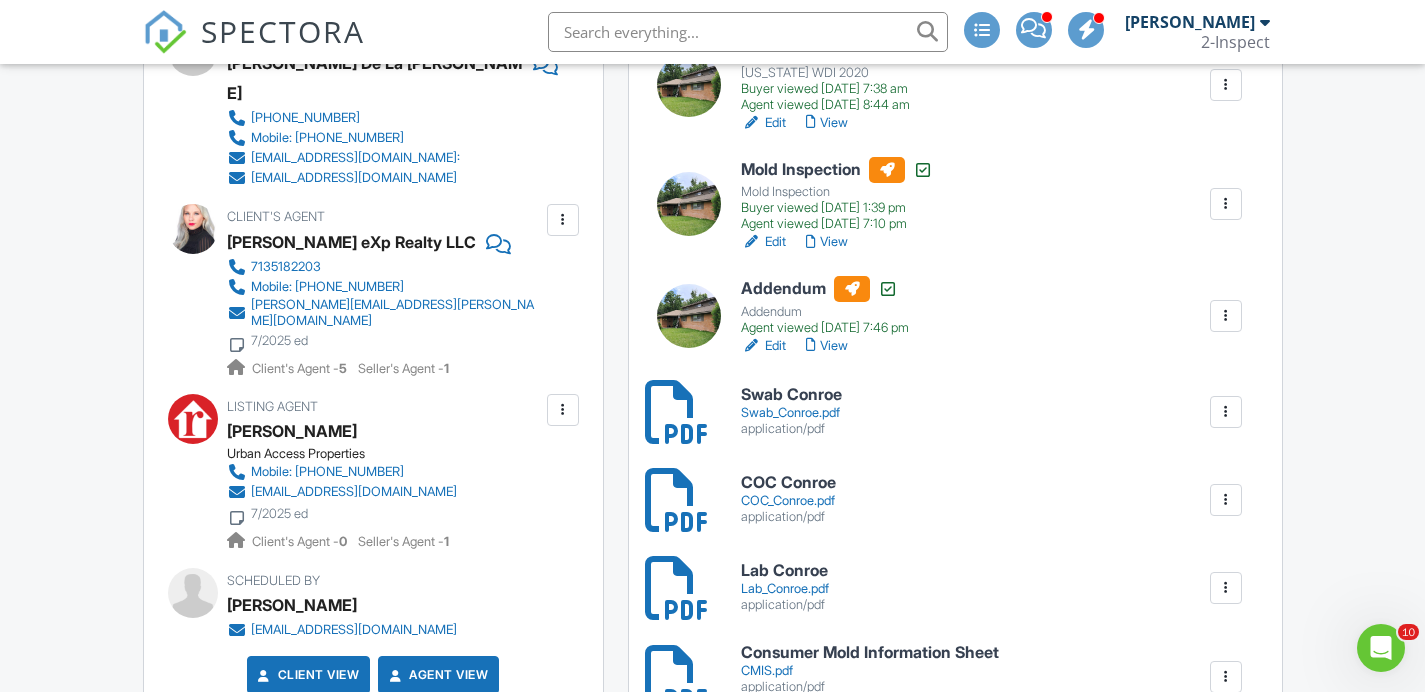 click on "View" at bounding box center (827, 242) 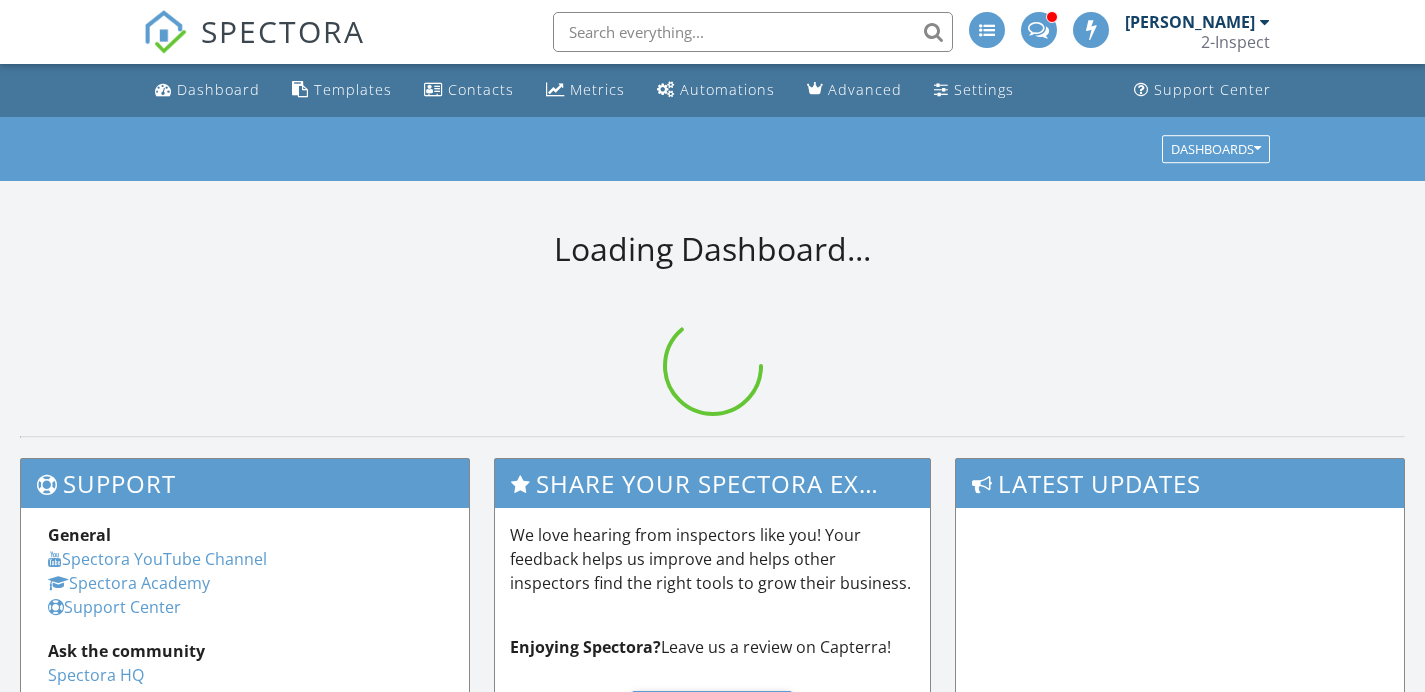 scroll, scrollTop: 0, scrollLeft: 0, axis: both 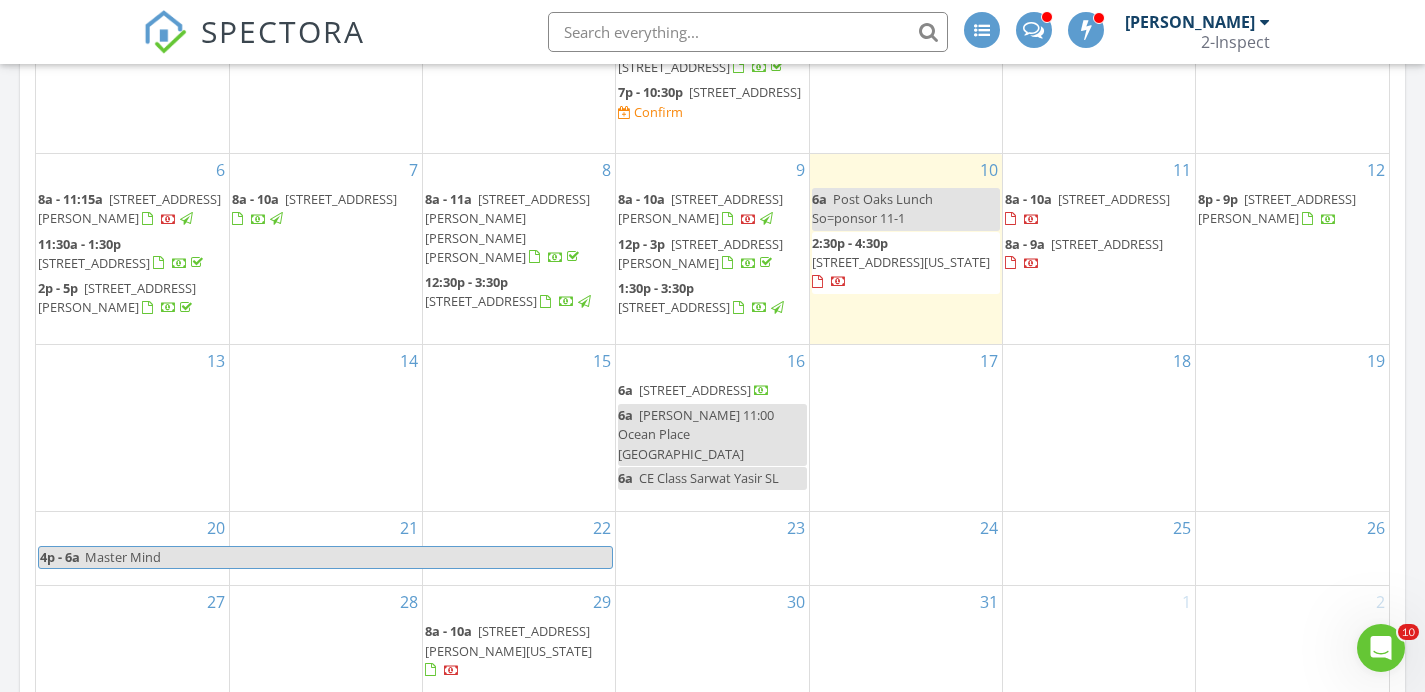 click on "[STREET_ADDRESS]" at bounding box center (481, 301) 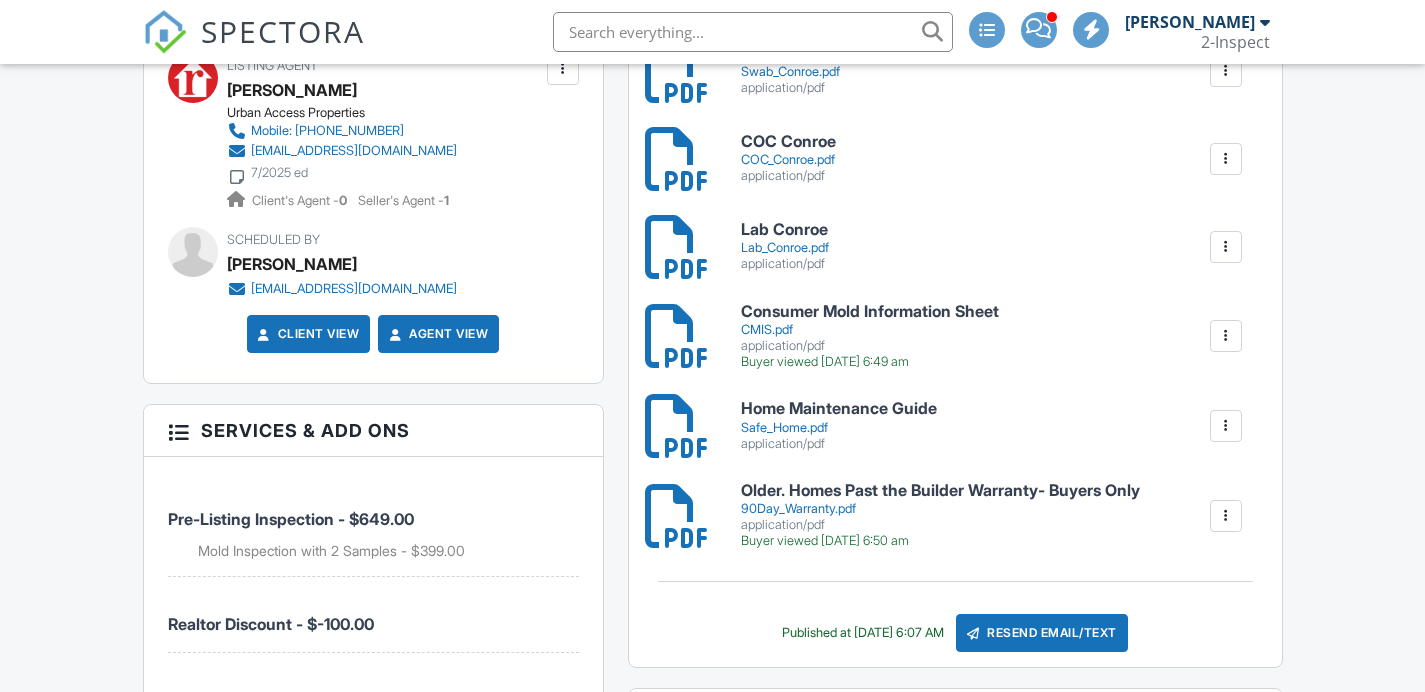 scroll, scrollTop: 1206, scrollLeft: 0, axis: vertical 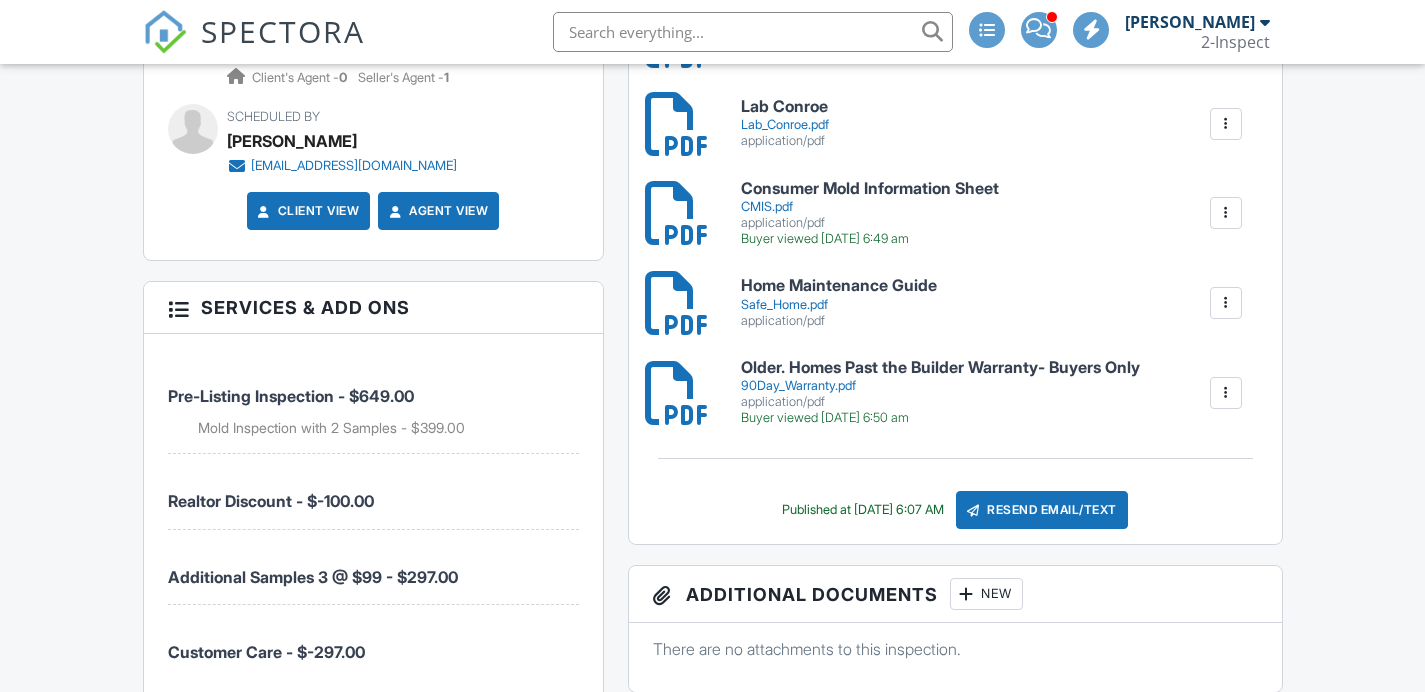 click on "Resend Email/Text" at bounding box center (1042, 510) 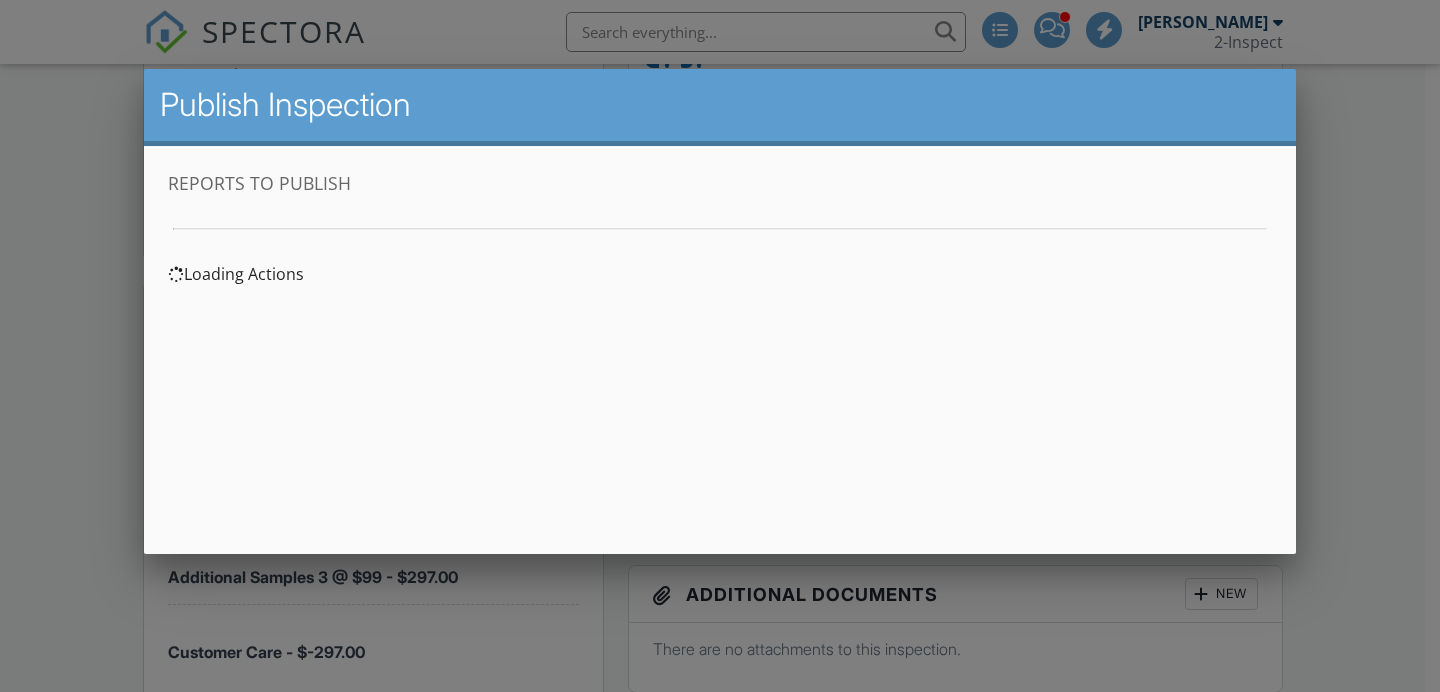 scroll, scrollTop: 0, scrollLeft: 0, axis: both 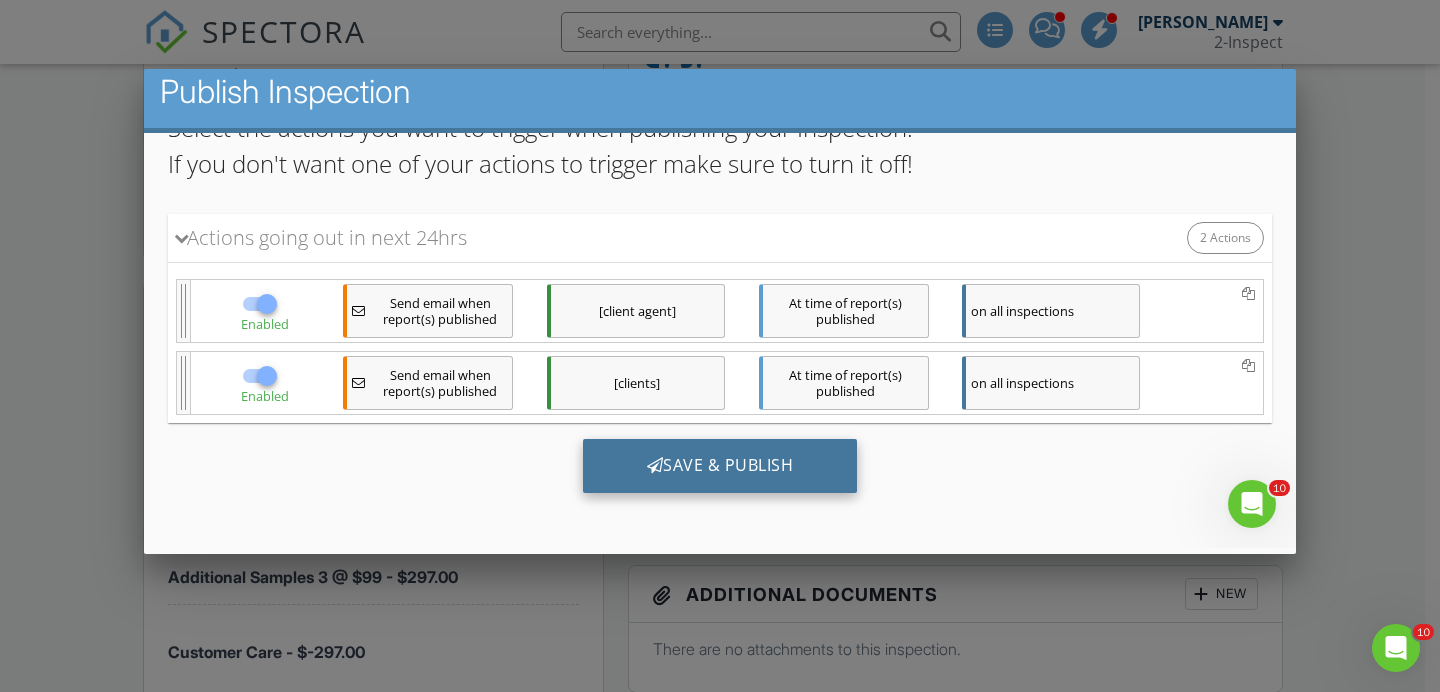click on "Save & Publish" at bounding box center [720, 466] 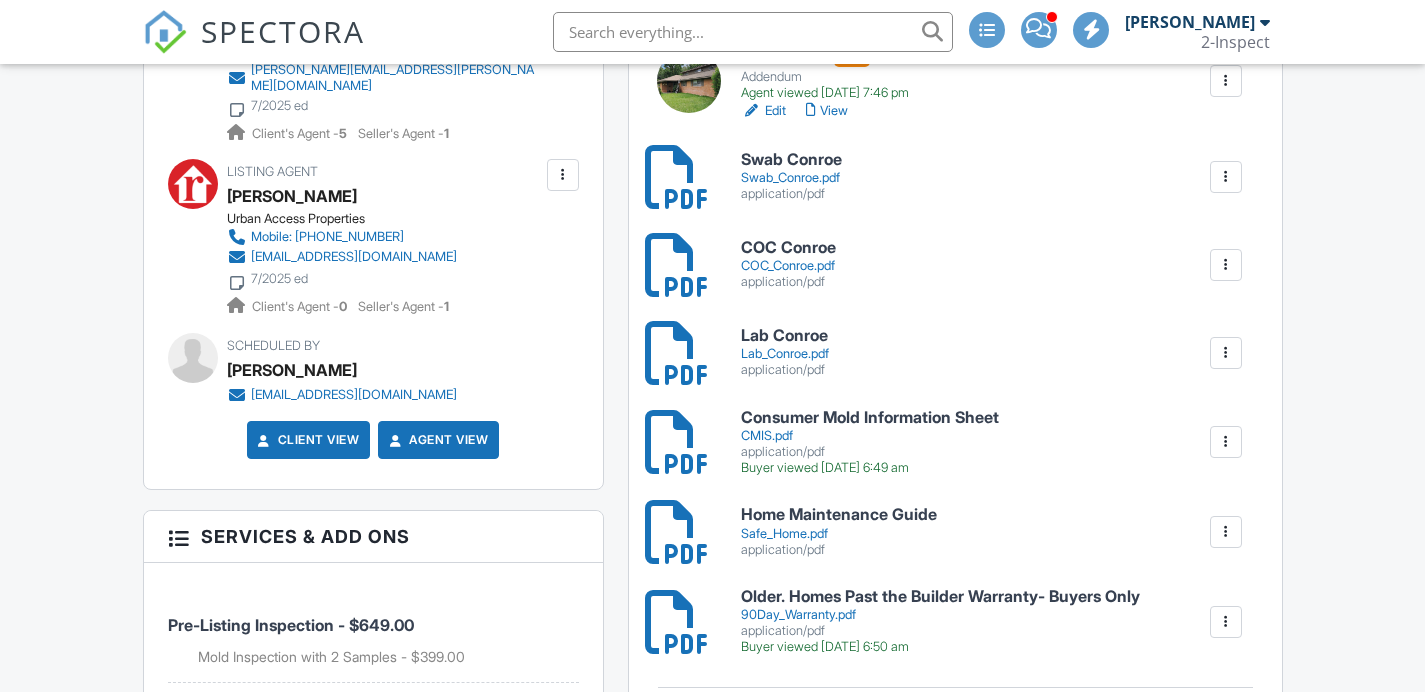 scroll, scrollTop: 0, scrollLeft: 0, axis: both 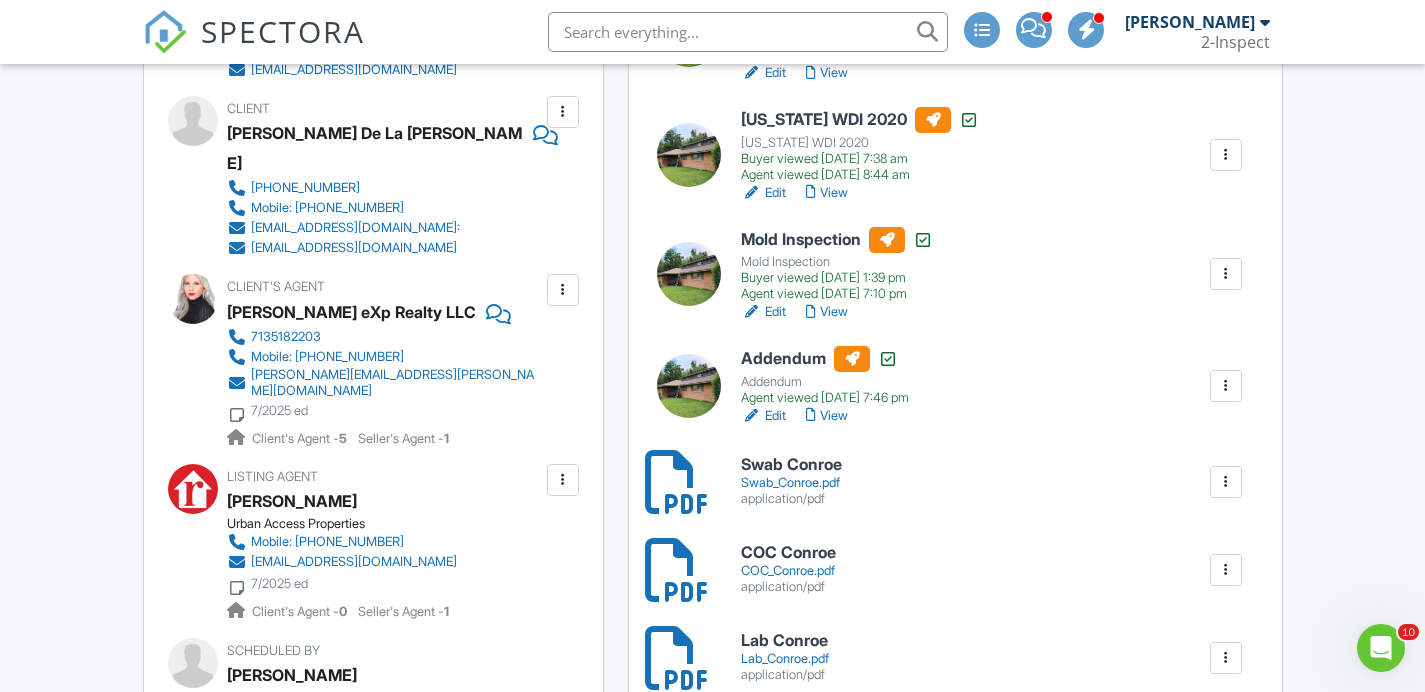 click on "View" at bounding box center [827, 312] 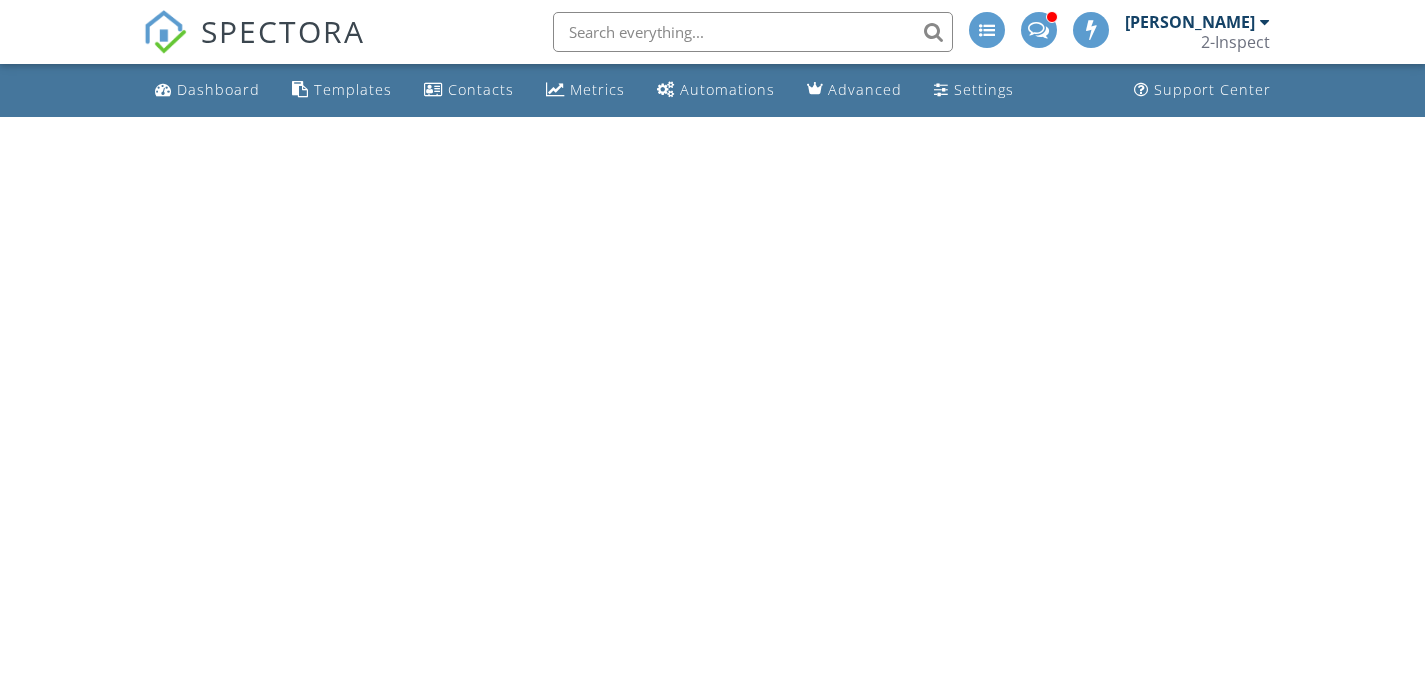 scroll, scrollTop: 0, scrollLeft: 0, axis: both 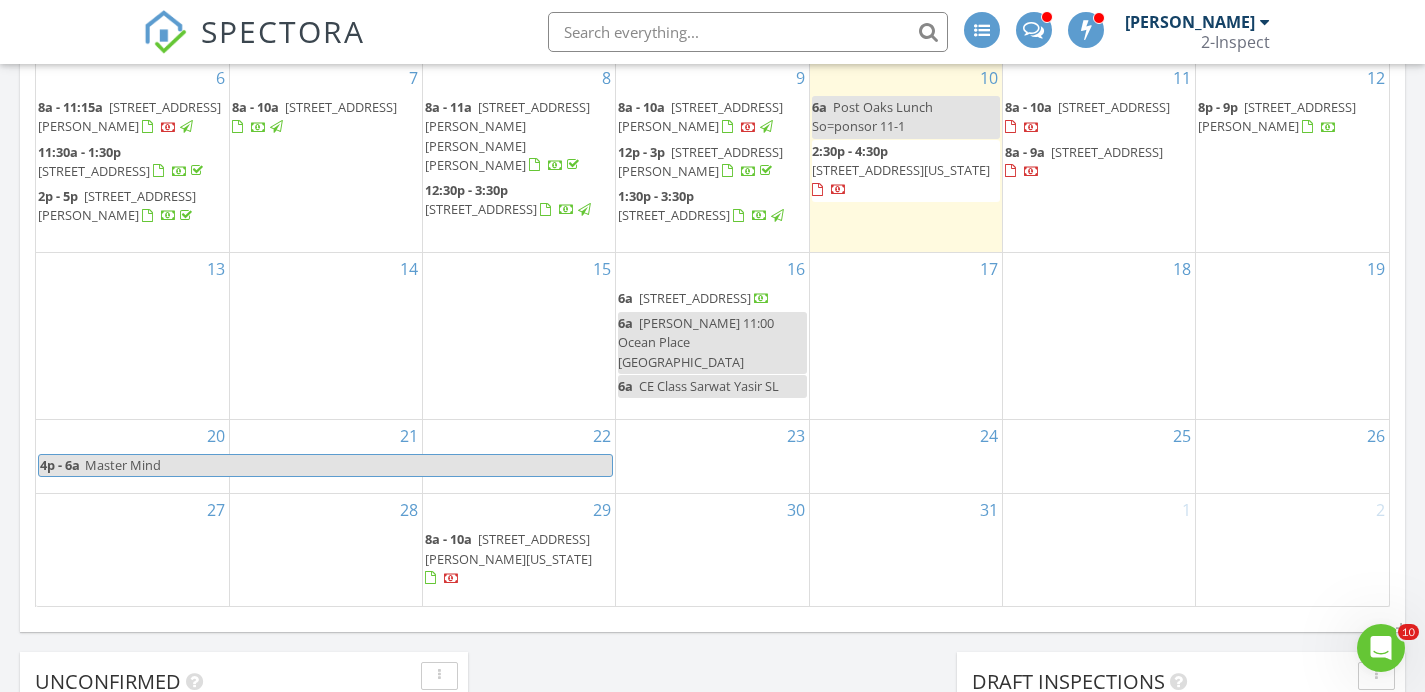 click on "[STREET_ADDRESS]" at bounding box center [481, 209] 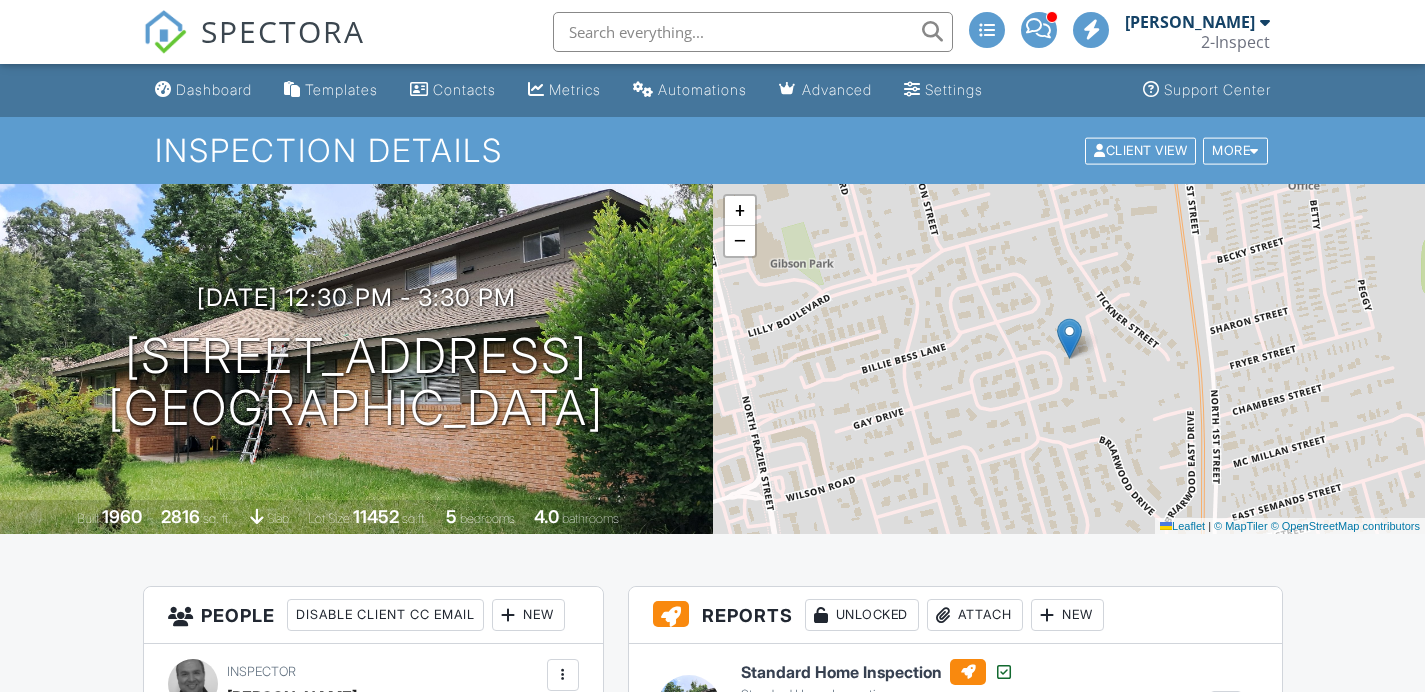 scroll, scrollTop: 1237, scrollLeft: 0, axis: vertical 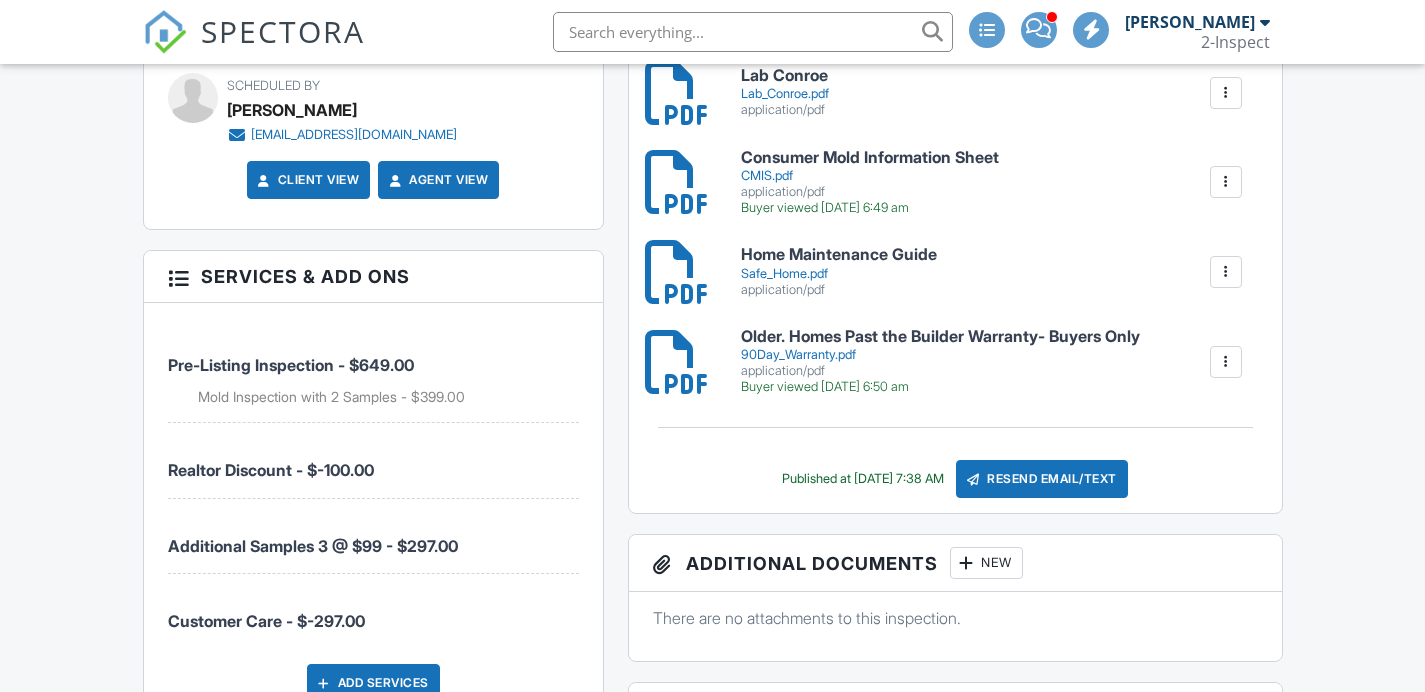 click on "Resend Email/Text" at bounding box center (1042, 479) 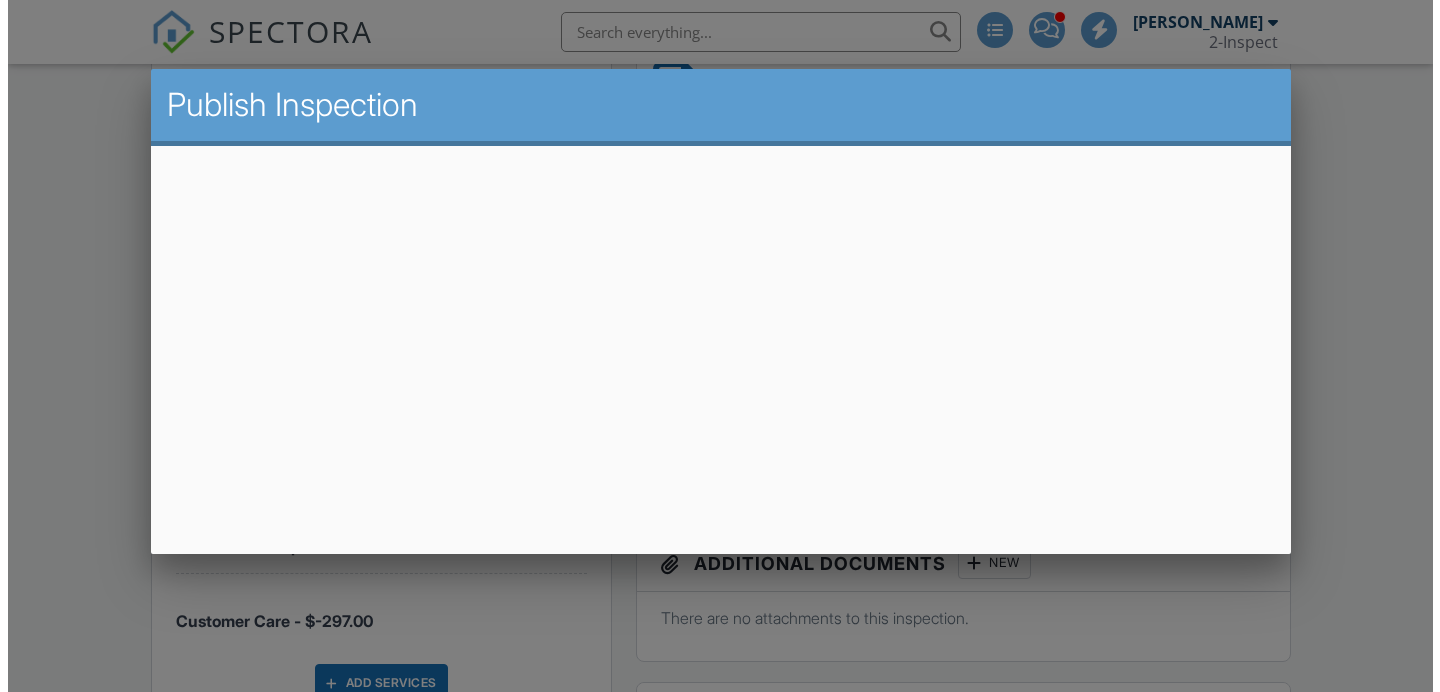 scroll, scrollTop: 1237, scrollLeft: 0, axis: vertical 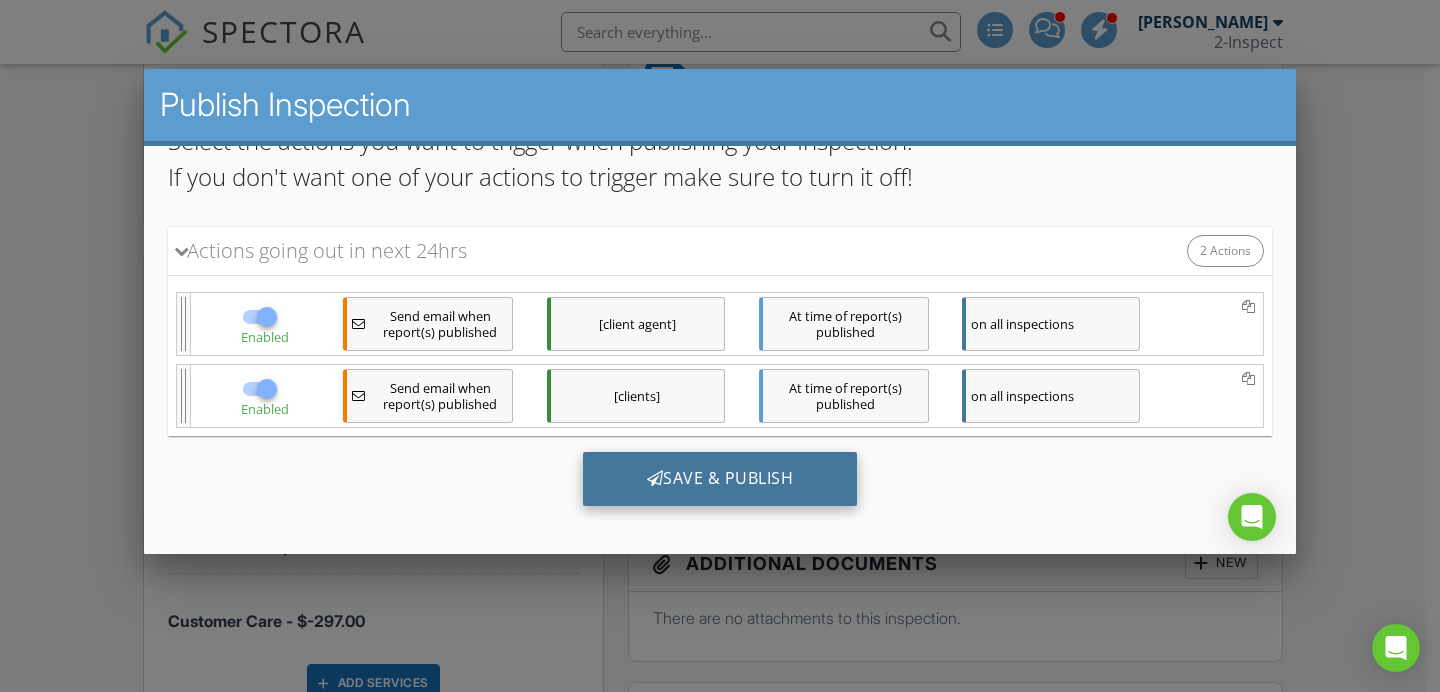 click on "Save & Publish" at bounding box center [720, 479] 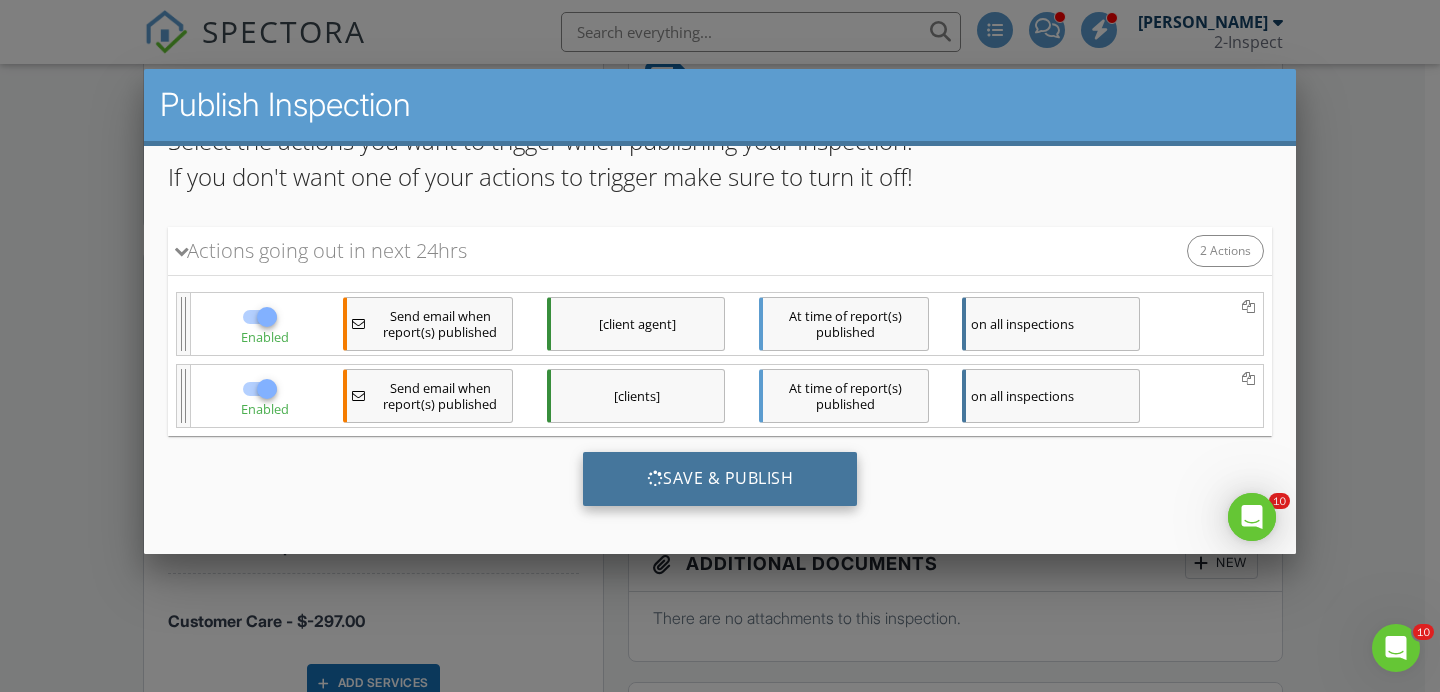 scroll, scrollTop: 0, scrollLeft: 0, axis: both 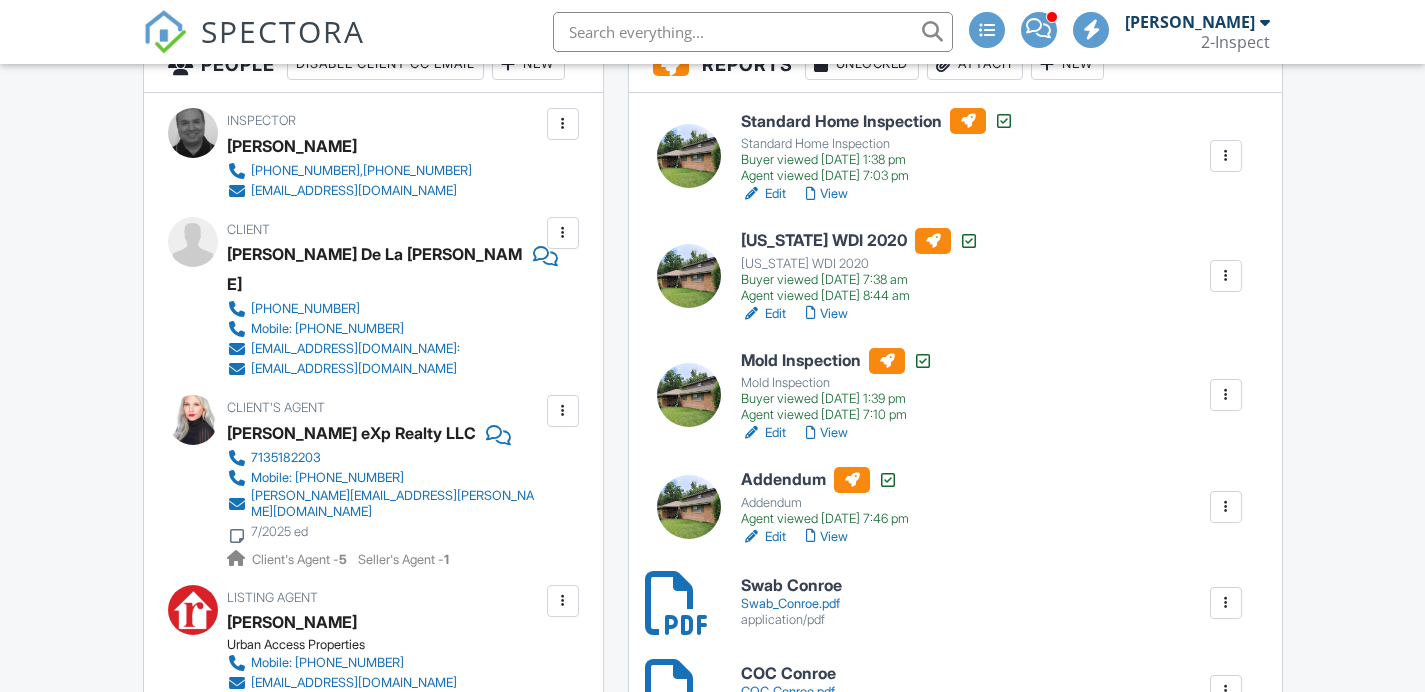 click at bounding box center [1226, 395] 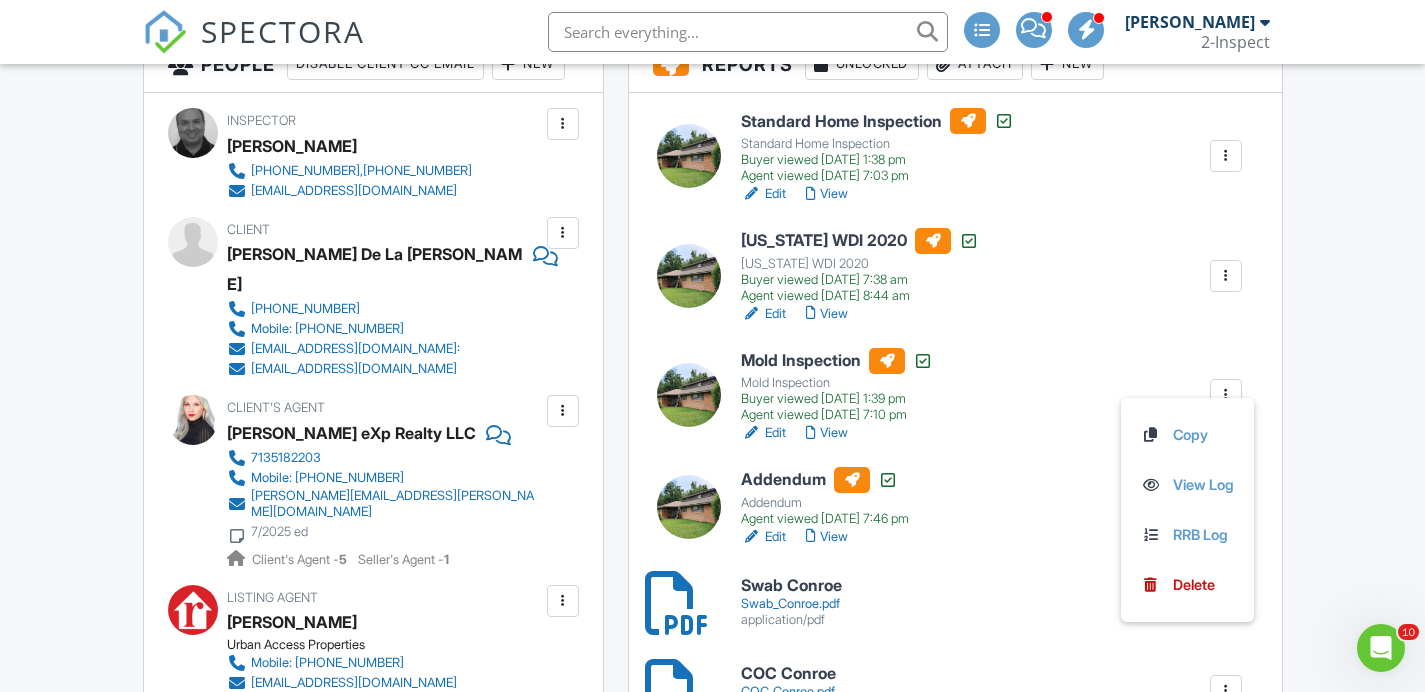 scroll, scrollTop: 0, scrollLeft: 0, axis: both 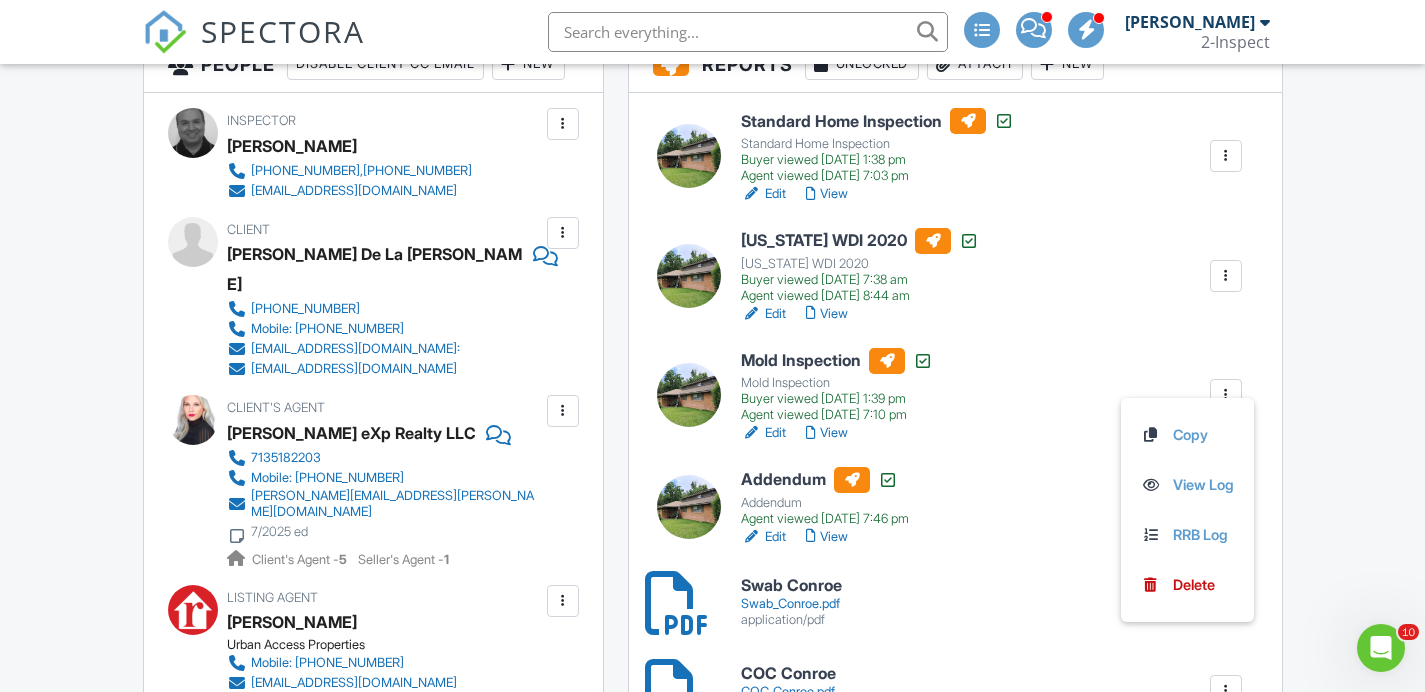 click on "View" at bounding box center (827, 433) 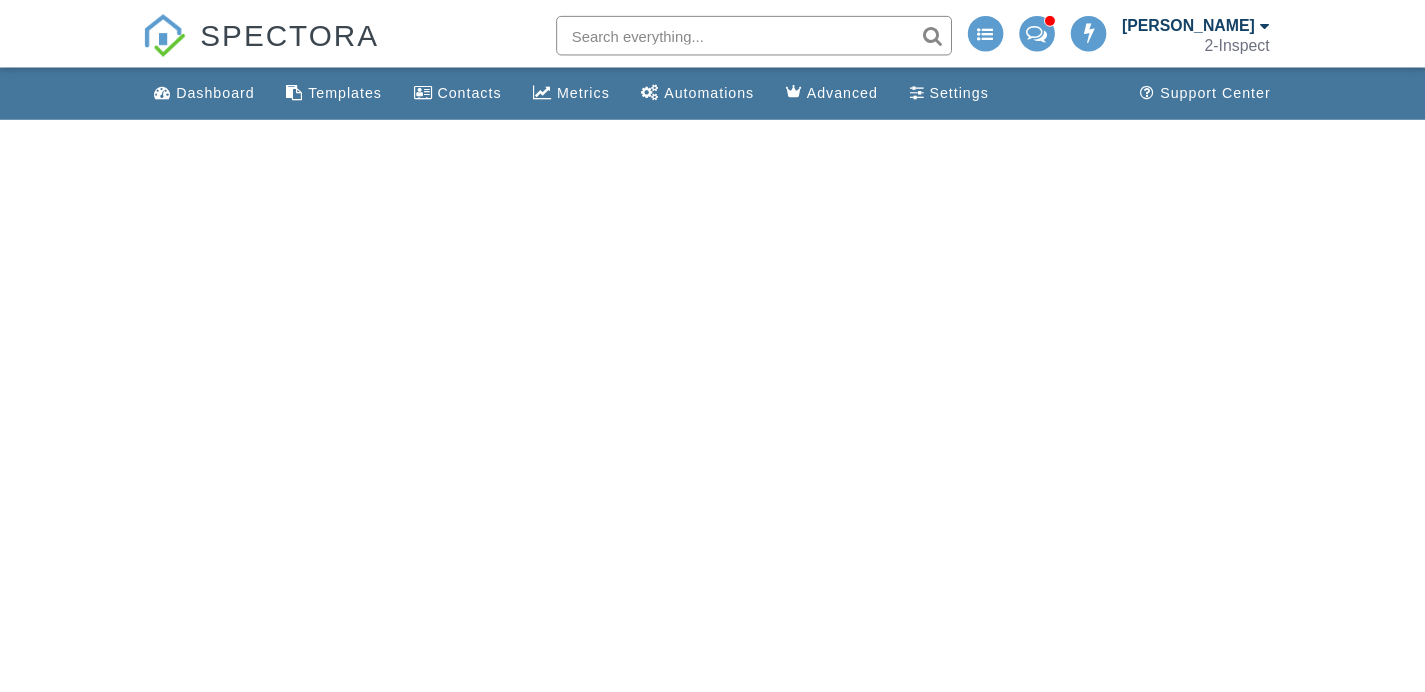 scroll, scrollTop: 0, scrollLeft: 0, axis: both 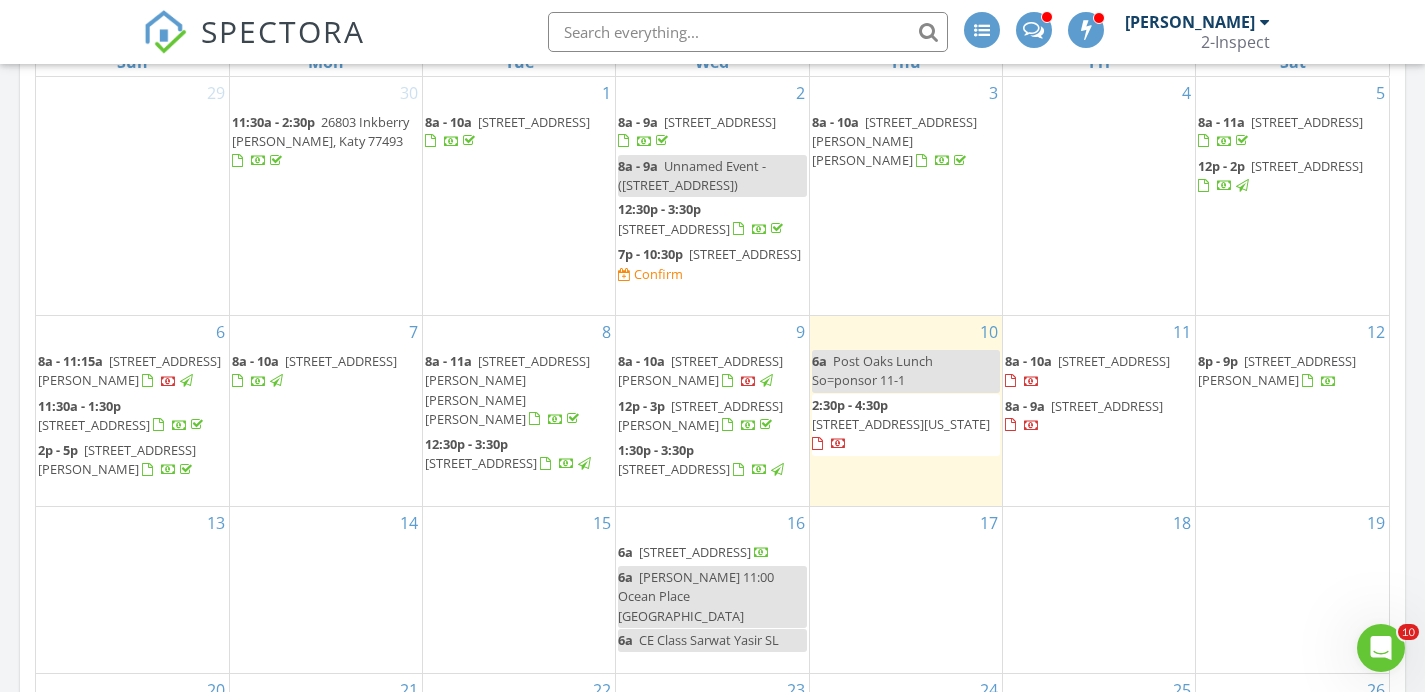 click on "3302 Verdant Ln, Richmond 77406" at bounding box center [1107, 406] 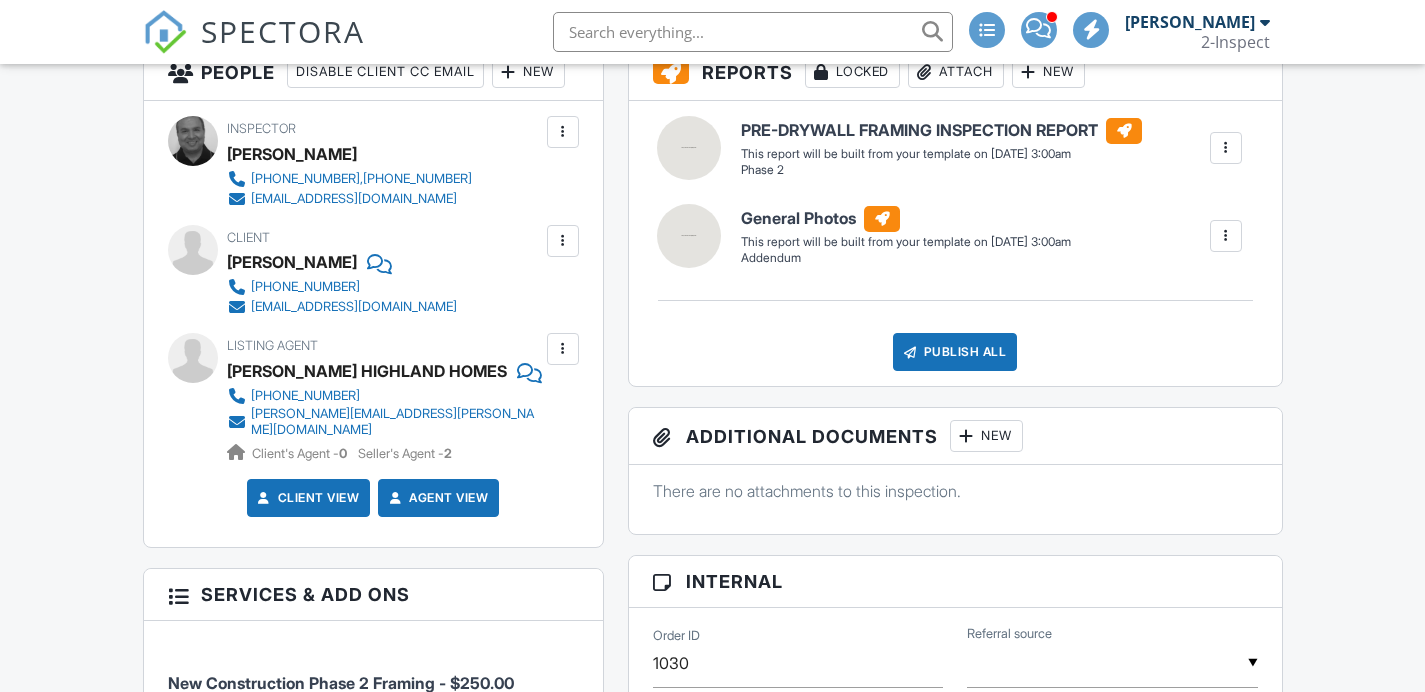 scroll, scrollTop: 542, scrollLeft: 0, axis: vertical 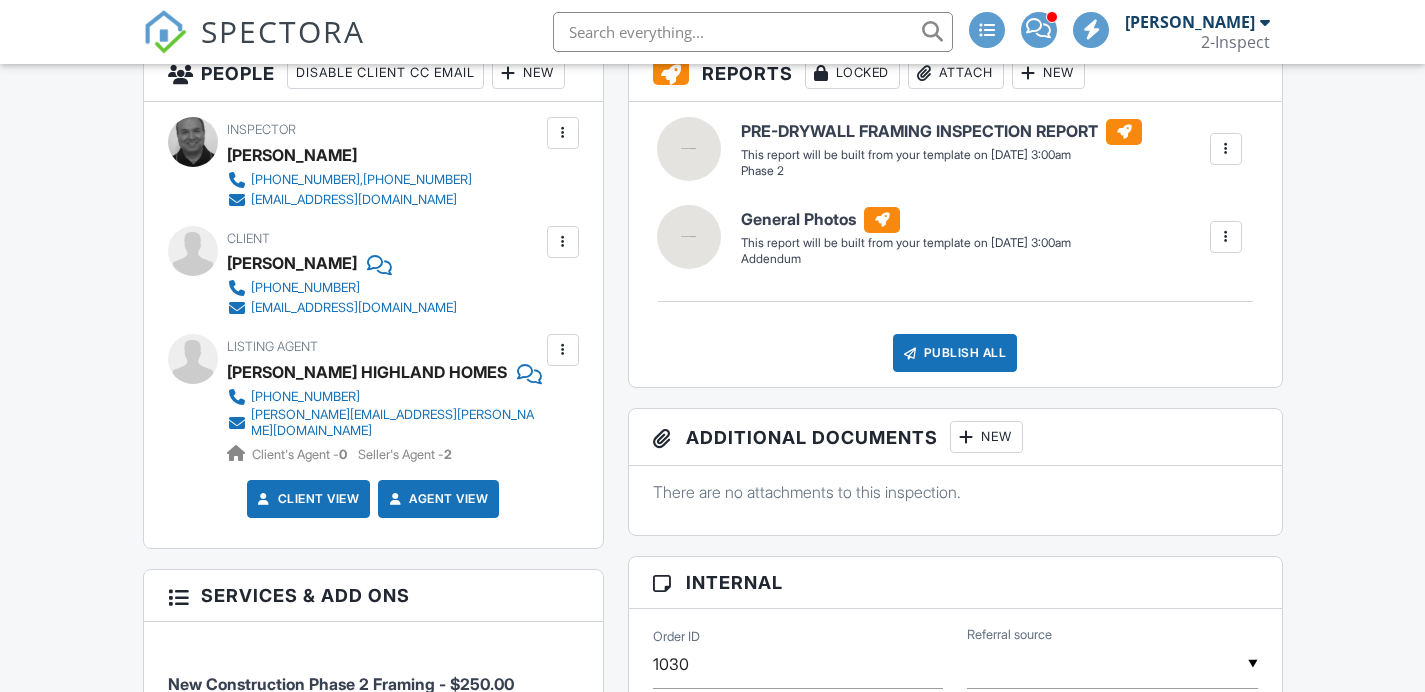 click at bounding box center [563, 242] 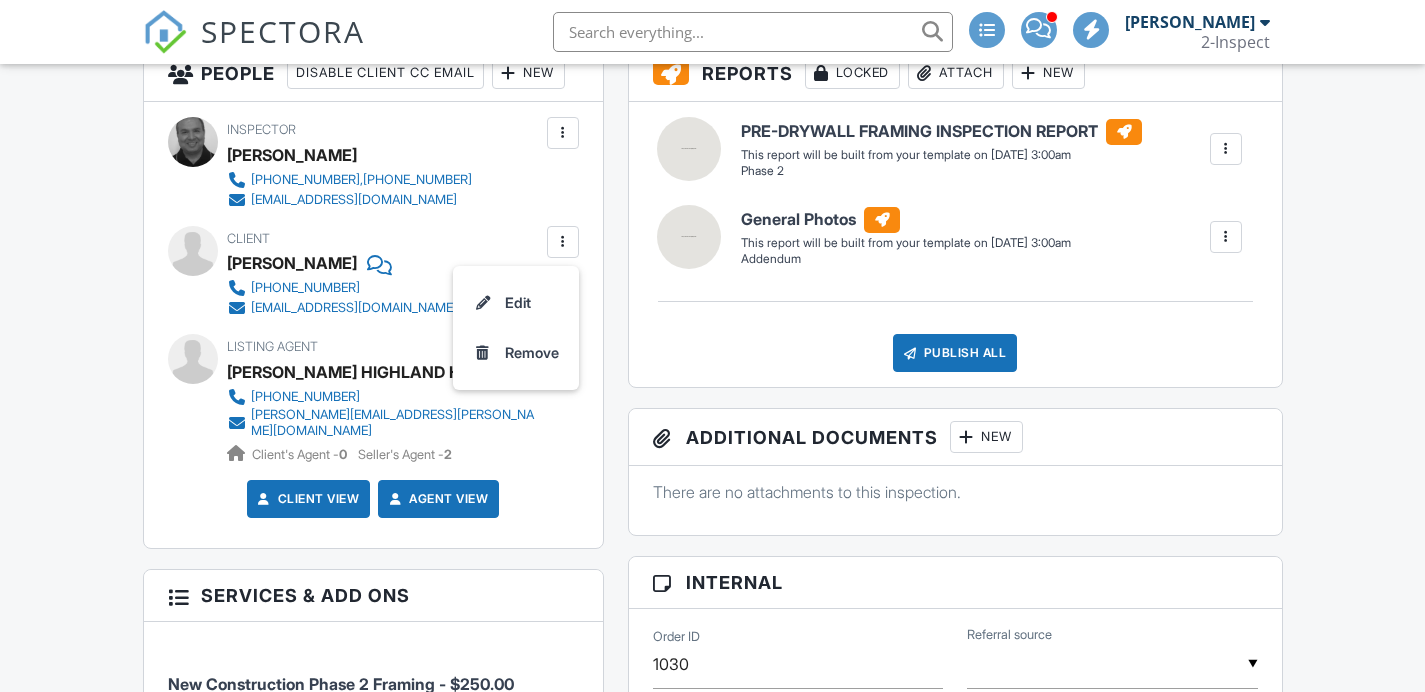 click on "Dashboard
Templates
Contacts
Metrics
Automations
Advanced
Settings
Support Center
Inspection Details
Client View
More
Property Details
Reschedule
Reorder / Copy
Share
Cancel
Delete
Print Order
Convert to V9
Disable Pass on CC Fees
View Change Log
07/11/2025  8:00 am
- 9:00 am
3302 Verdant Ln
Richmond, TX 77406
Built
2025
1900
sq. ft.
slab
Lot Size
3552
sq.ft.
+ −  Leaflet   |   © MapTiler   © OpenStreetMap contributors
All emails and texts are disabled for this inspection!
Turn on emails and texts
Reports
Locked
Attach
New
PRE-DRYWALL FRAMING INSPECTION REPORT
Phase 2
Edit
View
Phase 2" at bounding box center (712, 1166) 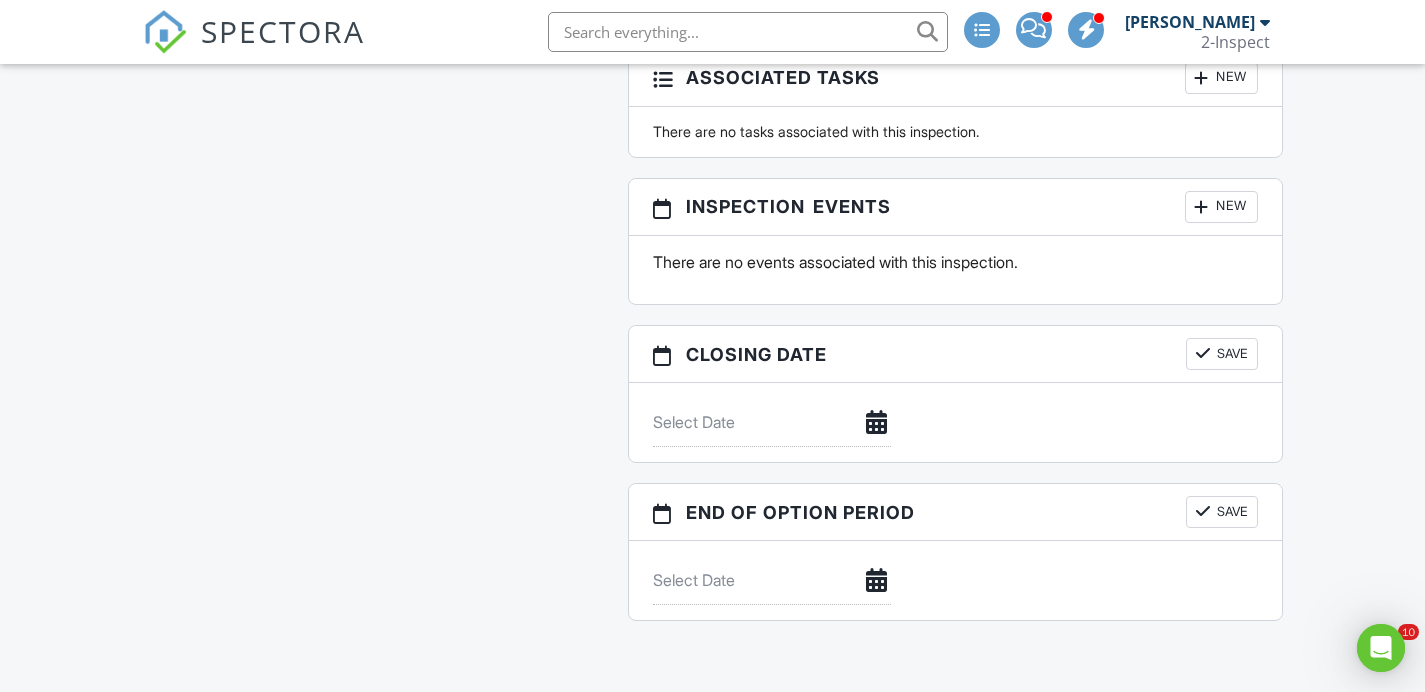 scroll, scrollTop: 0, scrollLeft: 0, axis: both 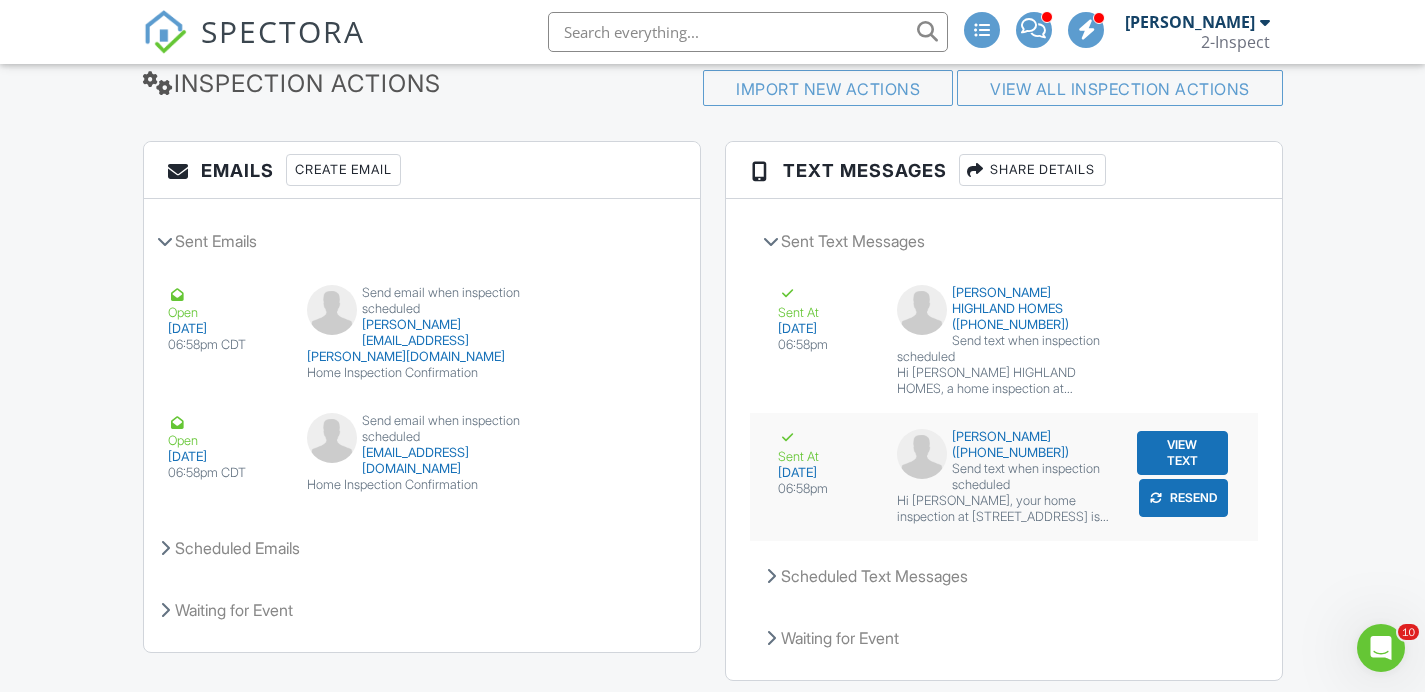 click on "View Text" at bounding box center [1182, 453] 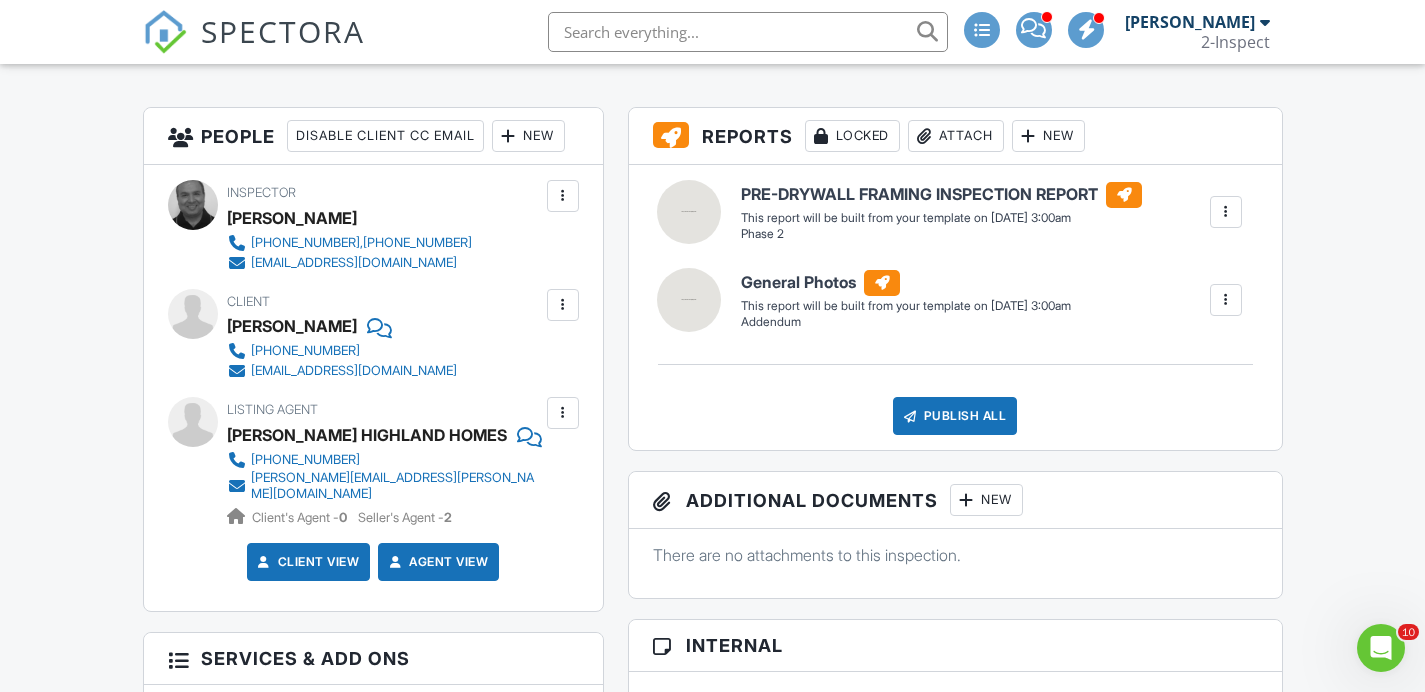 scroll, scrollTop: 480, scrollLeft: 0, axis: vertical 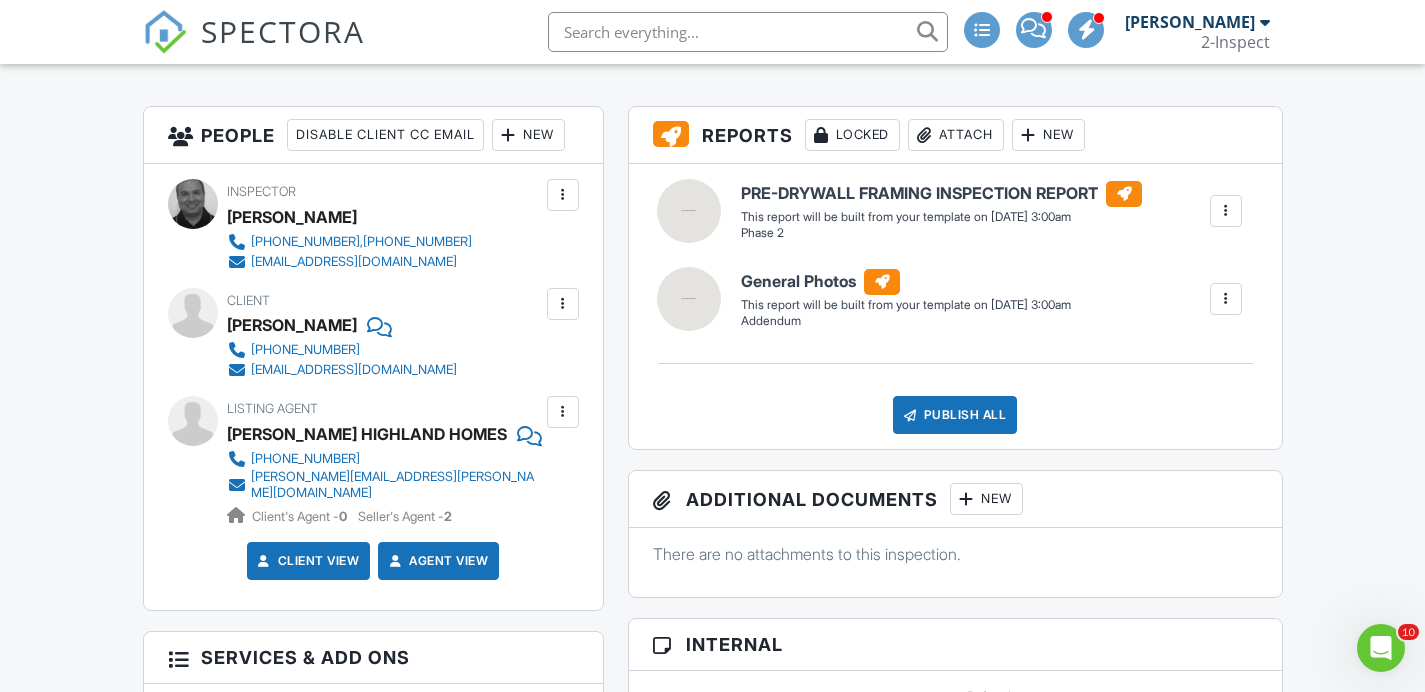 click on "Client
Ashish Chowdhry
(917) 855-5674
ashish@nundhi.com" at bounding box center [390, 334] 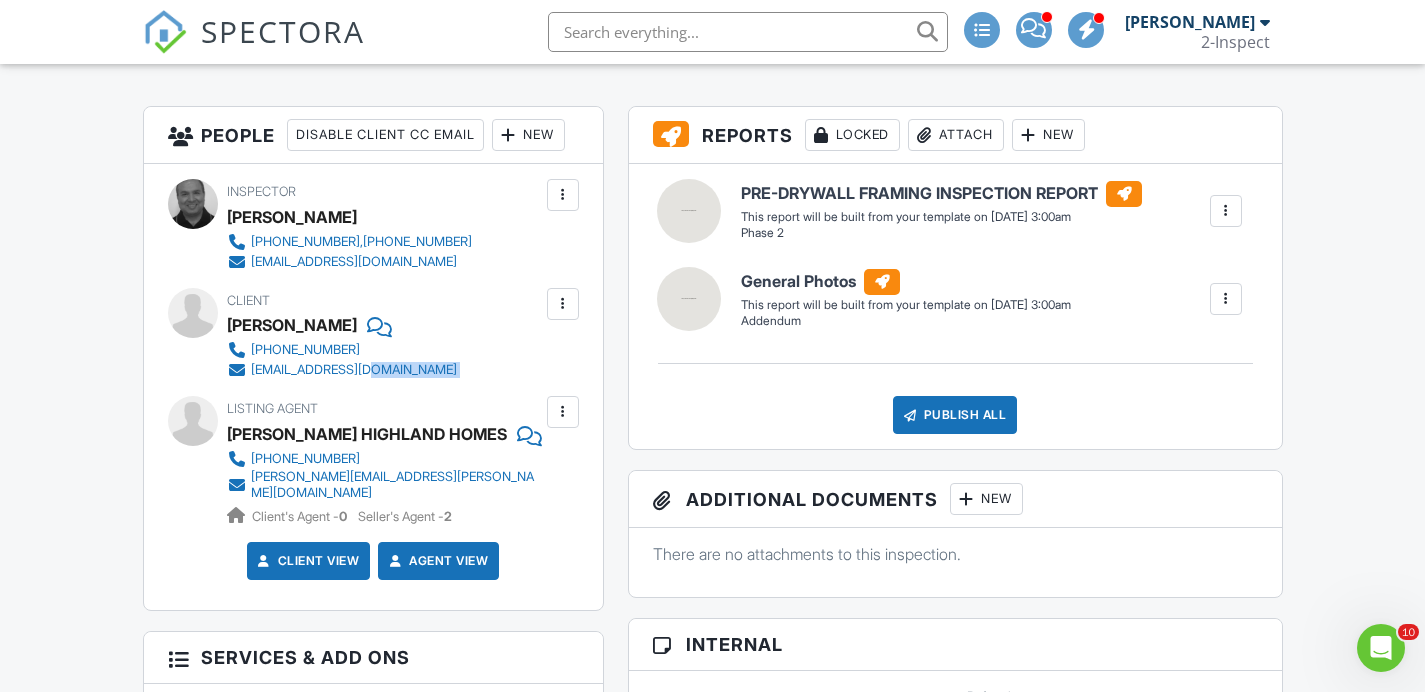 click on "Client
Ashish Chowdhry
(917) 855-5674
ashish@nundhi.com" at bounding box center (390, 334) 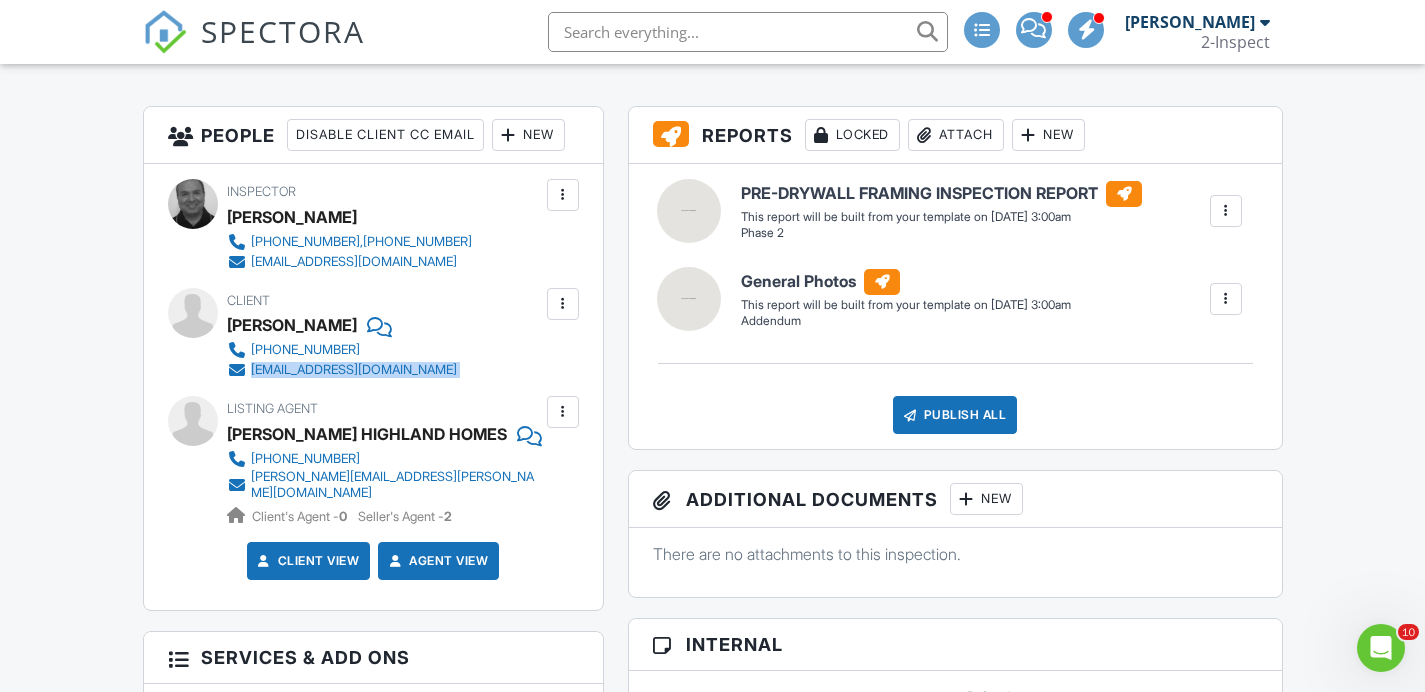 click on "Client
Ashish Chowdhry
(917) 855-5674
ashish@nundhi.com" at bounding box center (390, 334) 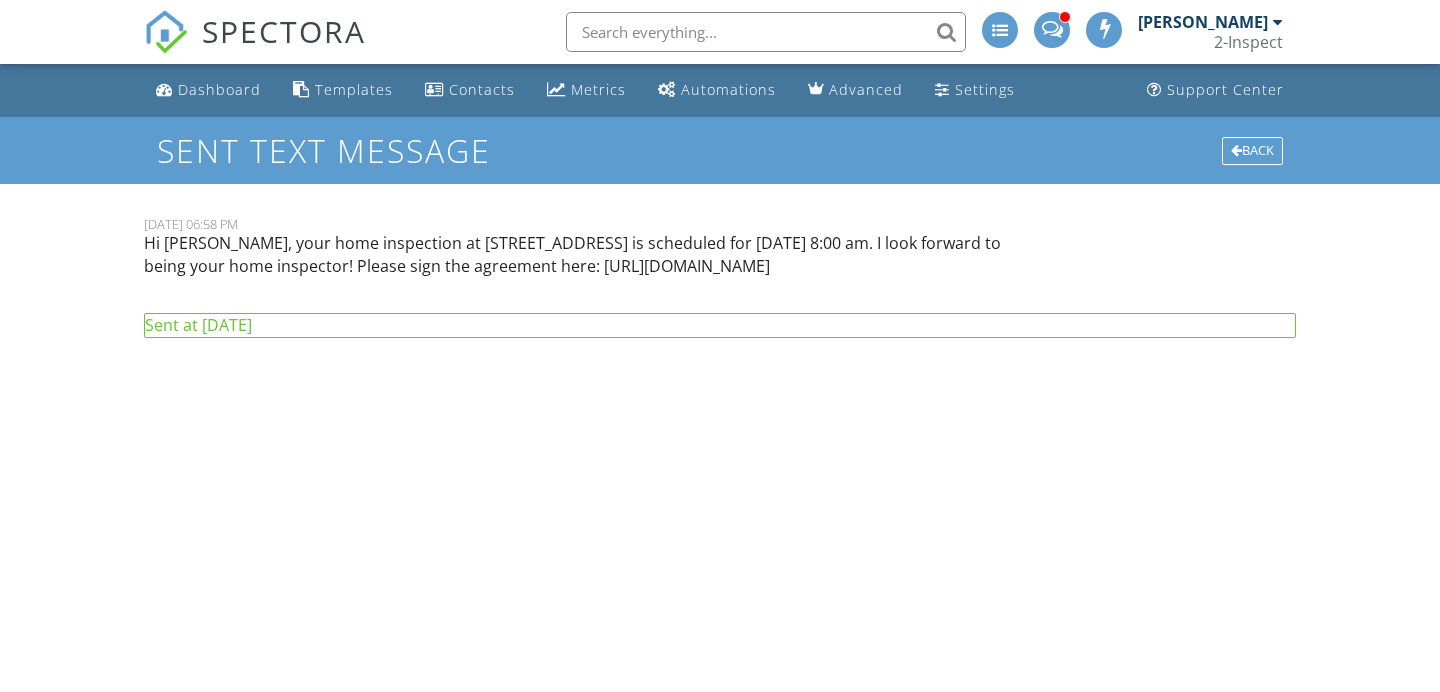 scroll, scrollTop: 0, scrollLeft: 0, axis: both 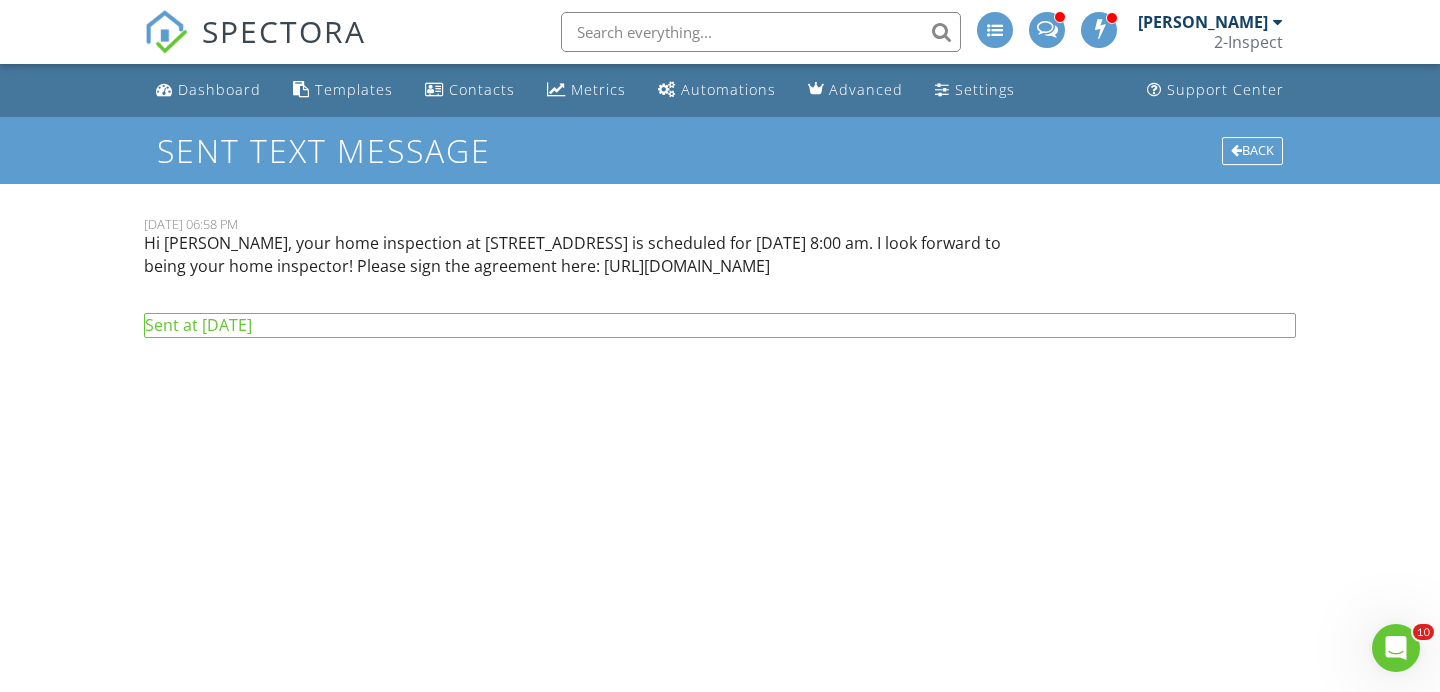 click on "Hi [PERSON_NAME], your home inspection at [STREET_ADDRESS] is scheduled for [DATE] 8:00 am. I look forward to being your home inspector!
Please sign the agreement here: [URL][DOMAIN_NAME]" at bounding box center [573, 254] 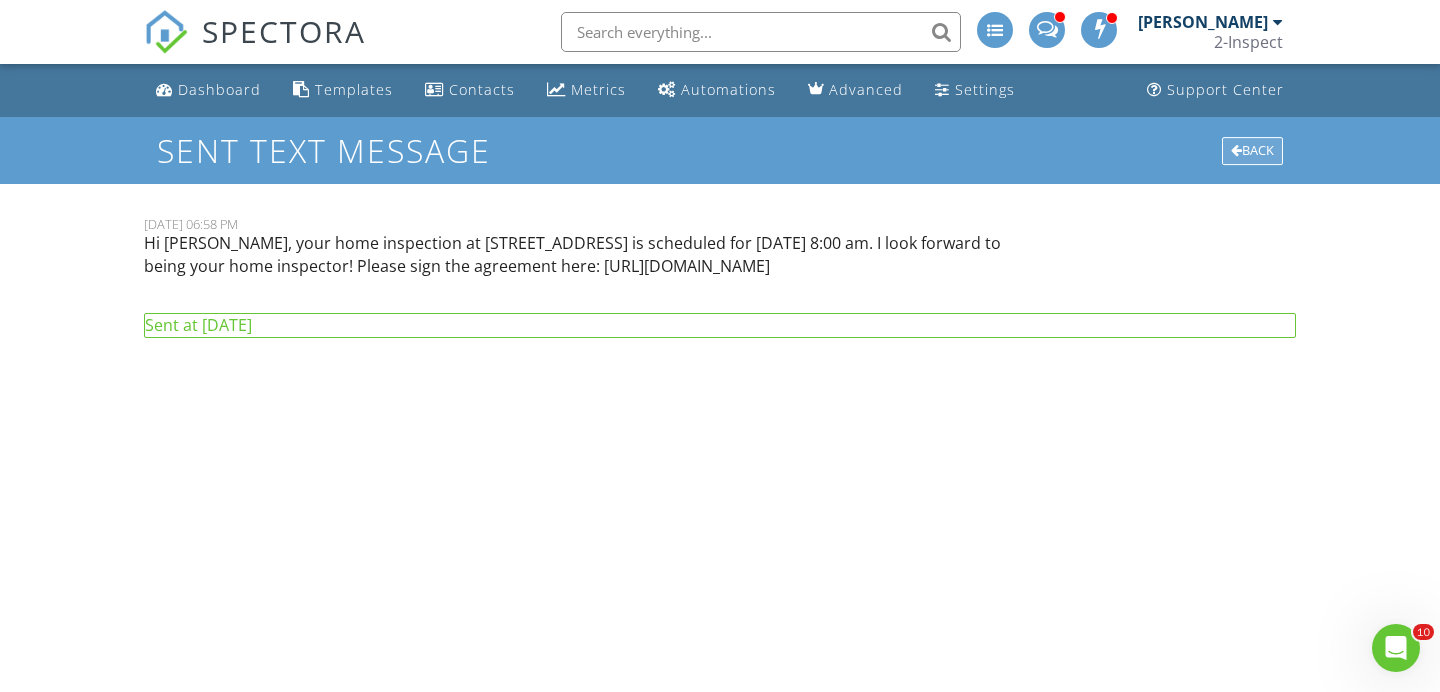 click on "Back" at bounding box center [1252, 151] 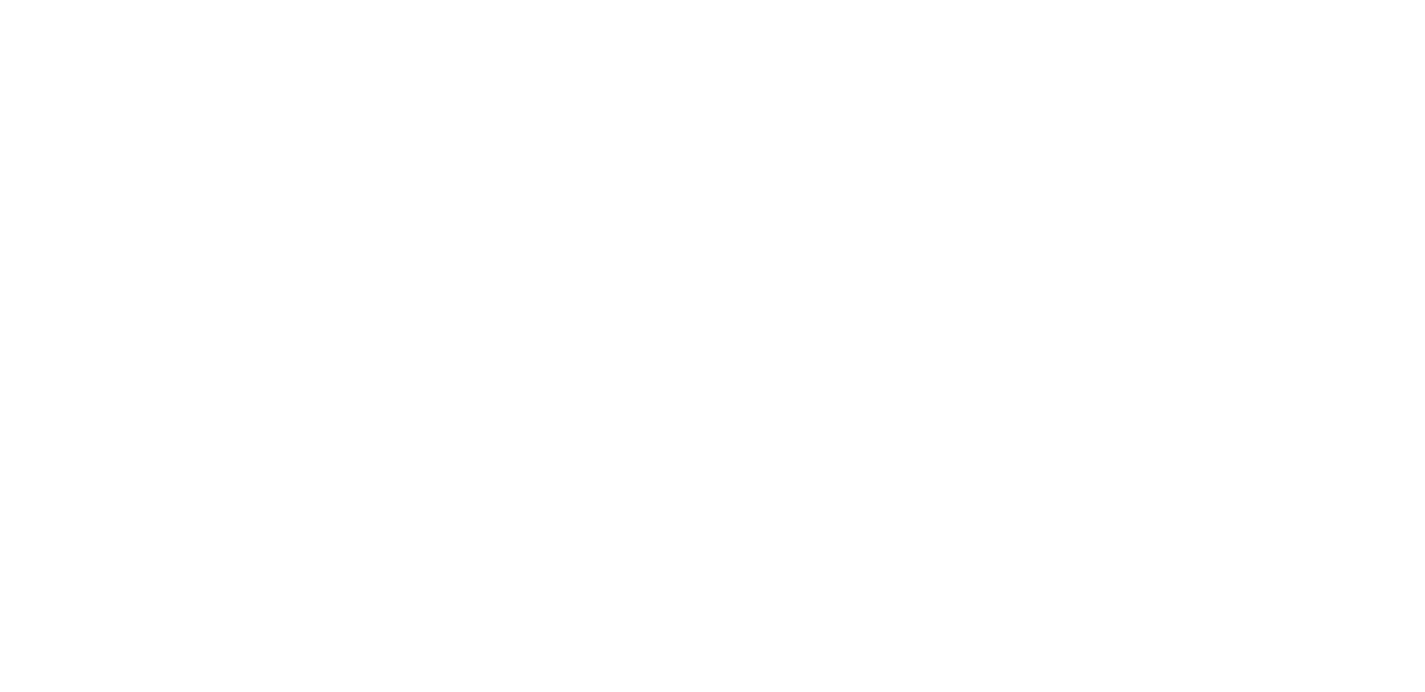 scroll, scrollTop: 135, scrollLeft: 0, axis: vertical 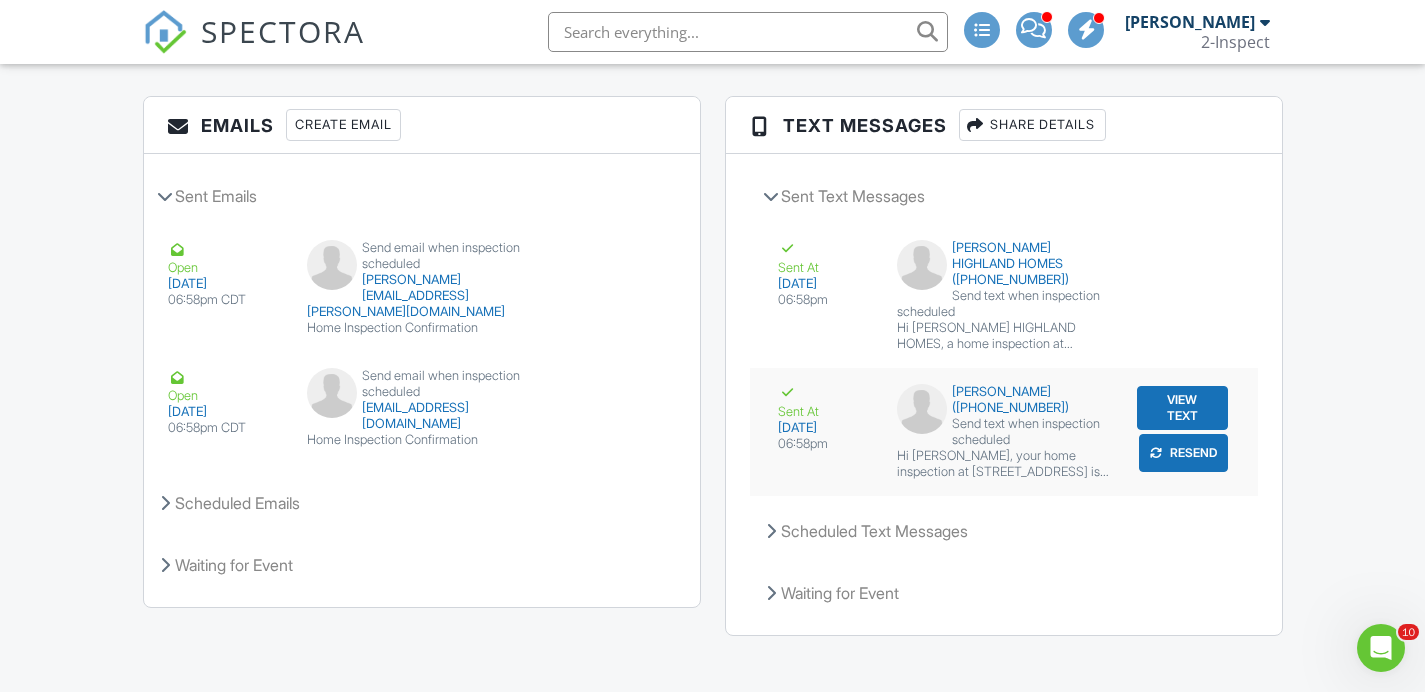 click on "Resend" at bounding box center [1183, 453] 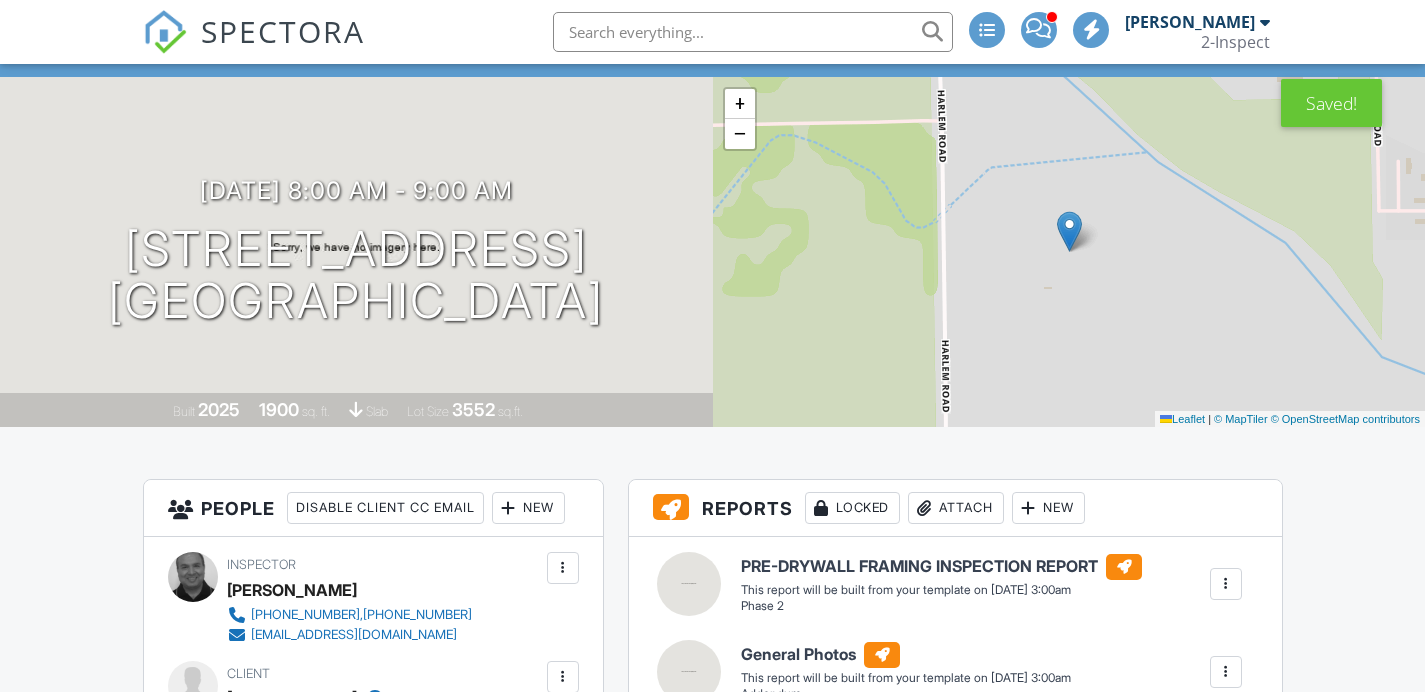 scroll, scrollTop: 602, scrollLeft: 0, axis: vertical 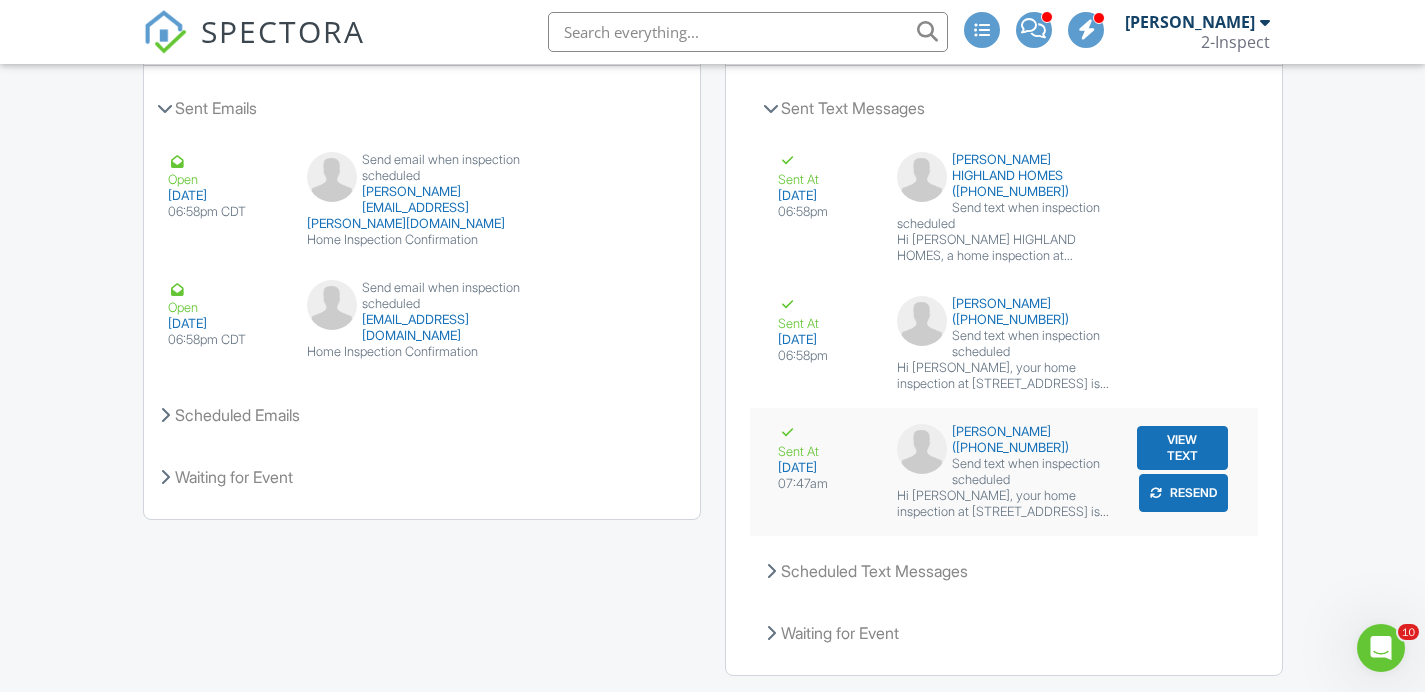 click on "Ashish Chowdhry (+19178555674)" at bounding box center [1004, 440] 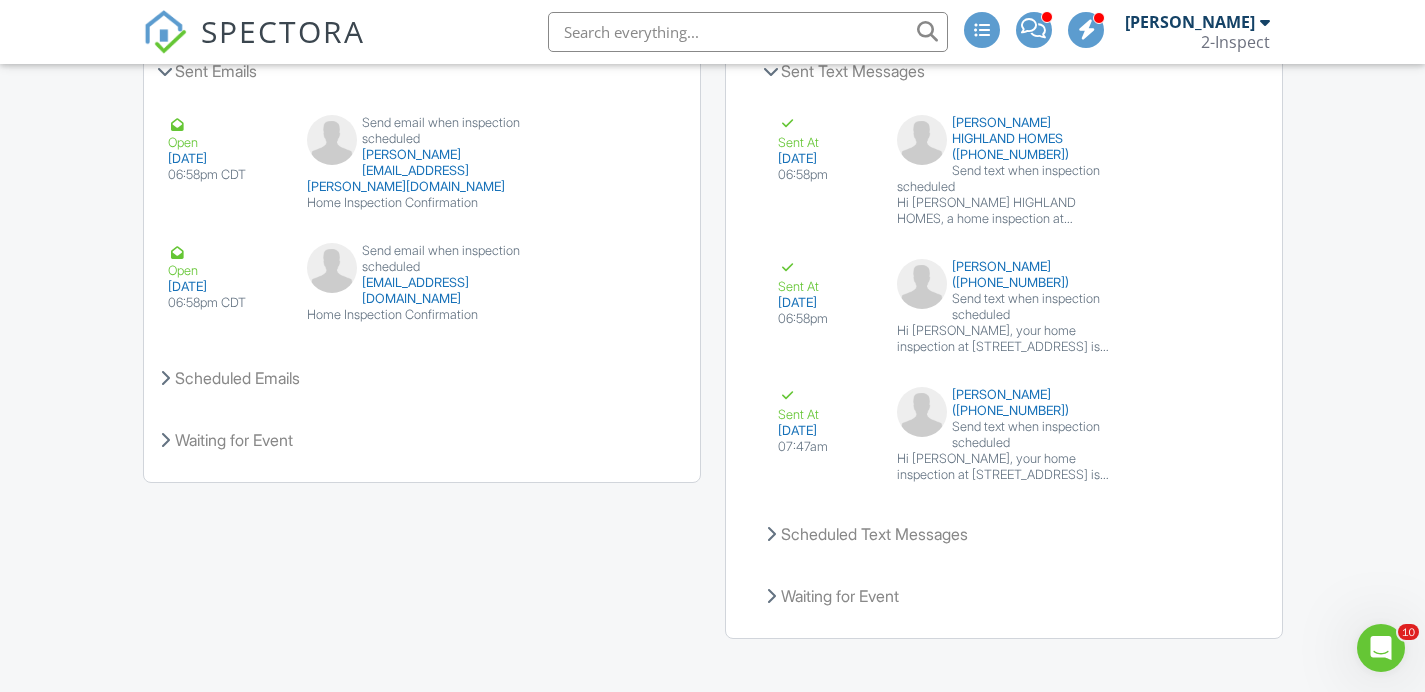 scroll, scrollTop: 2772, scrollLeft: 0, axis: vertical 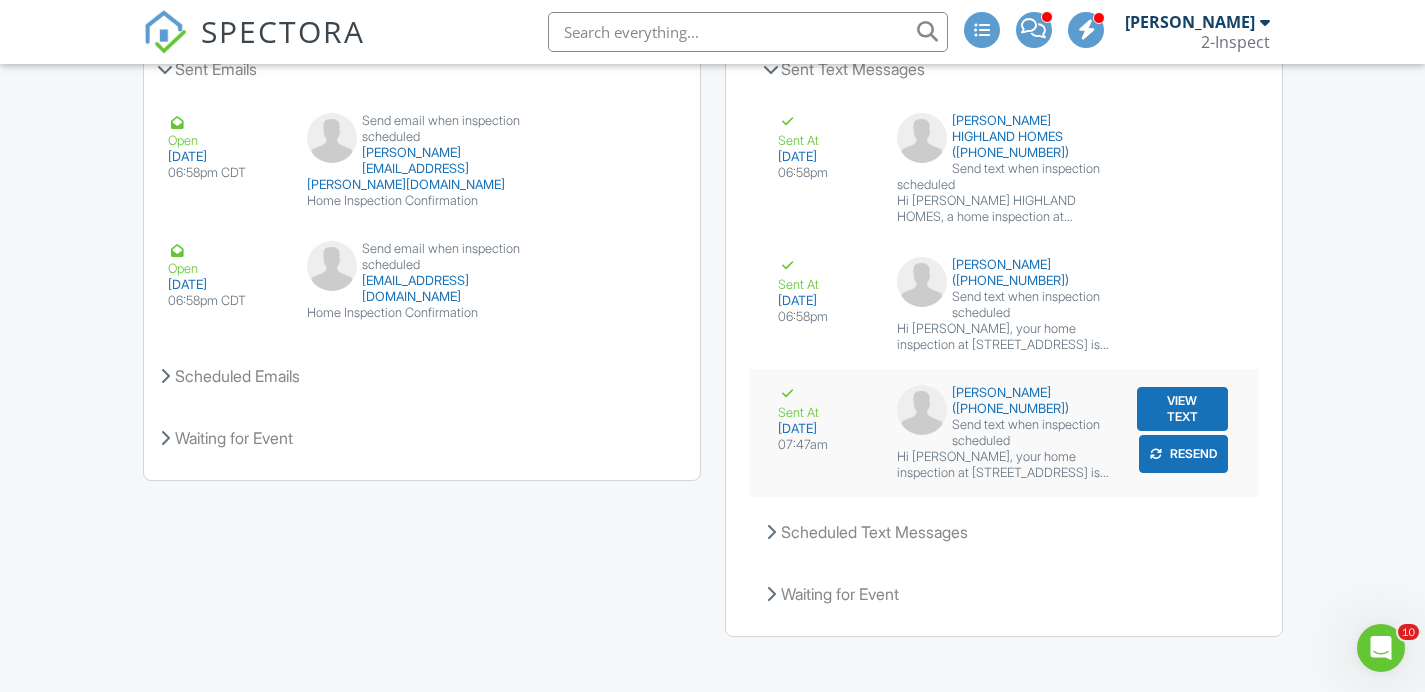 click on "Send text when inspection scheduled" at bounding box center [1004, 433] 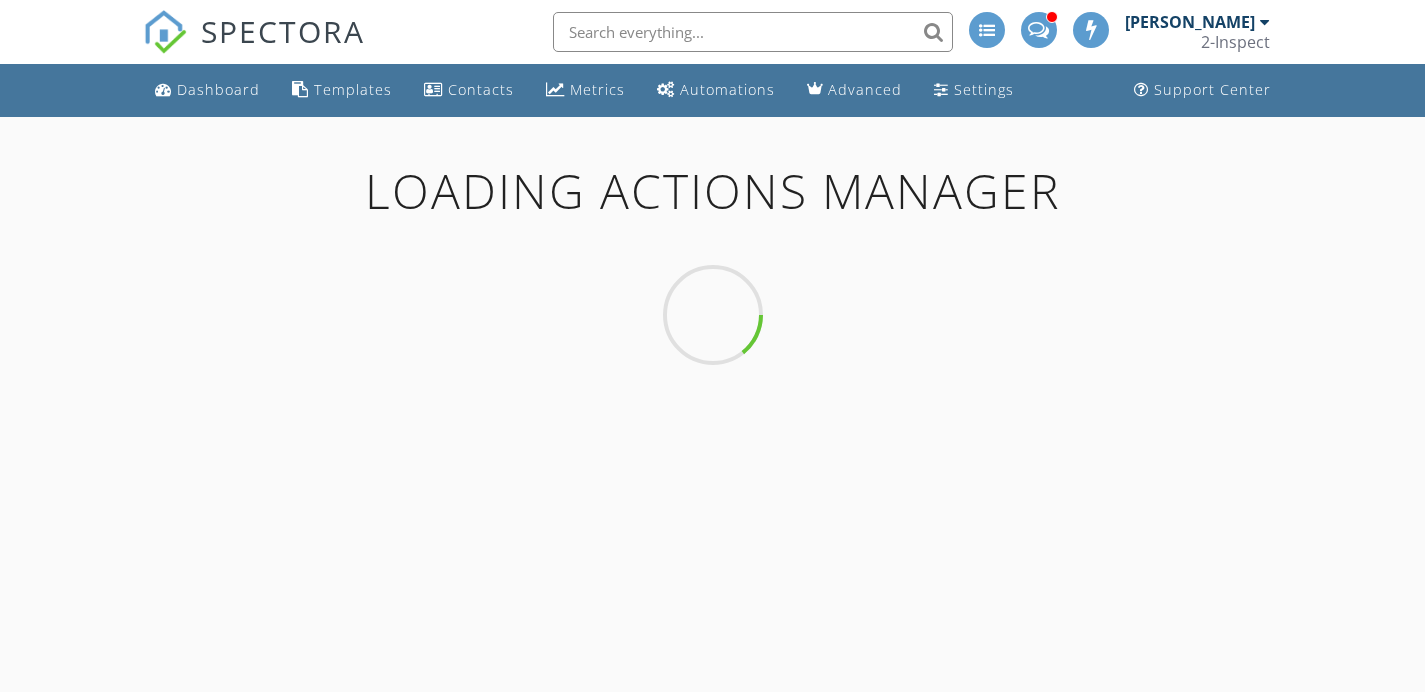 scroll, scrollTop: 0, scrollLeft: 0, axis: both 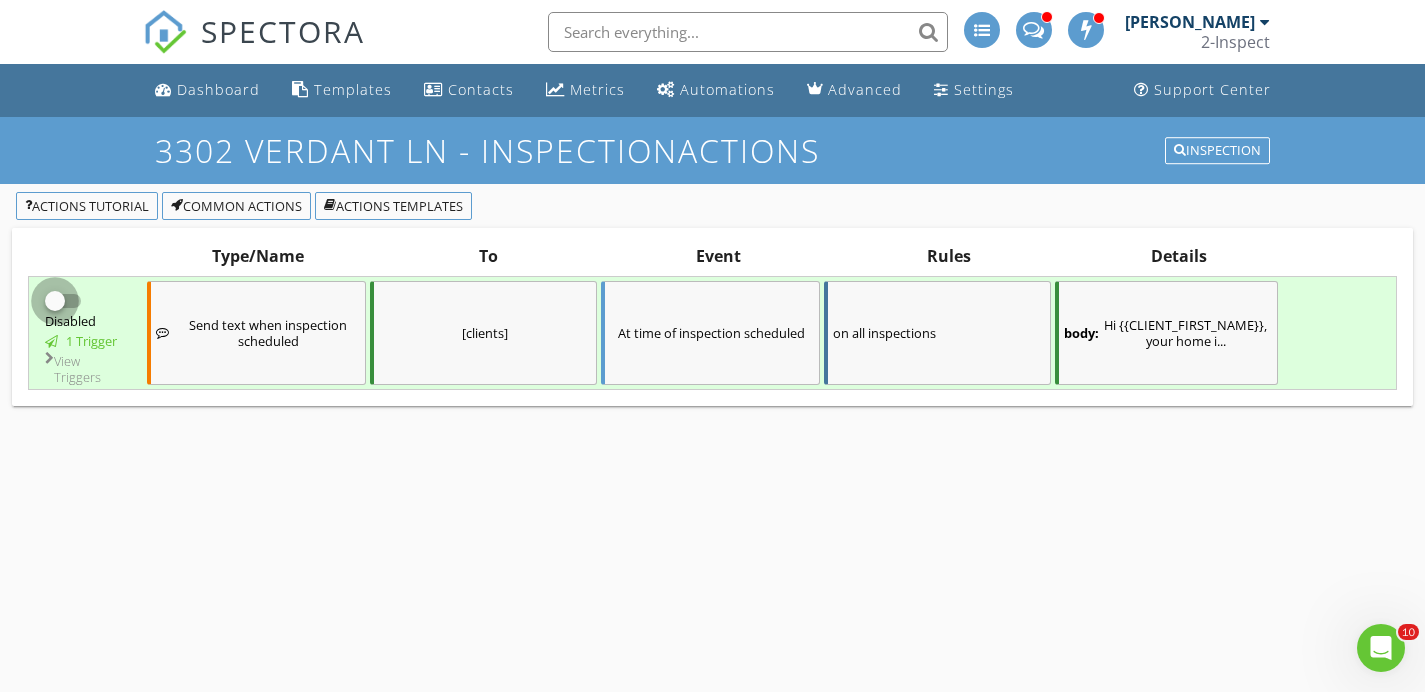 click at bounding box center (55, 301) 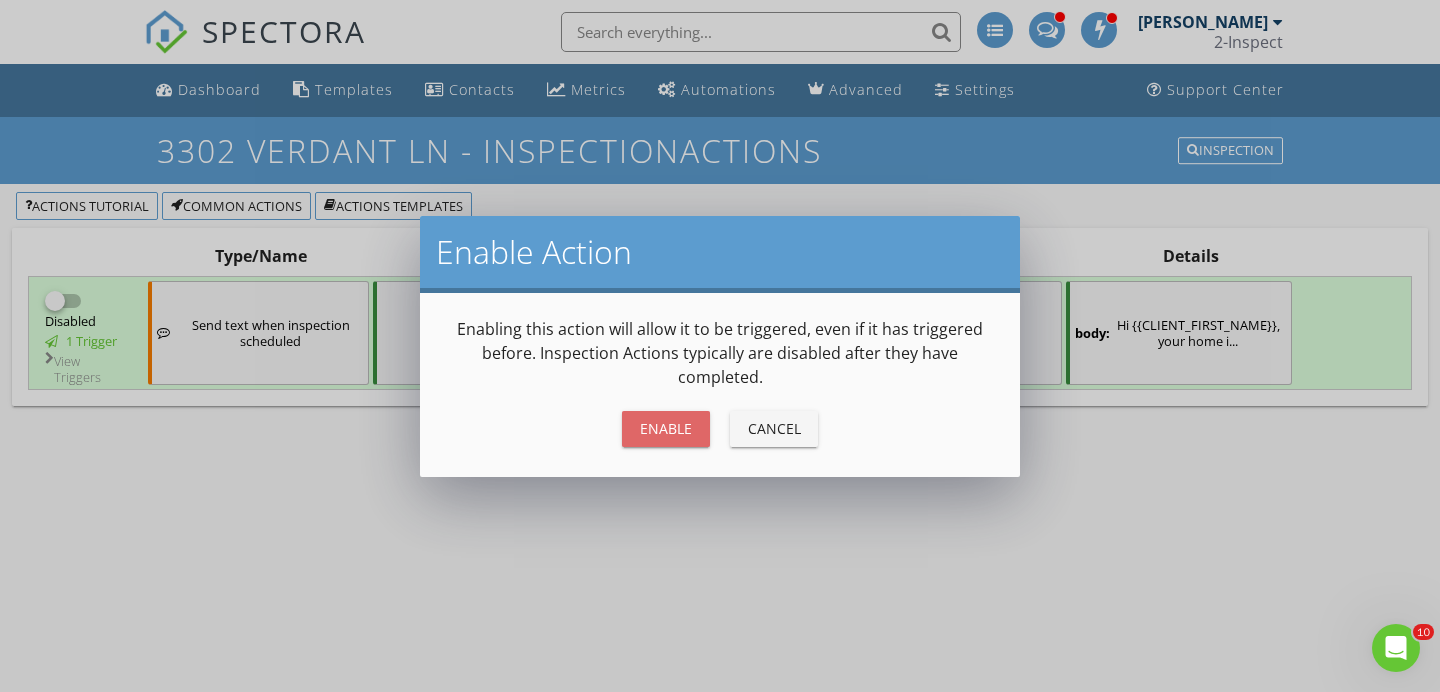 click on "Enable" at bounding box center [666, 428] 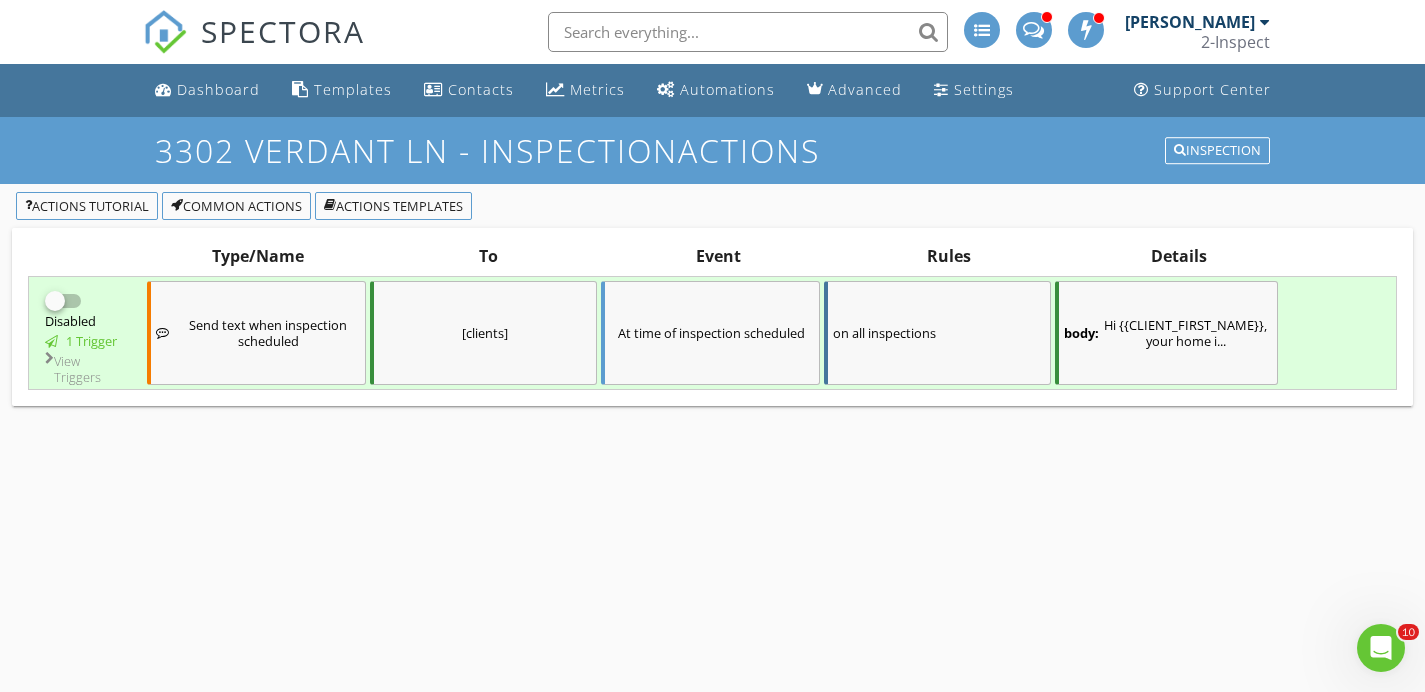 checkbox on "true" 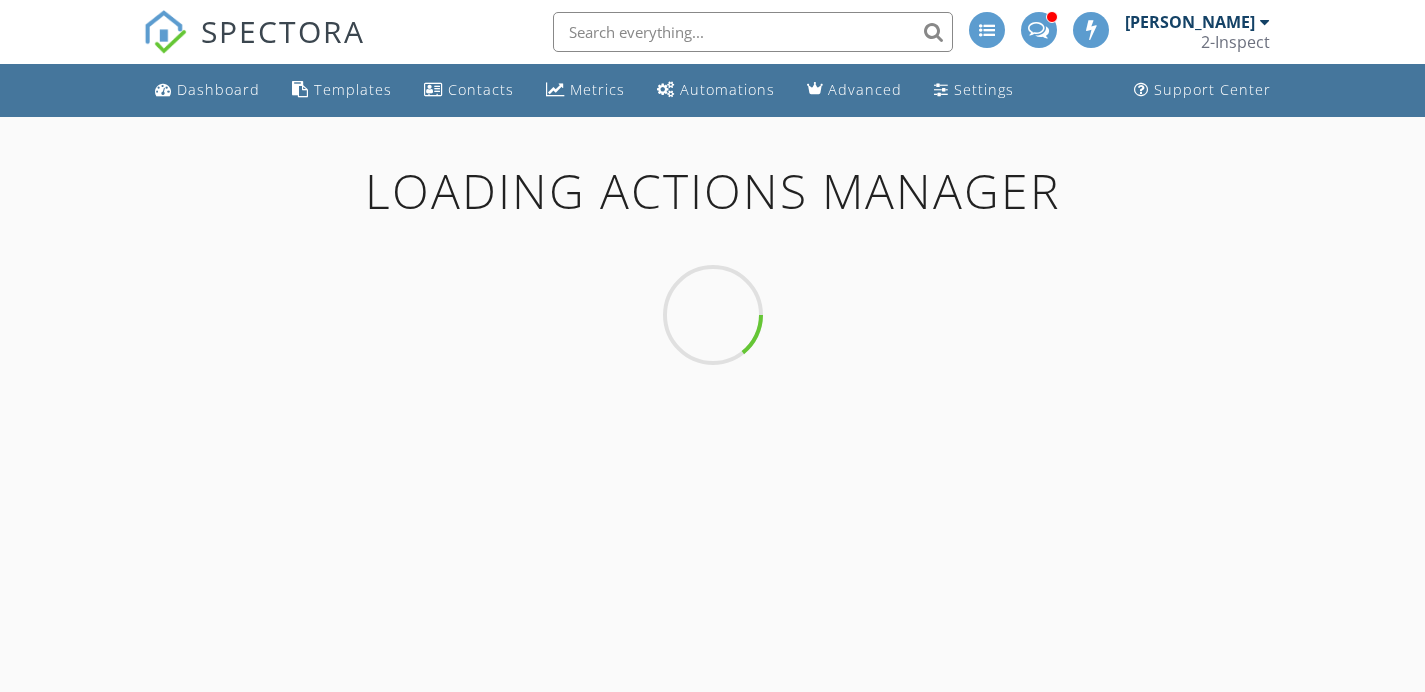 scroll, scrollTop: 0, scrollLeft: 0, axis: both 